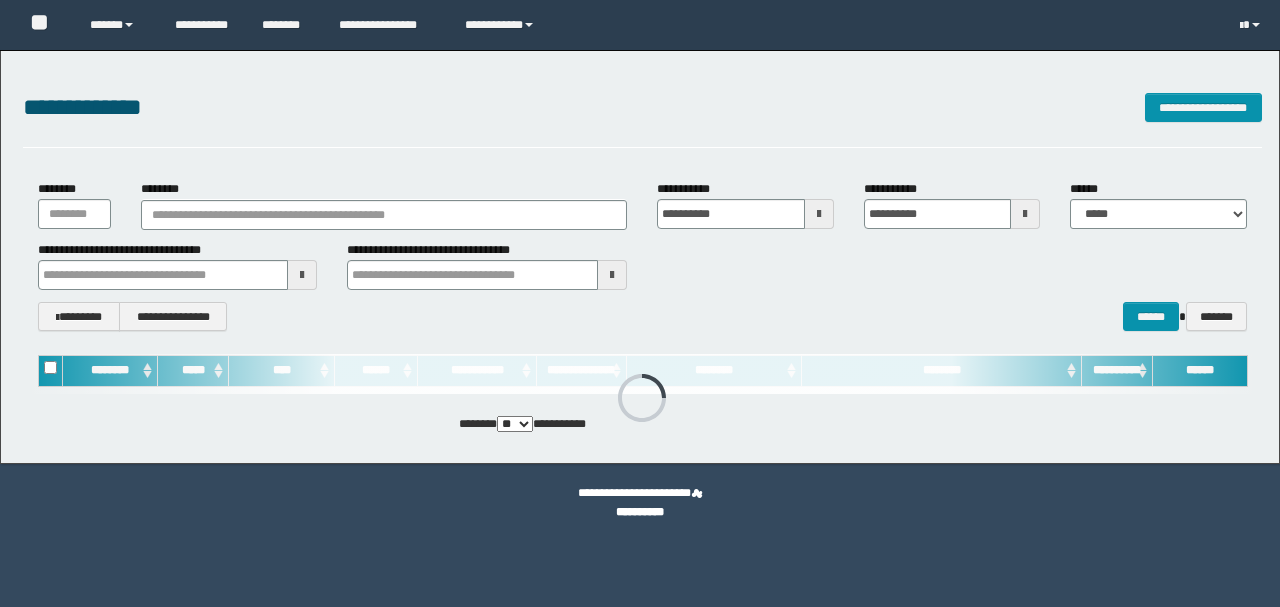 scroll, scrollTop: 0, scrollLeft: 0, axis: both 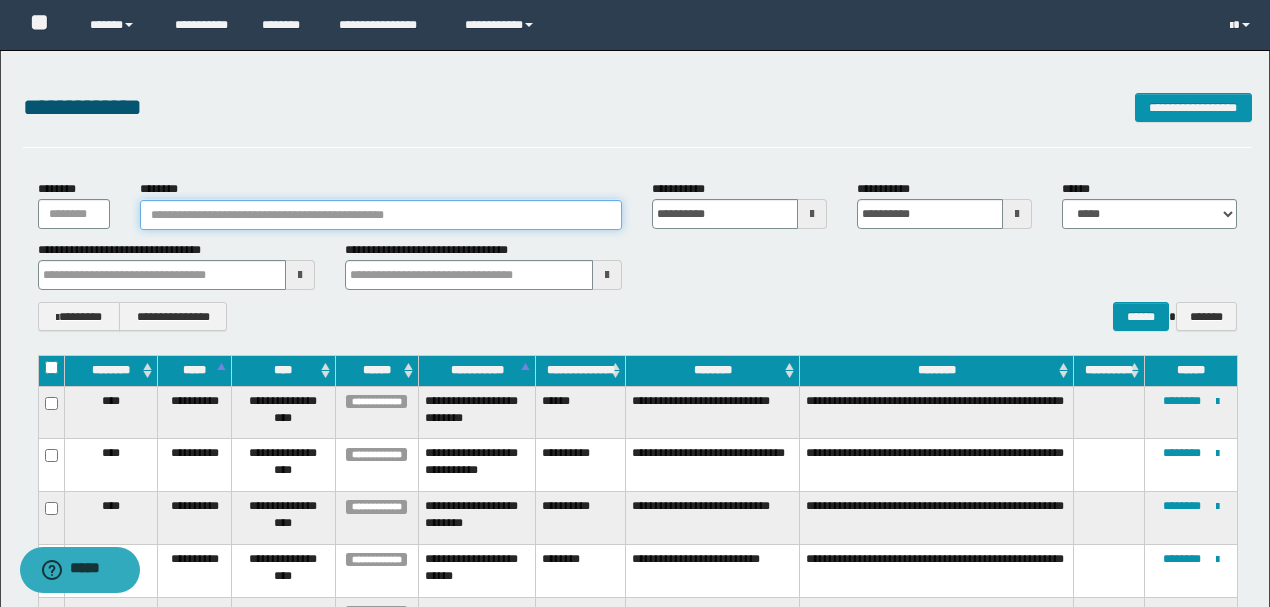 click on "********" at bounding box center [381, 215] 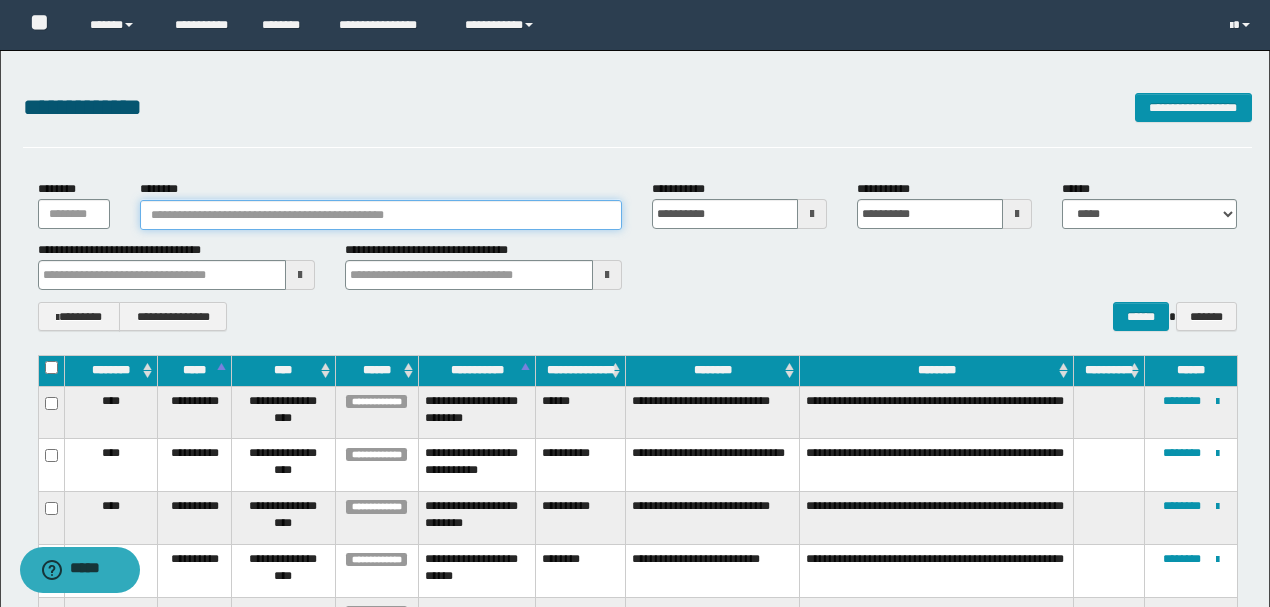 paste on "*******" 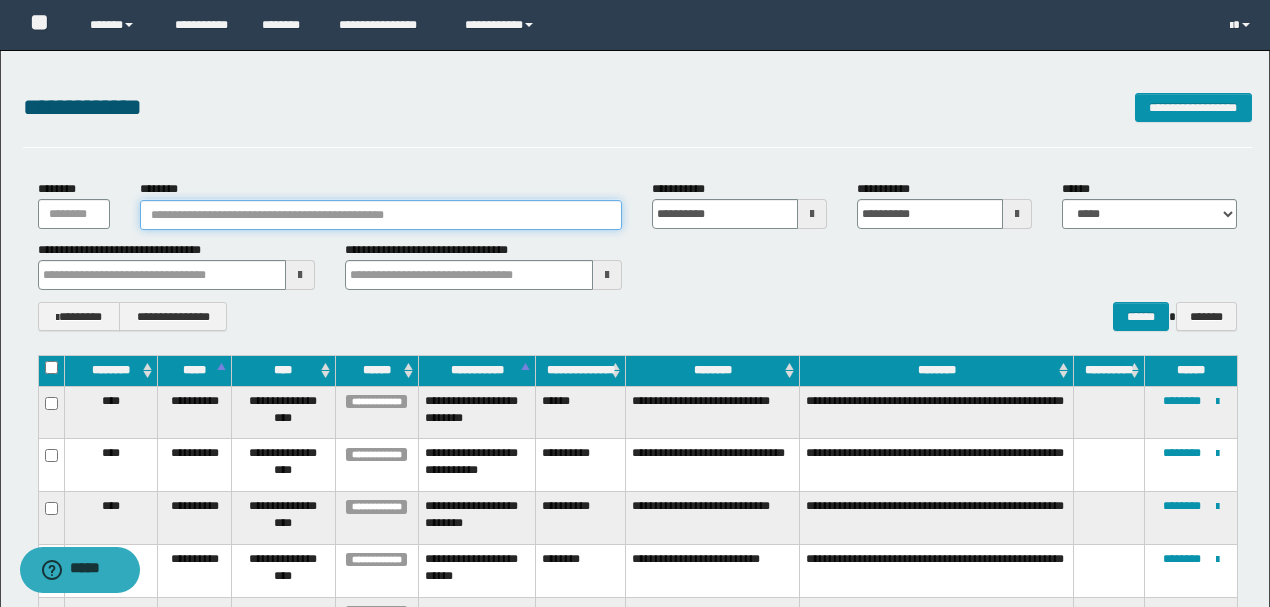 type on "*******" 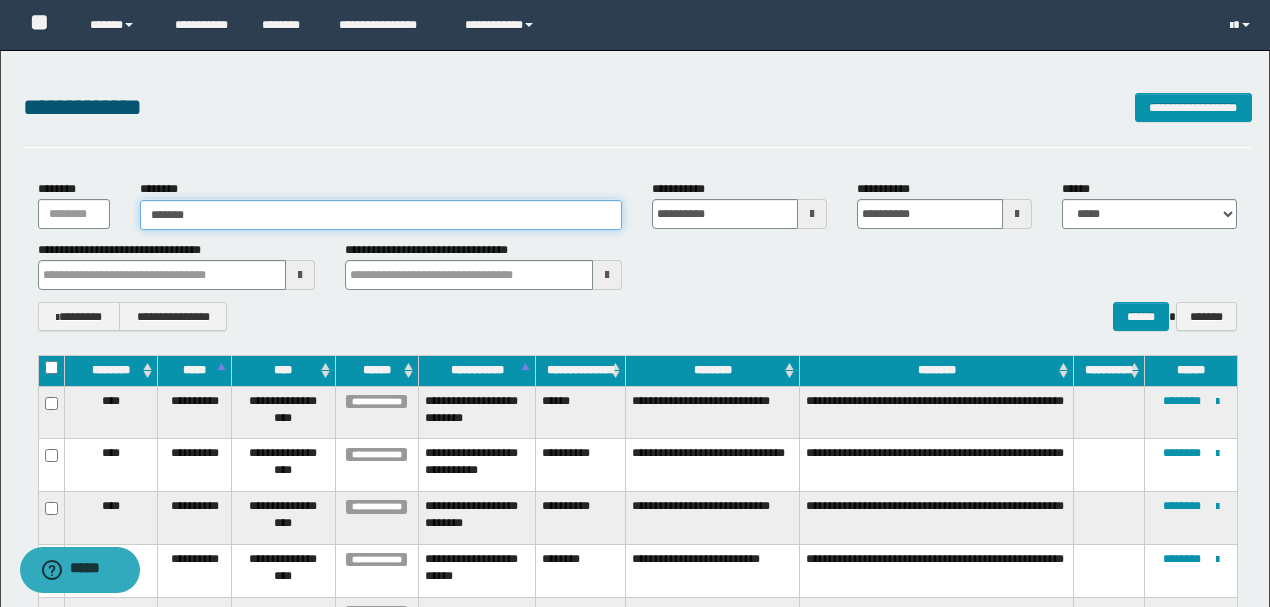 type on "*******" 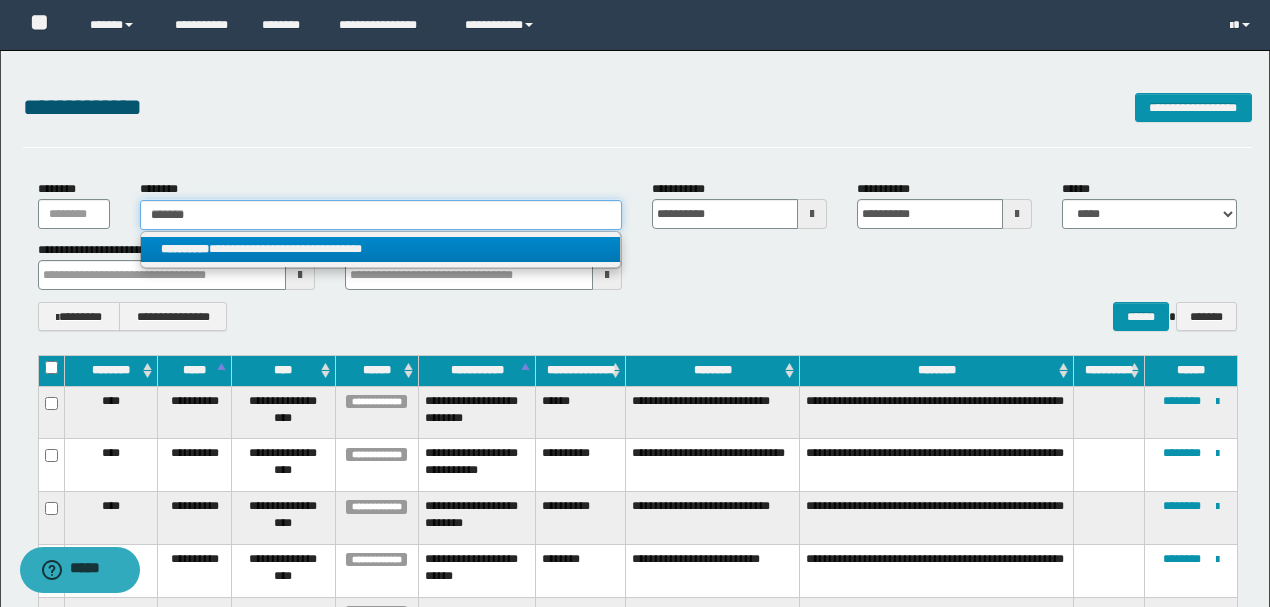 type on "*******" 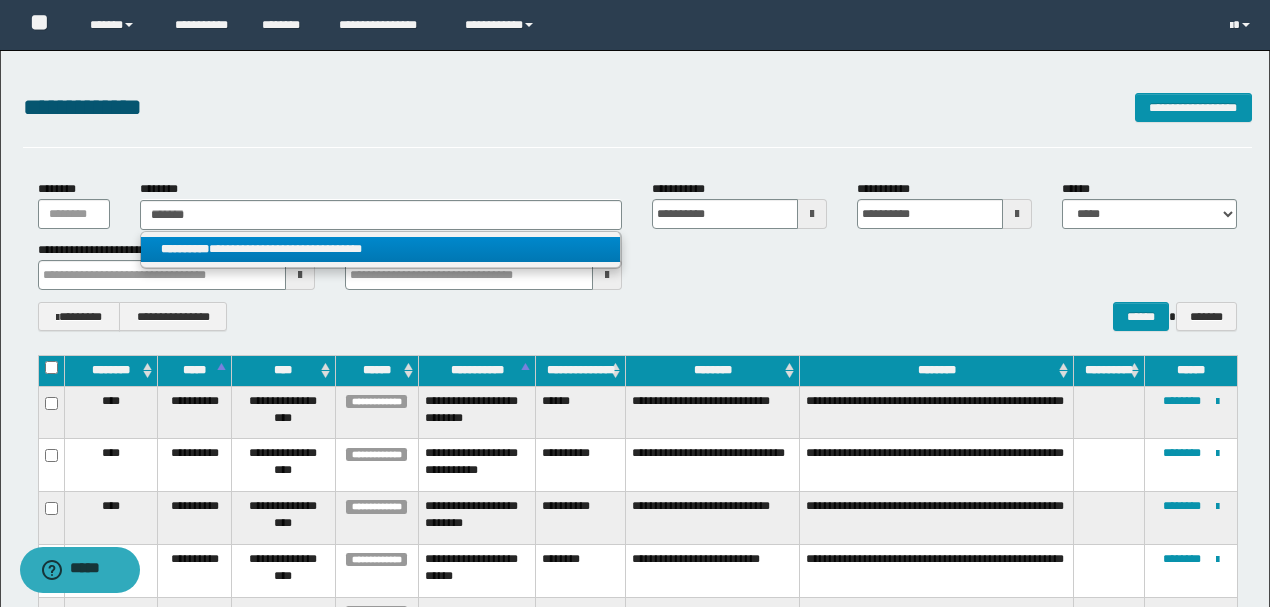 click on "**********" at bounding box center [380, 249] 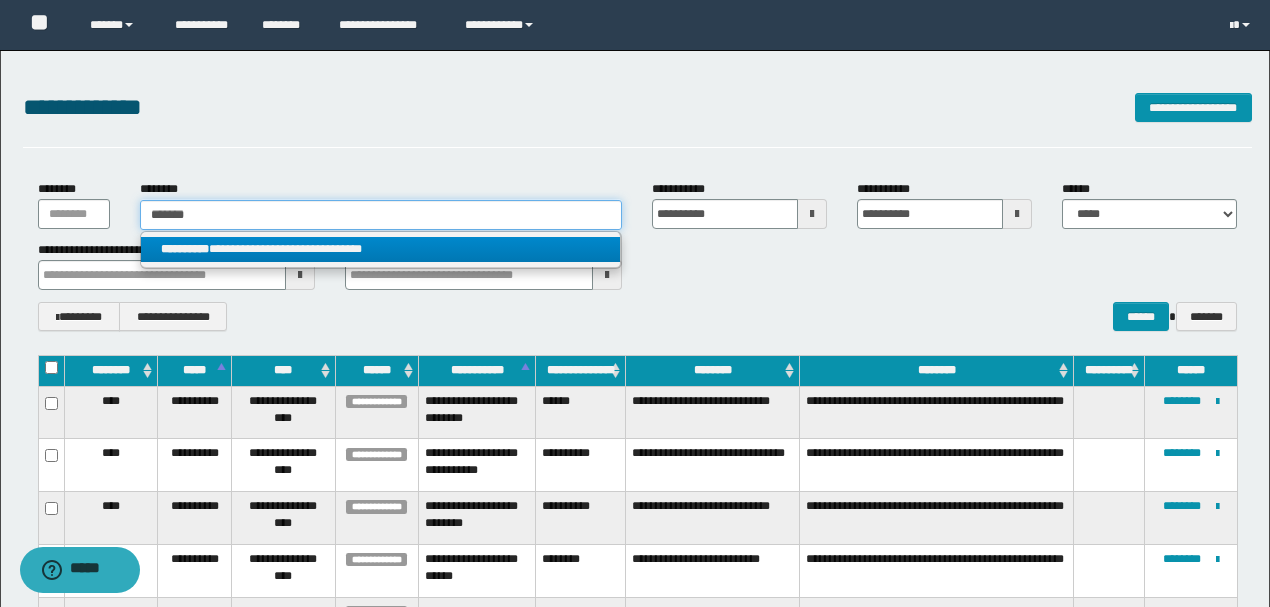 type 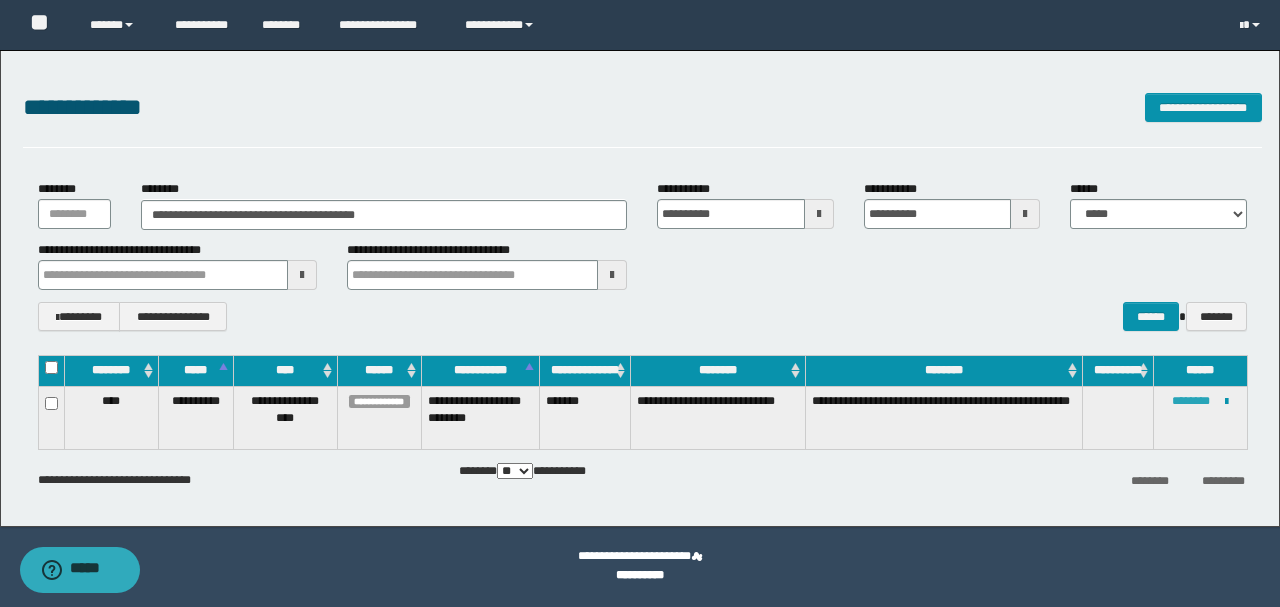 click on "********" at bounding box center (1191, 401) 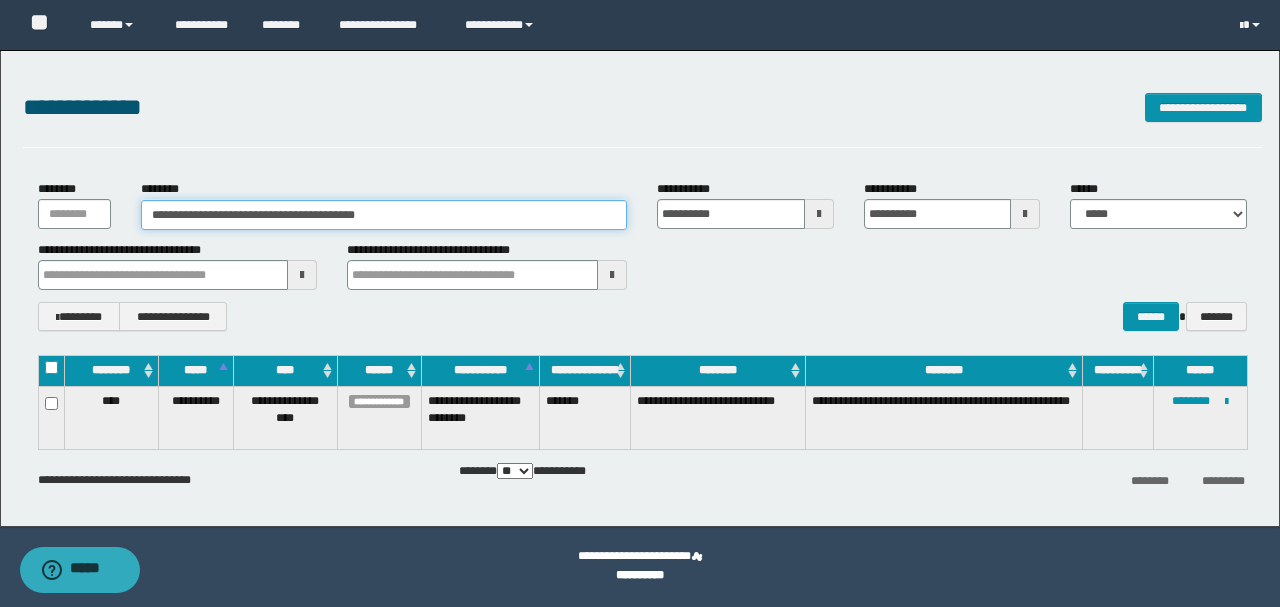 drag, startPoint x: 432, startPoint y: 215, endPoint x: 154, endPoint y: 219, distance: 278.02878 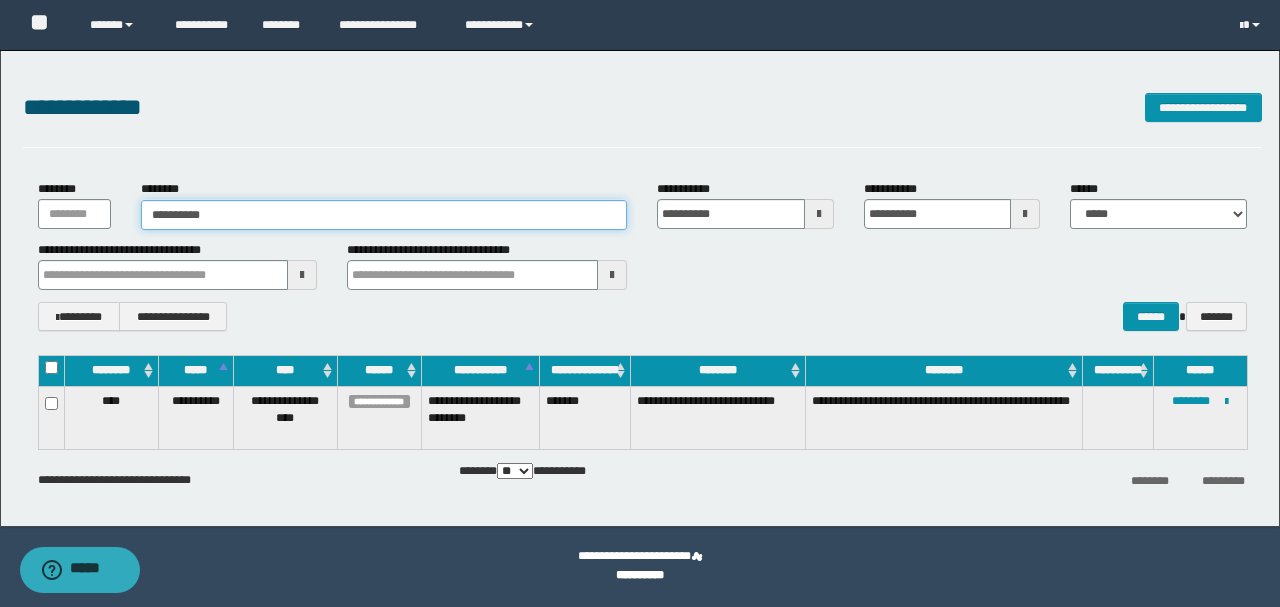 type on "**********" 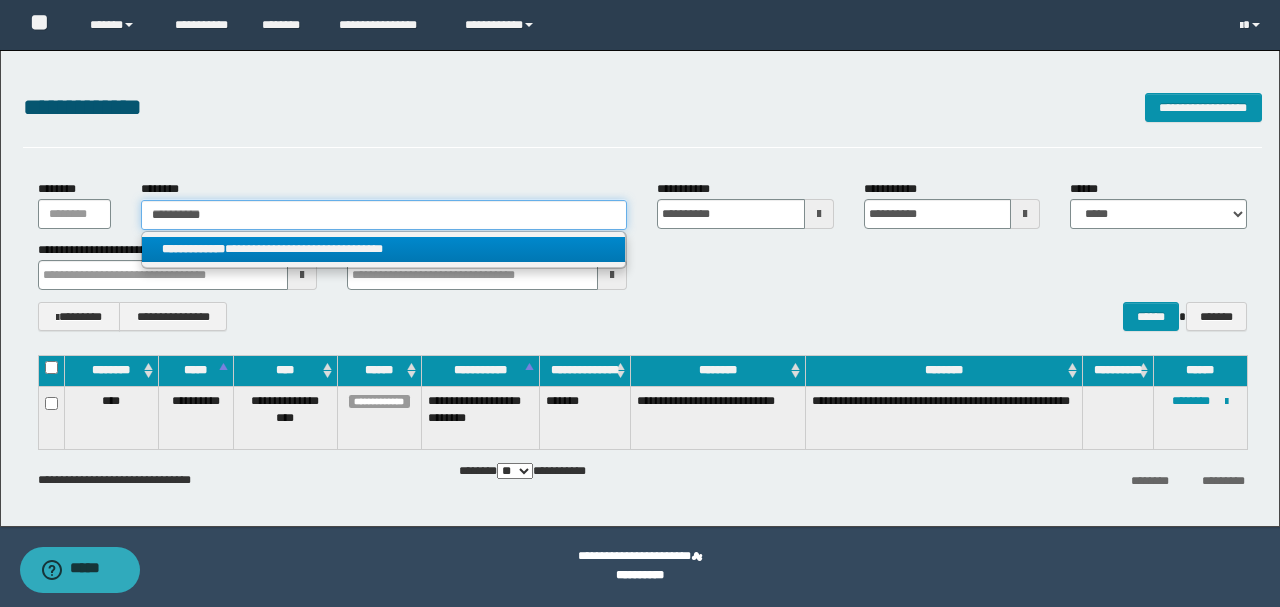type on "**********" 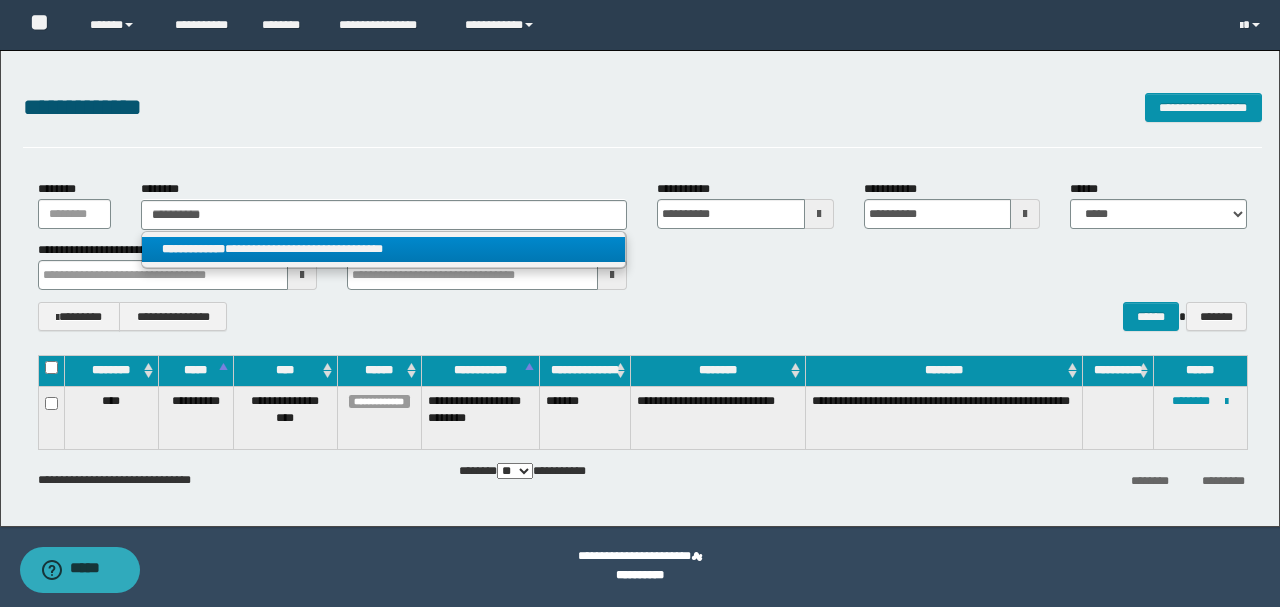 click on "**********" at bounding box center (384, 249) 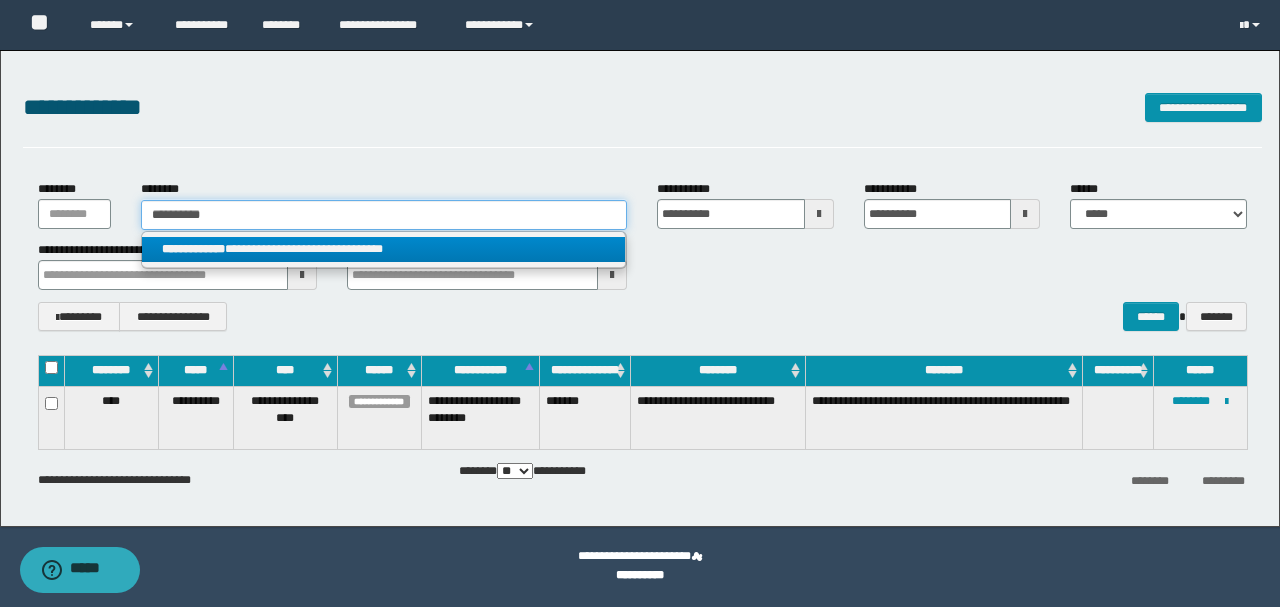 type 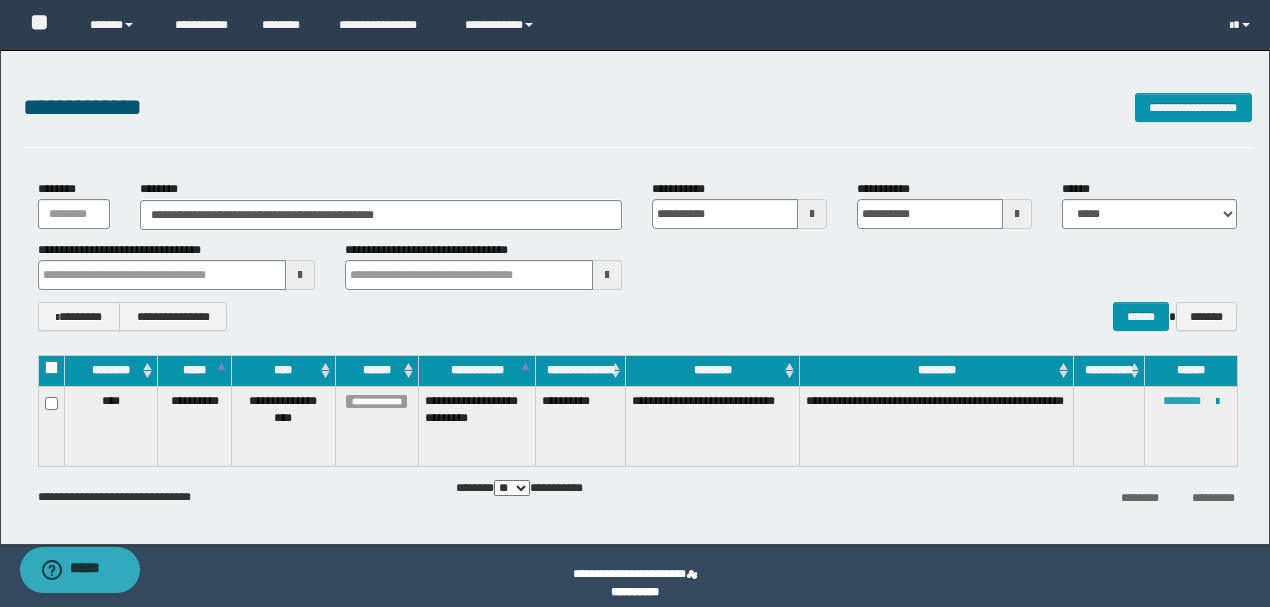 click on "********" at bounding box center [1182, 401] 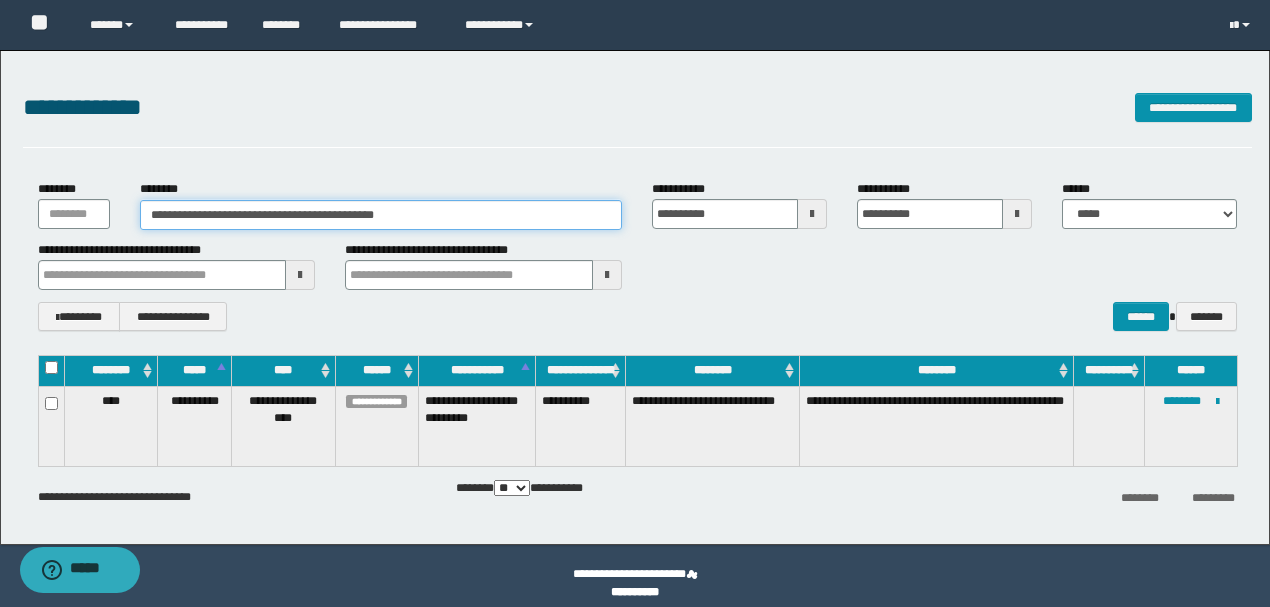 drag, startPoint x: 458, startPoint y: 208, endPoint x: 176, endPoint y: 212, distance: 282.02838 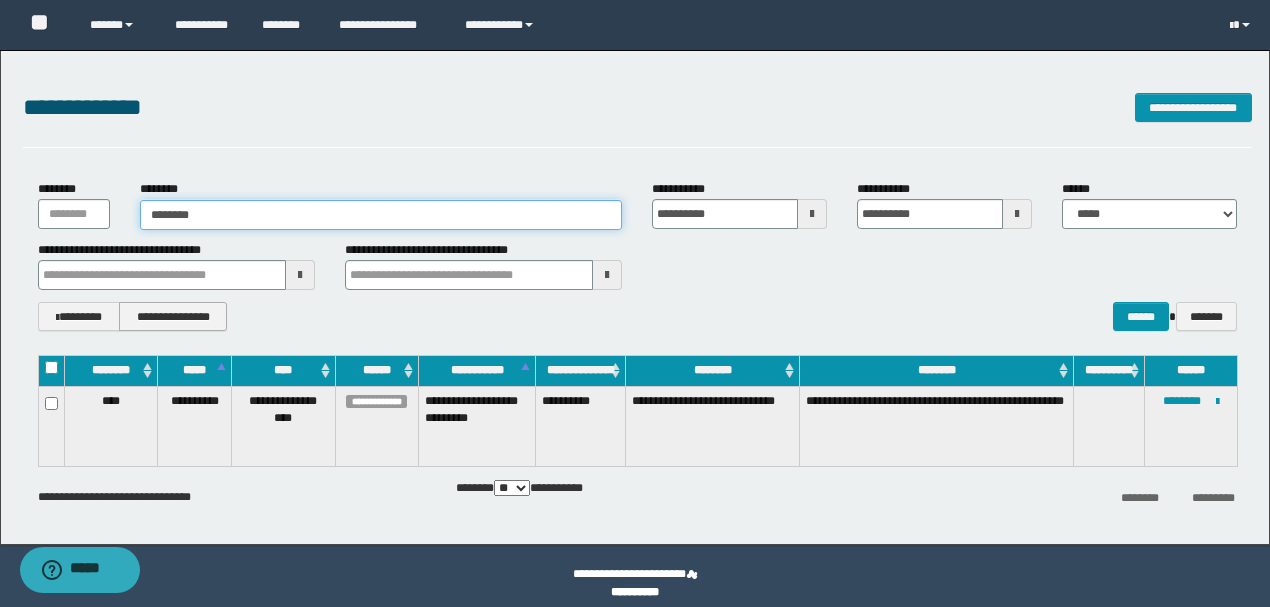 type on "********" 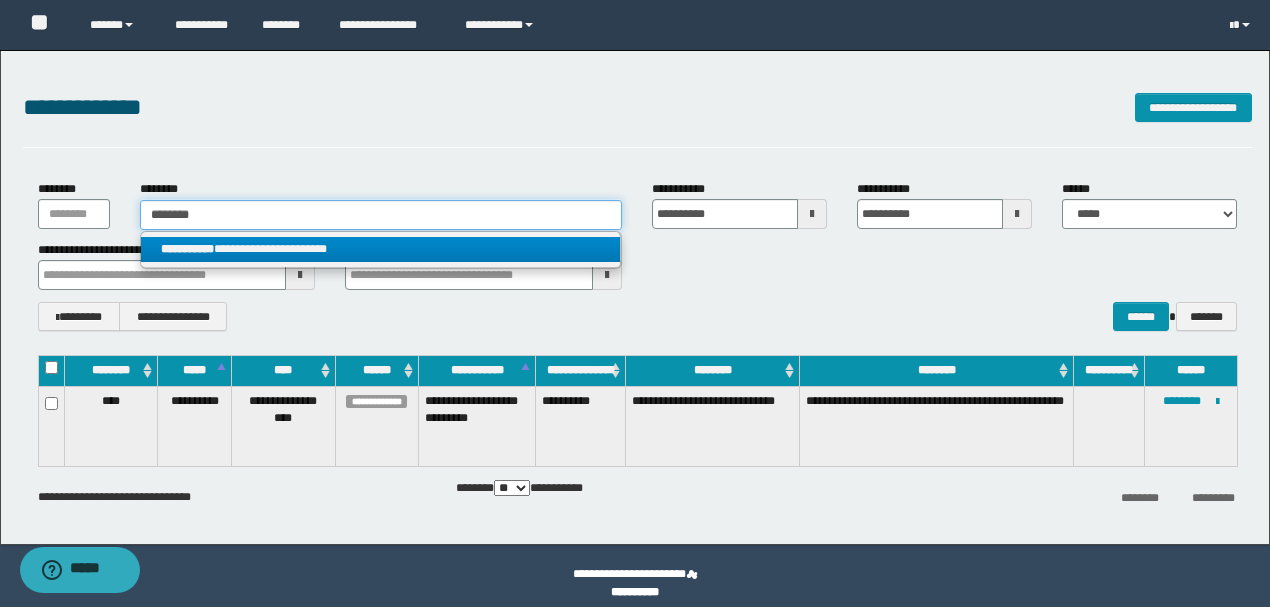 type on "********" 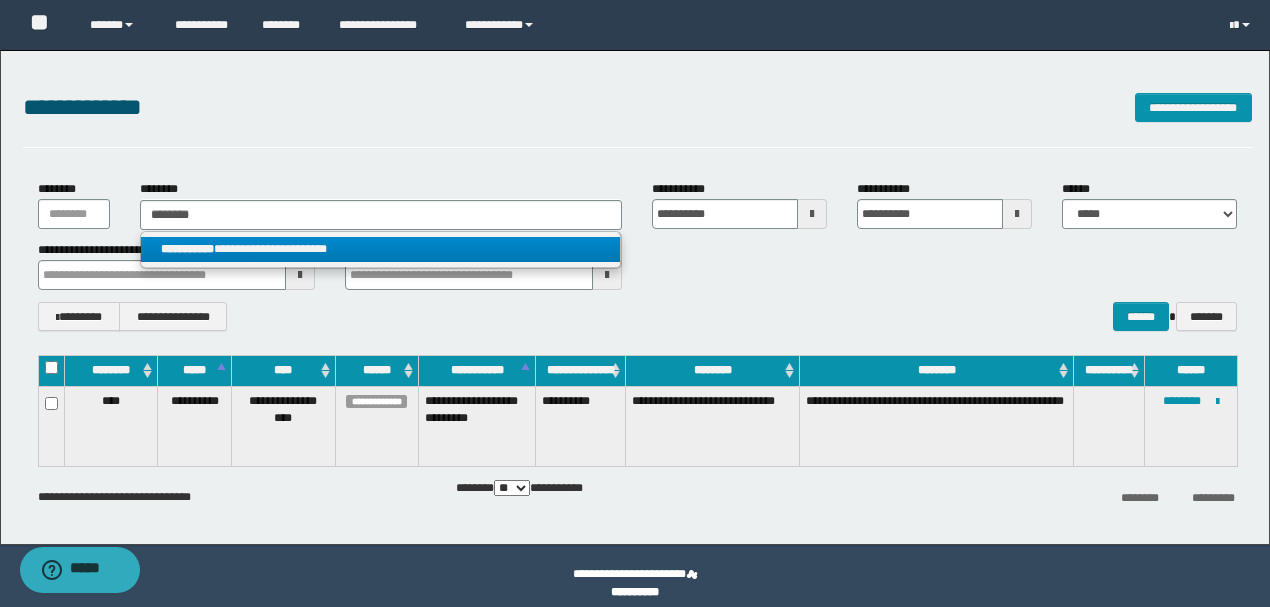 click on "**********" at bounding box center (380, 249) 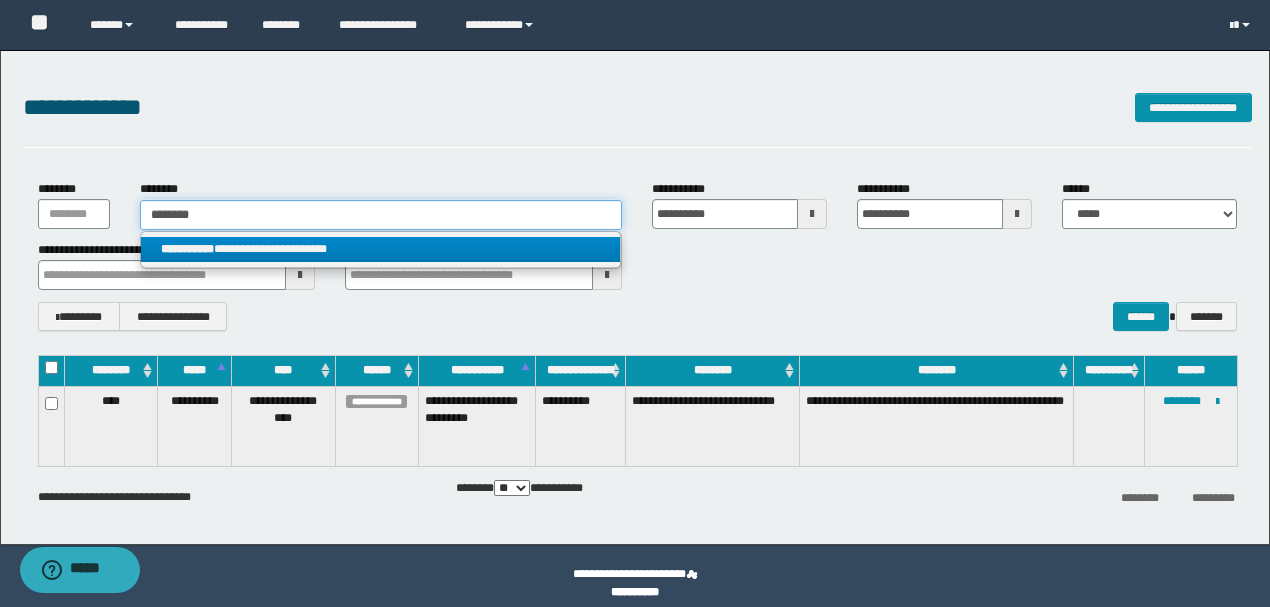 type 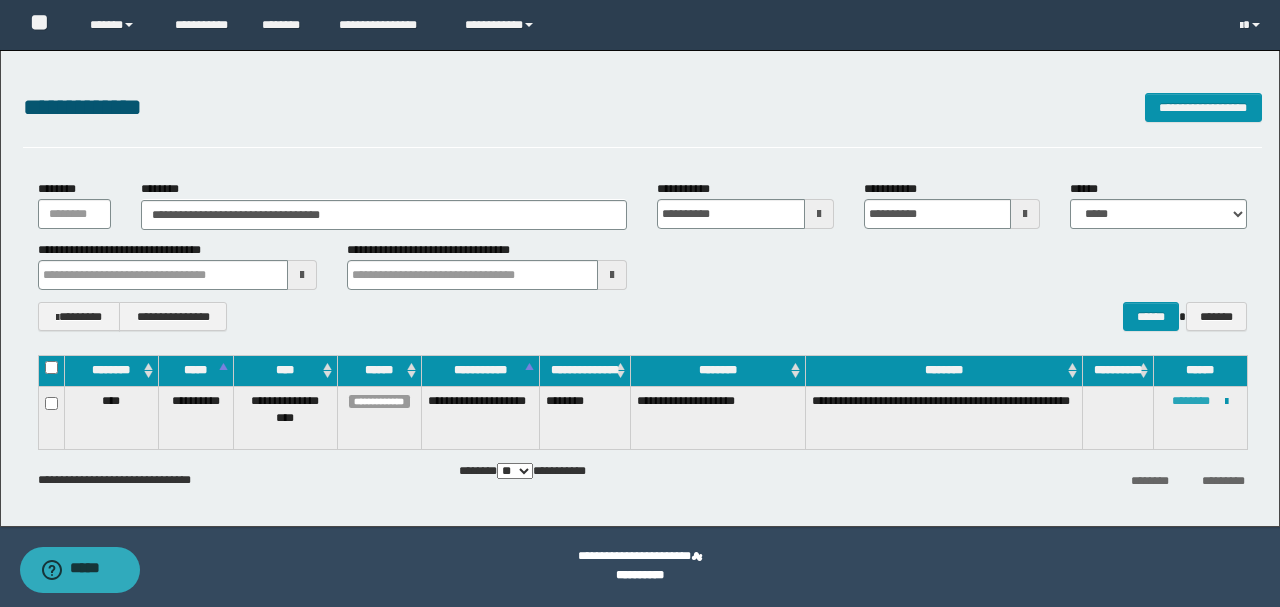 click on "********" at bounding box center (1191, 401) 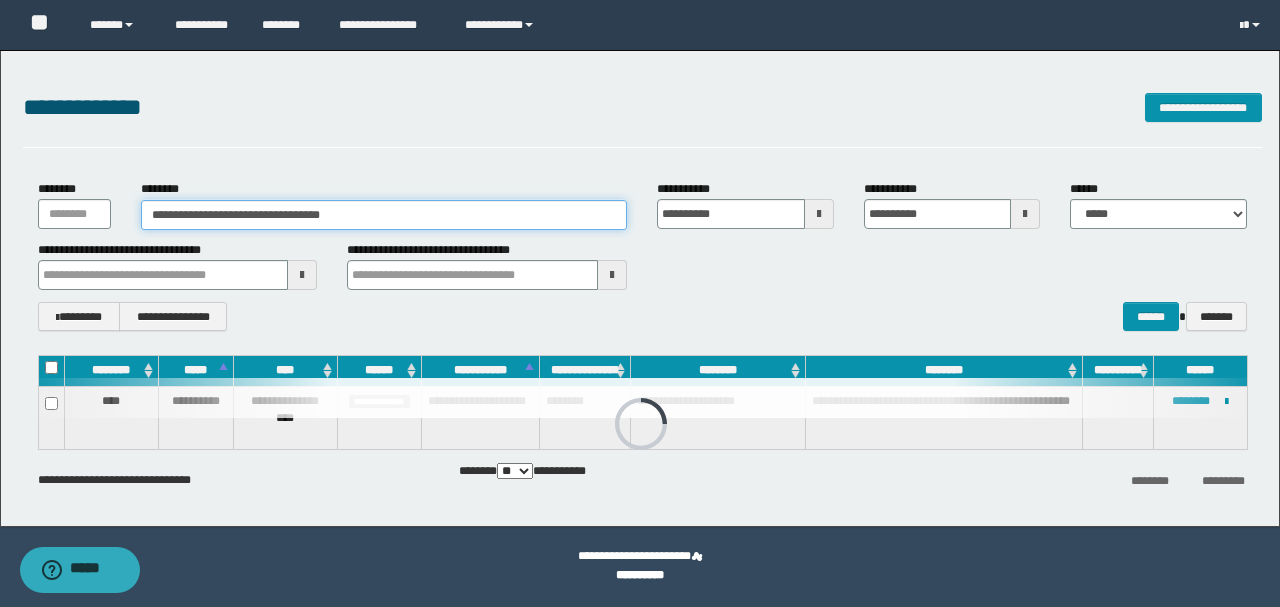 drag, startPoint x: 377, startPoint y: 218, endPoint x: 116, endPoint y: 220, distance: 261.00766 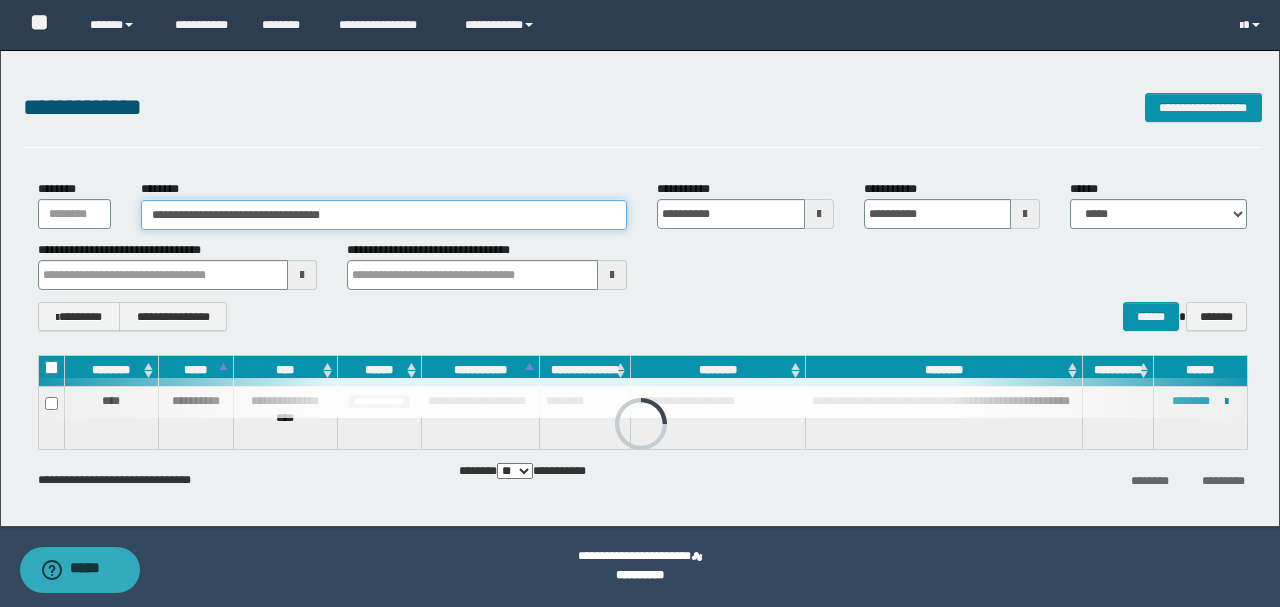 click on "**********" at bounding box center (642, 204) 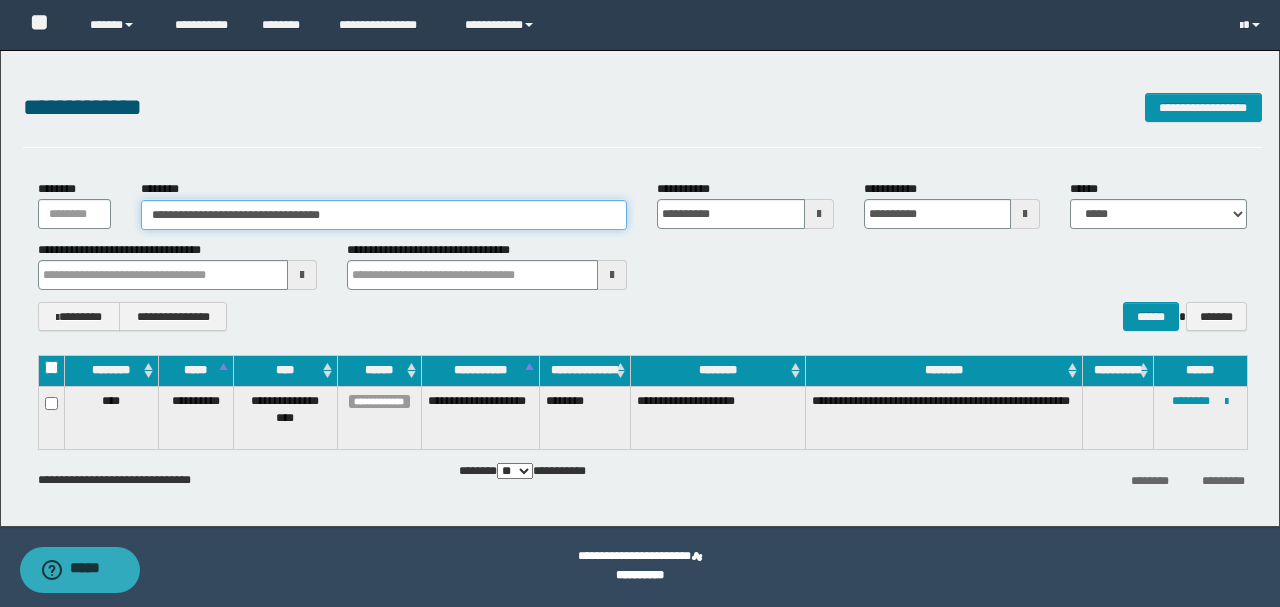 paste 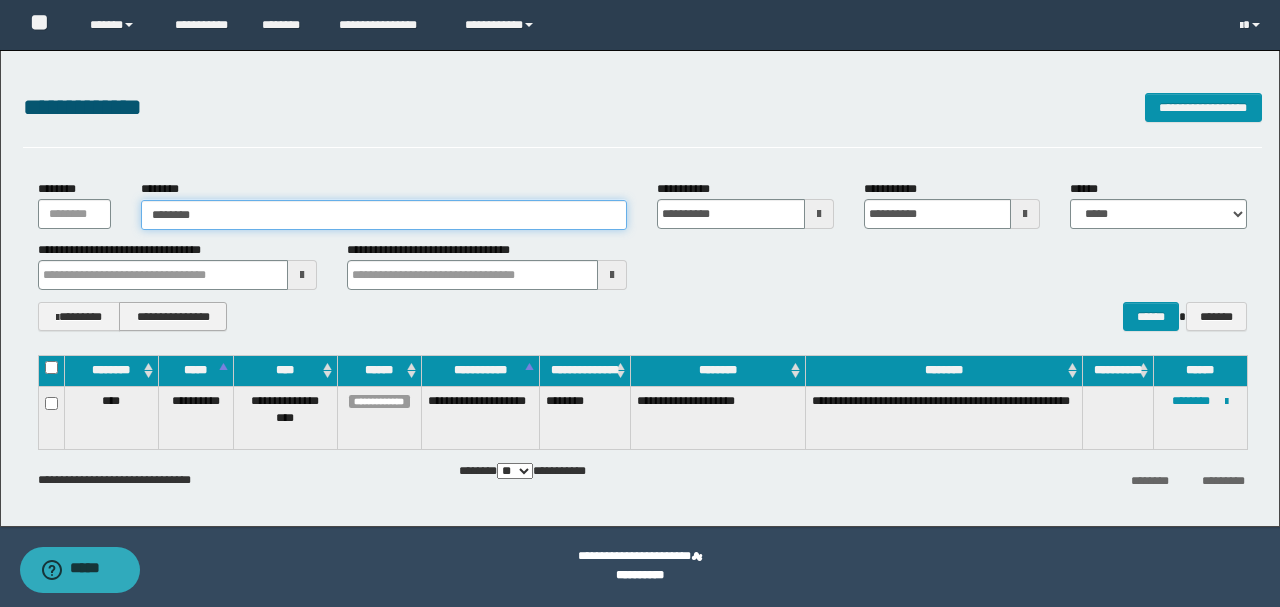 type on "********" 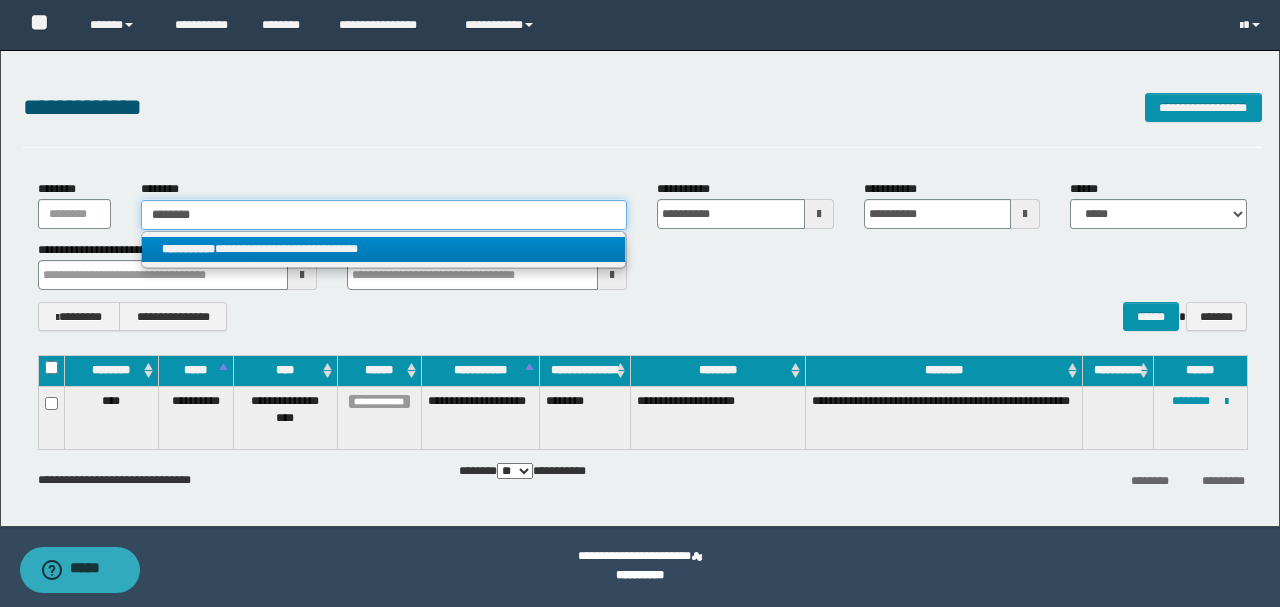 type on "********" 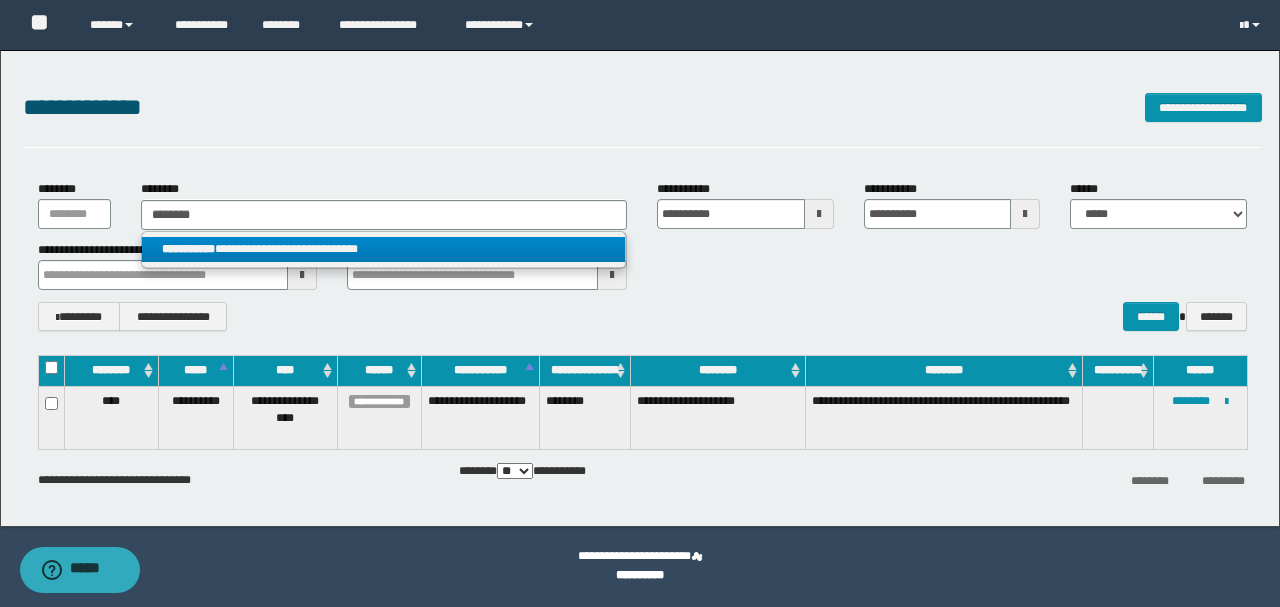 click on "**********" at bounding box center (384, 249) 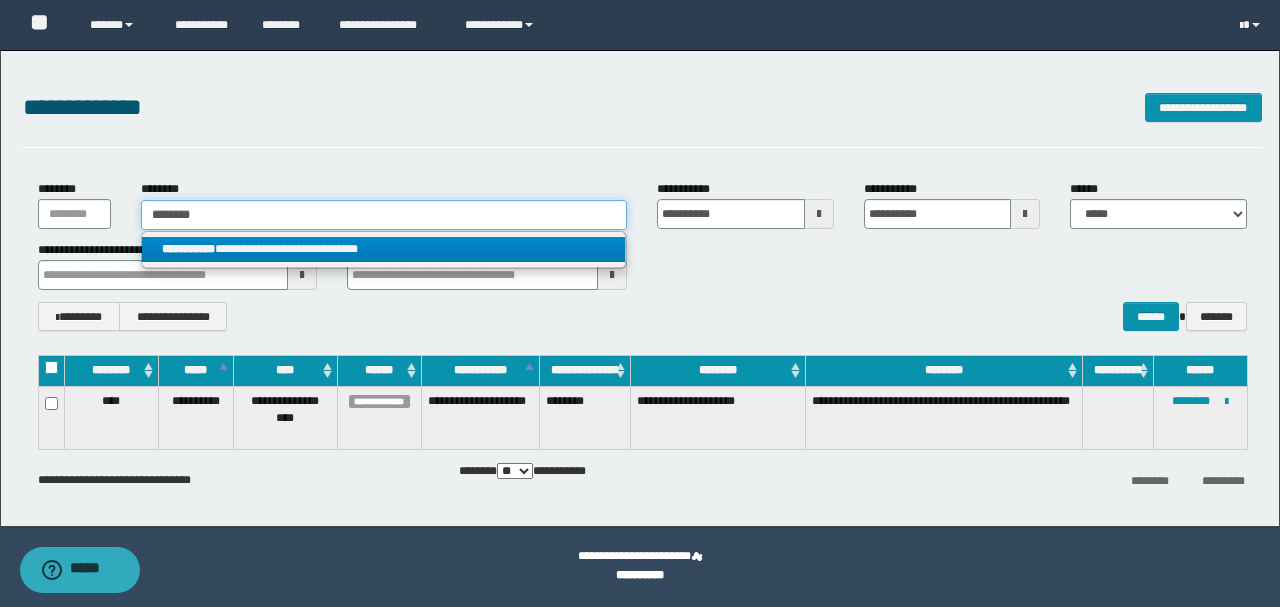 type 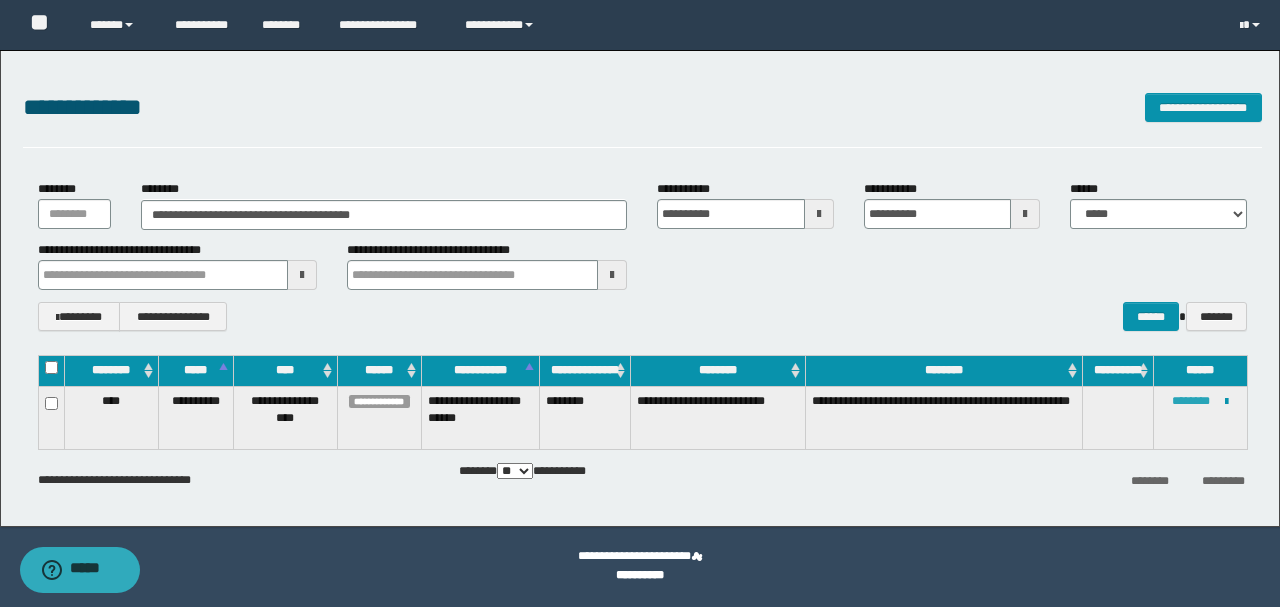 click on "********" at bounding box center [1191, 401] 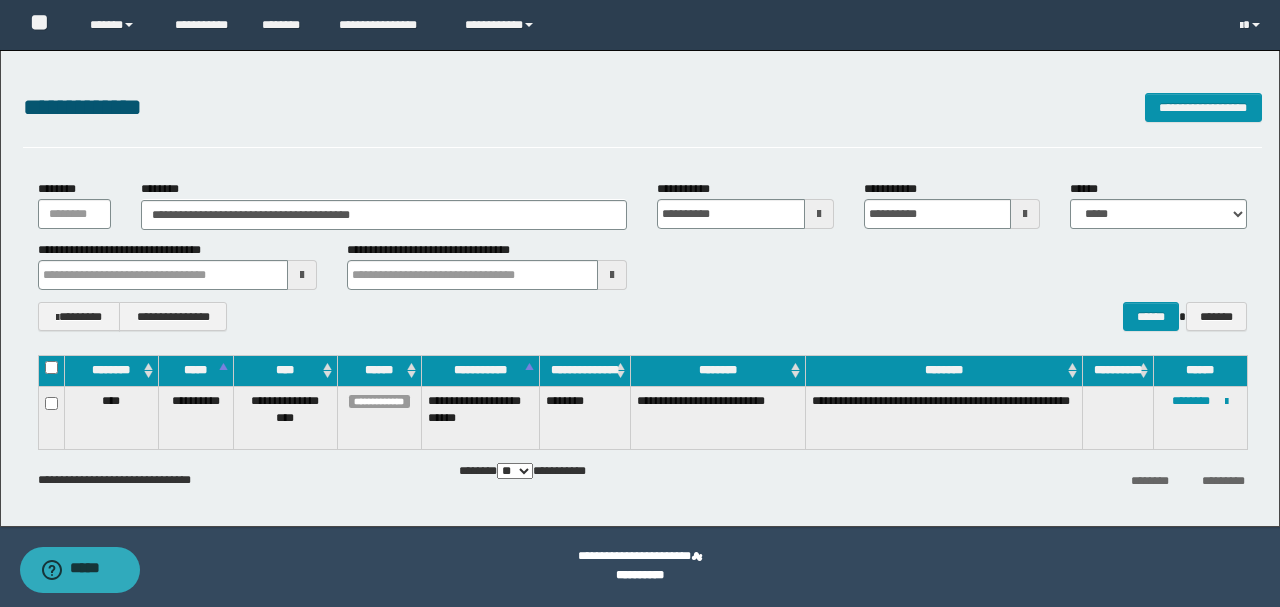 click on "**********" at bounding box center (642, 479) 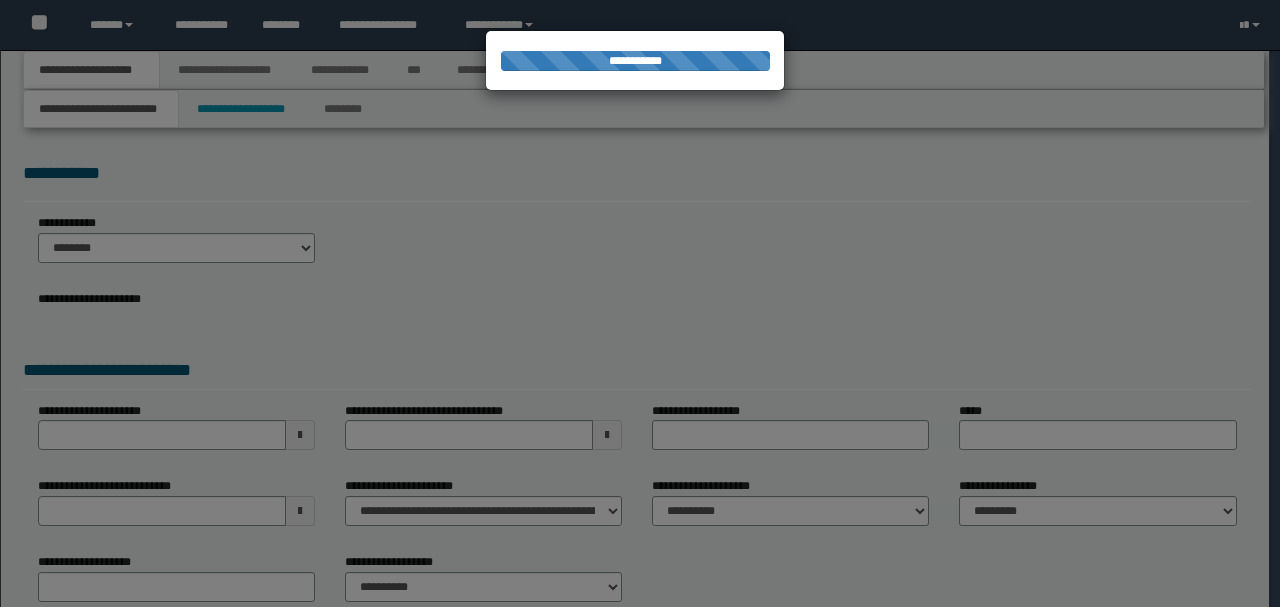 scroll, scrollTop: 0, scrollLeft: 0, axis: both 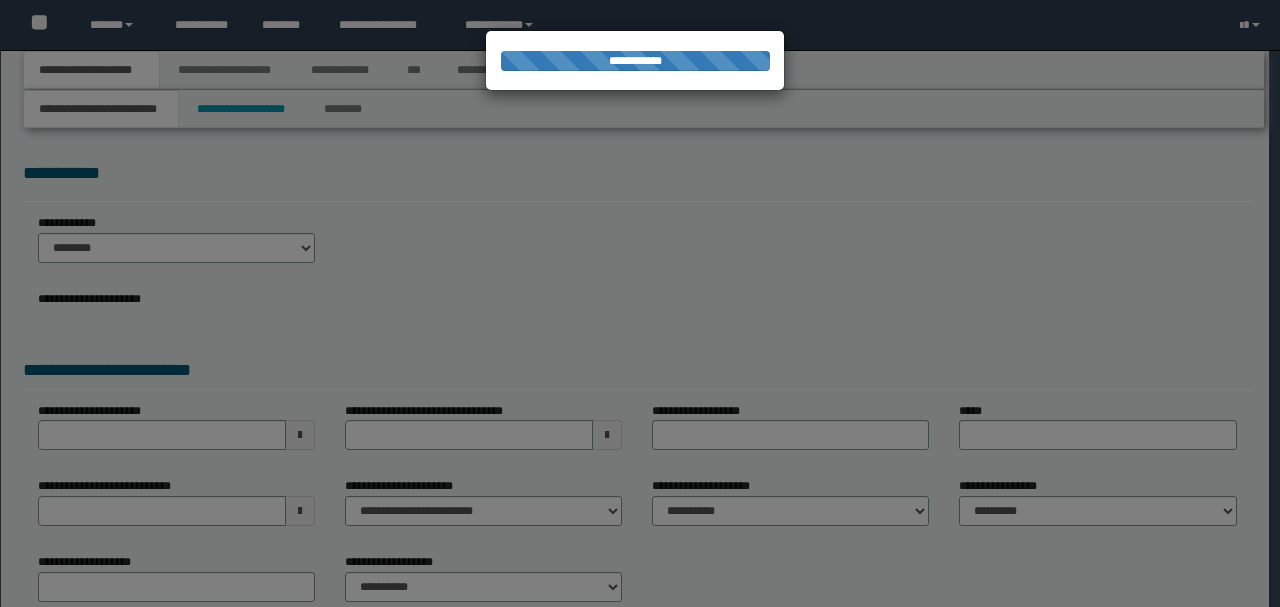 select on "*" 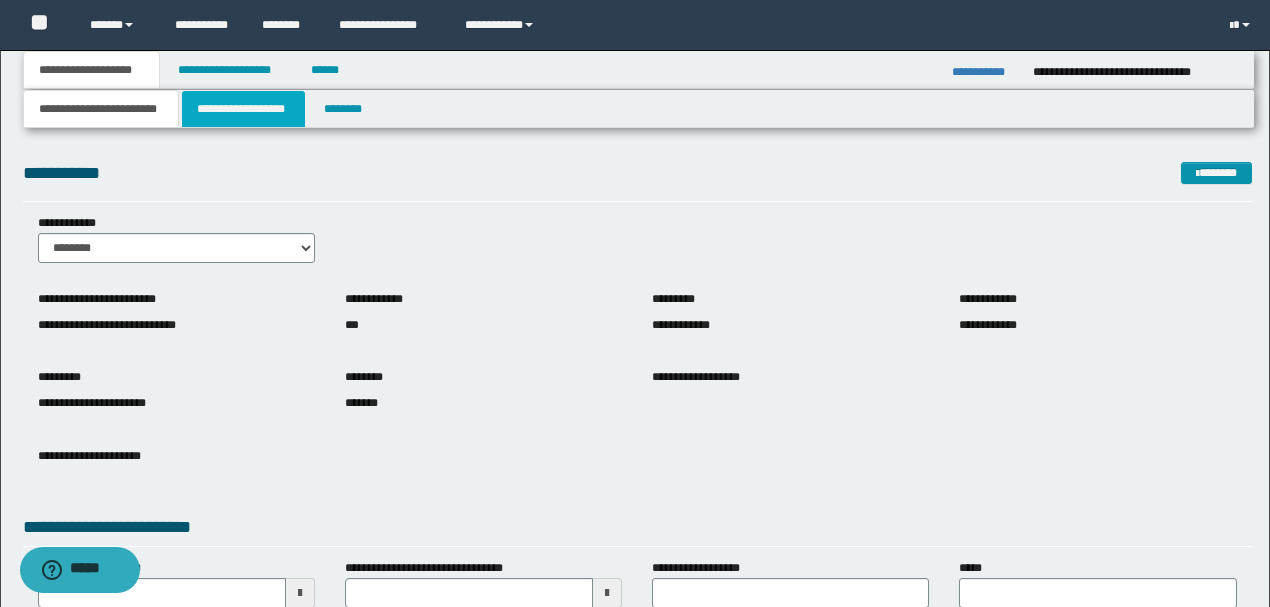 click on "**********" at bounding box center (243, 109) 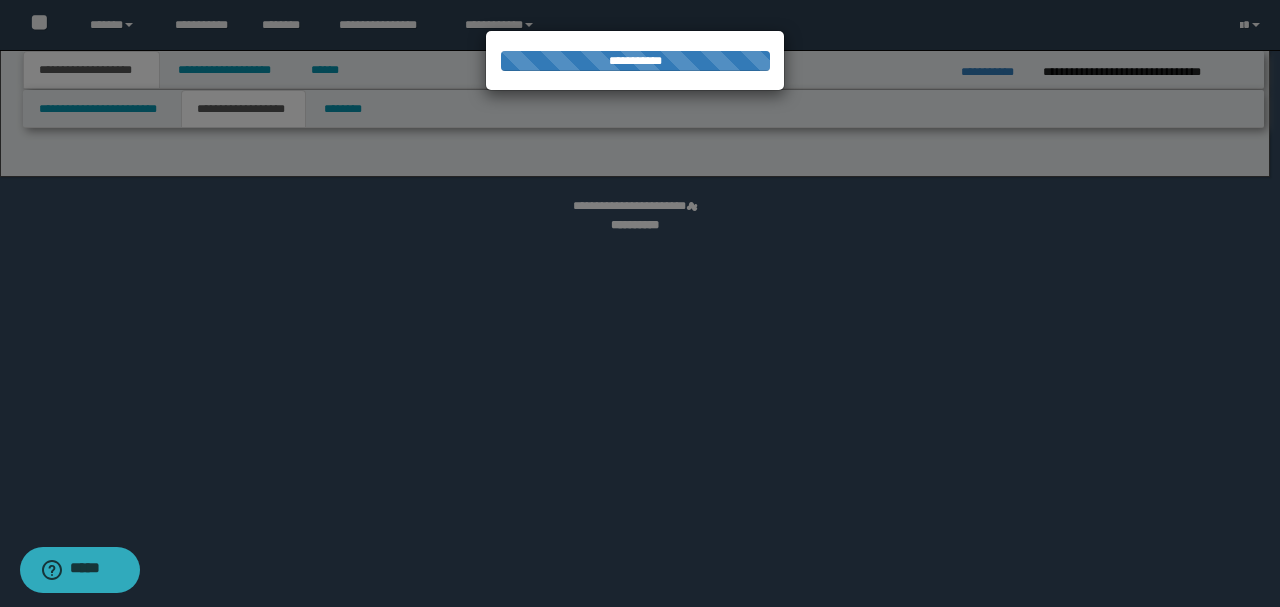 select on "*" 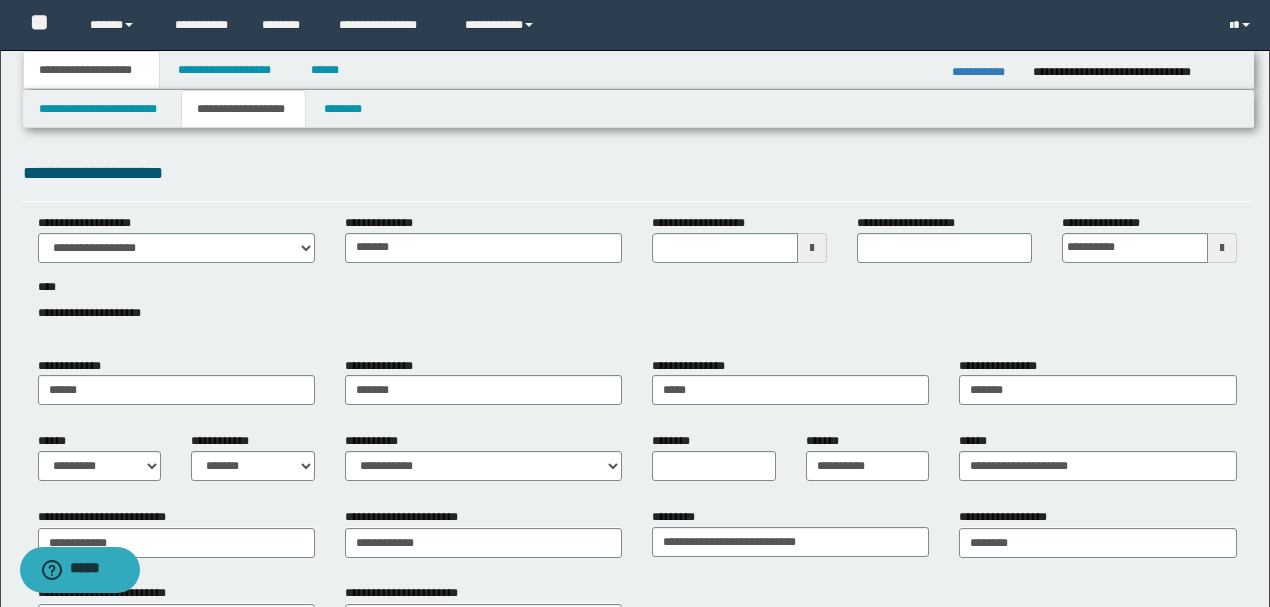 type 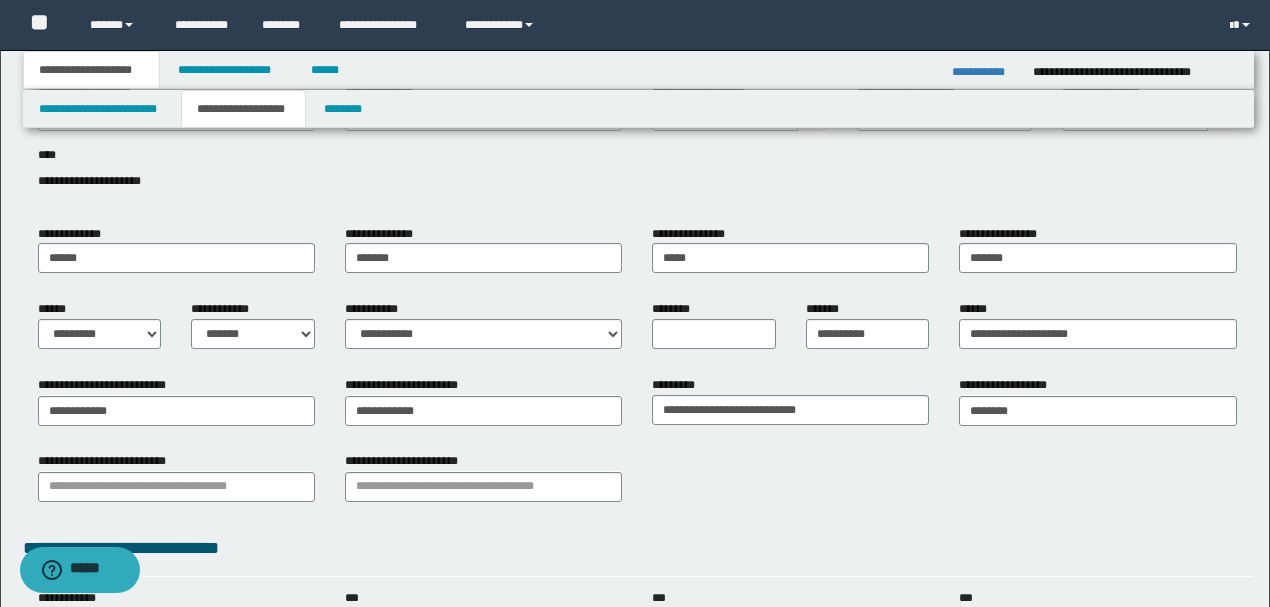 scroll, scrollTop: 133, scrollLeft: 0, axis: vertical 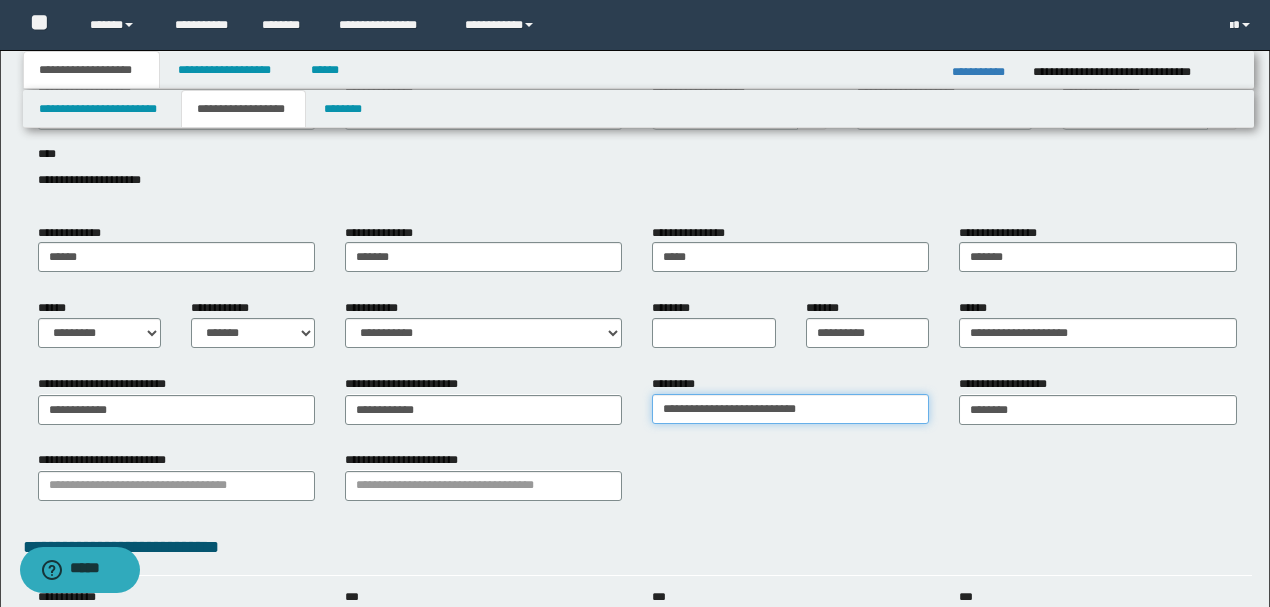 drag, startPoint x: 667, startPoint y: 409, endPoint x: 678, endPoint y: 408, distance: 11.045361 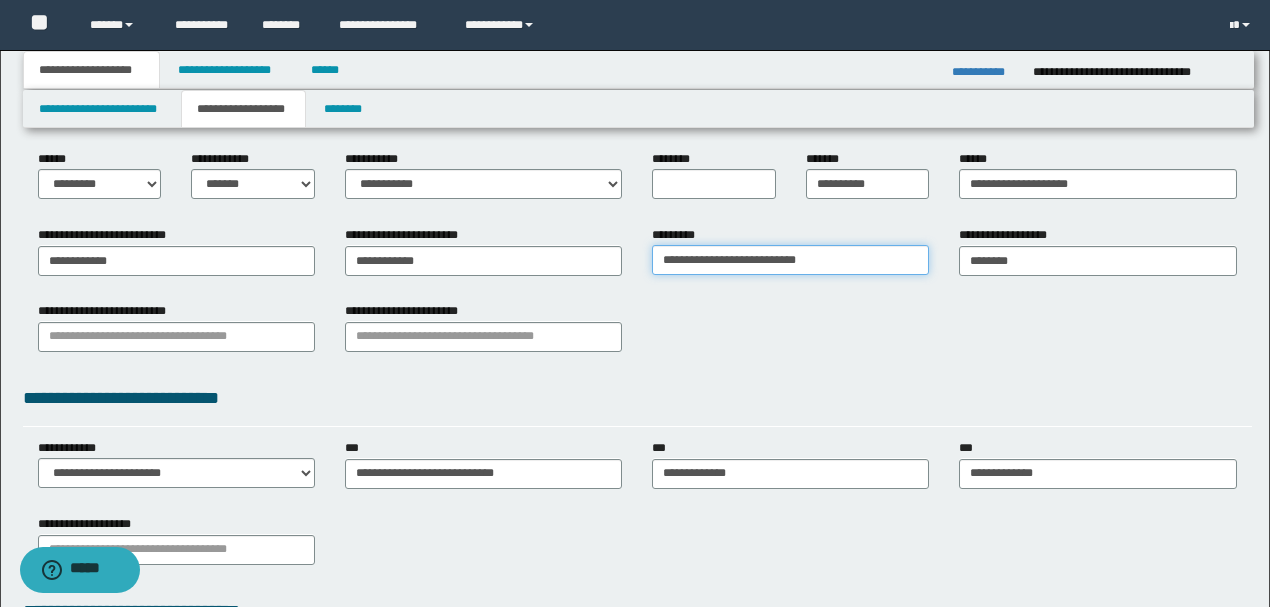 scroll, scrollTop: 400, scrollLeft: 0, axis: vertical 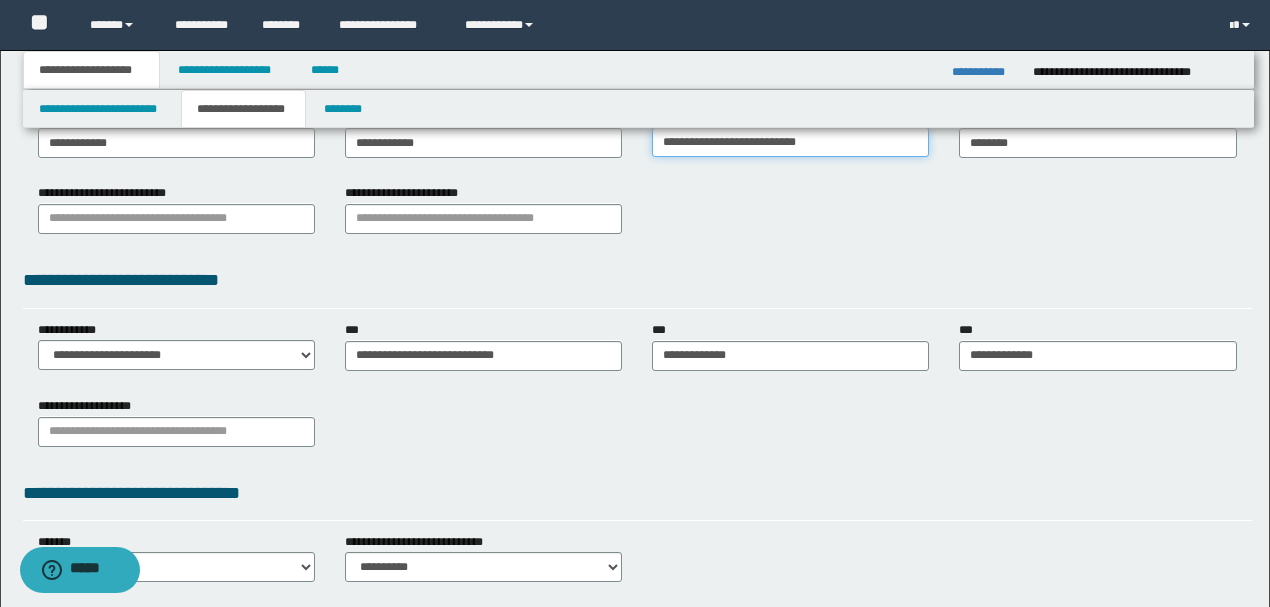 type on "**********" 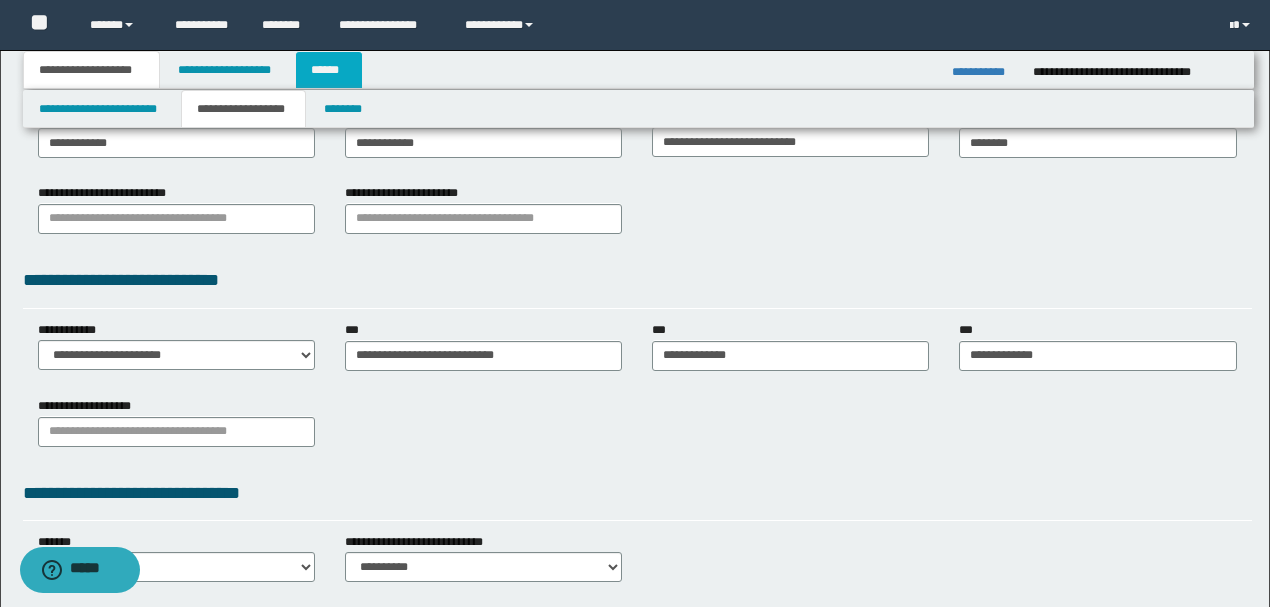 click on "******" at bounding box center [329, 70] 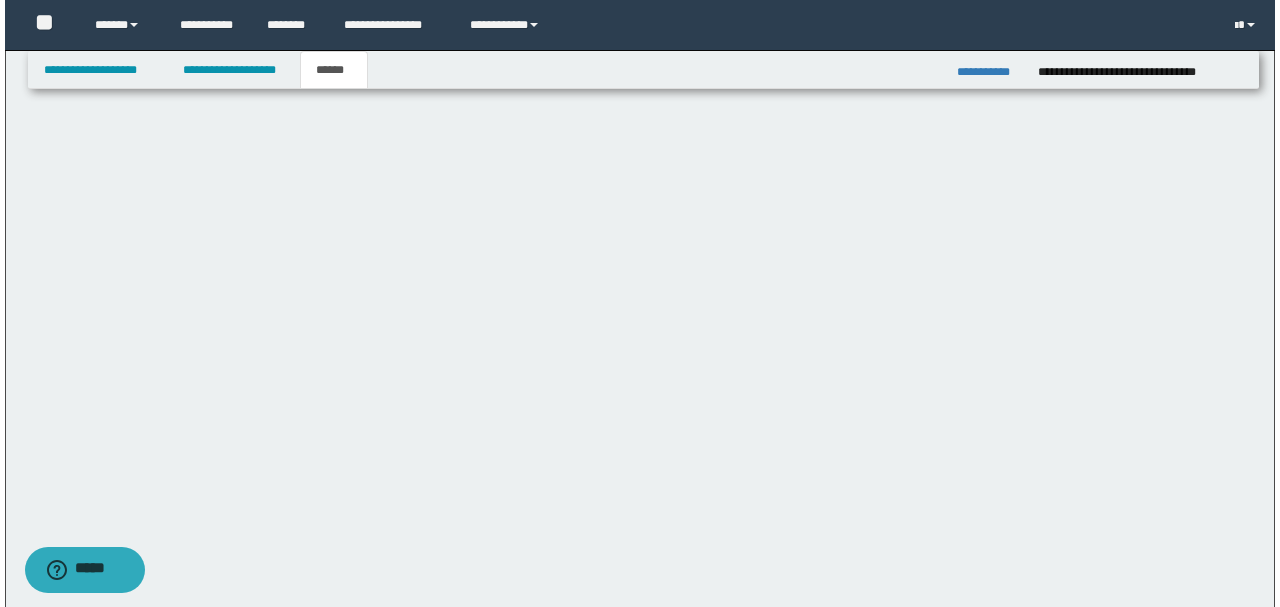 scroll, scrollTop: 0, scrollLeft: 0, axis: both 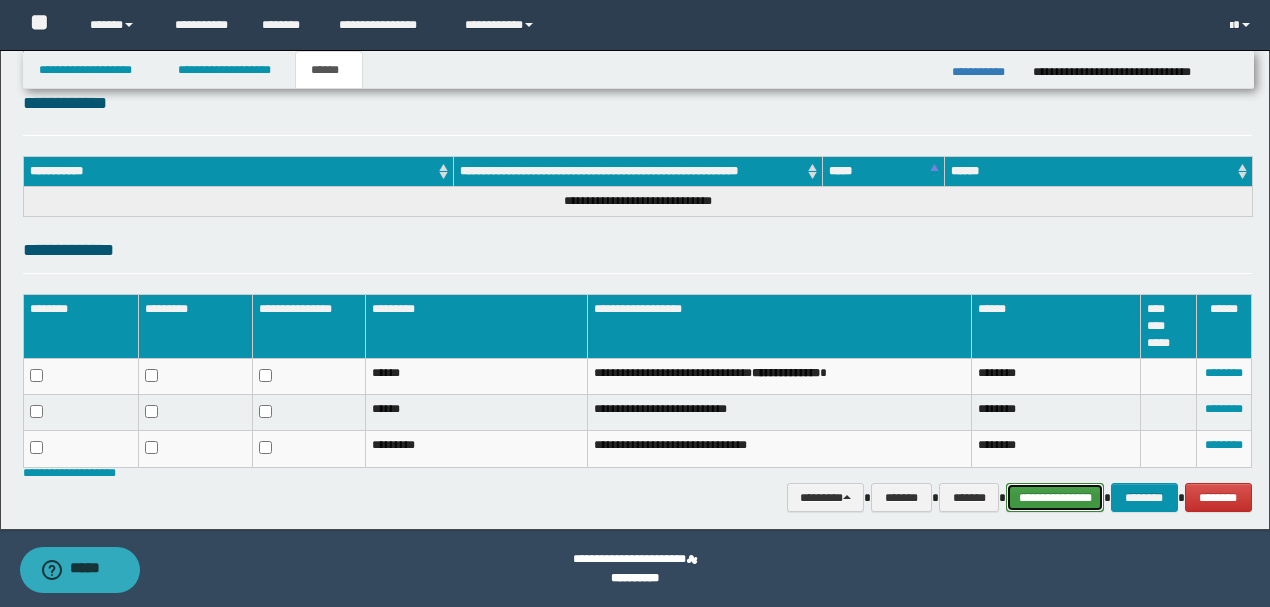 click on "**********" at bounding box center (1055, 497) 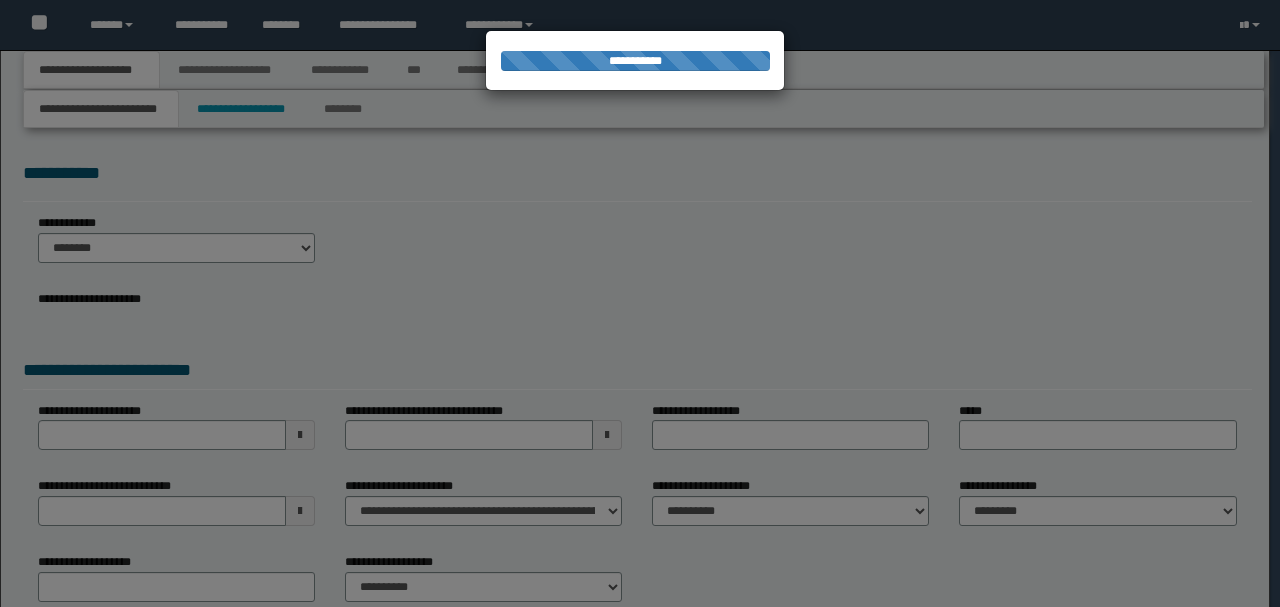 scroll, scrollTop: 0, scrollLeft: 0, axis: both 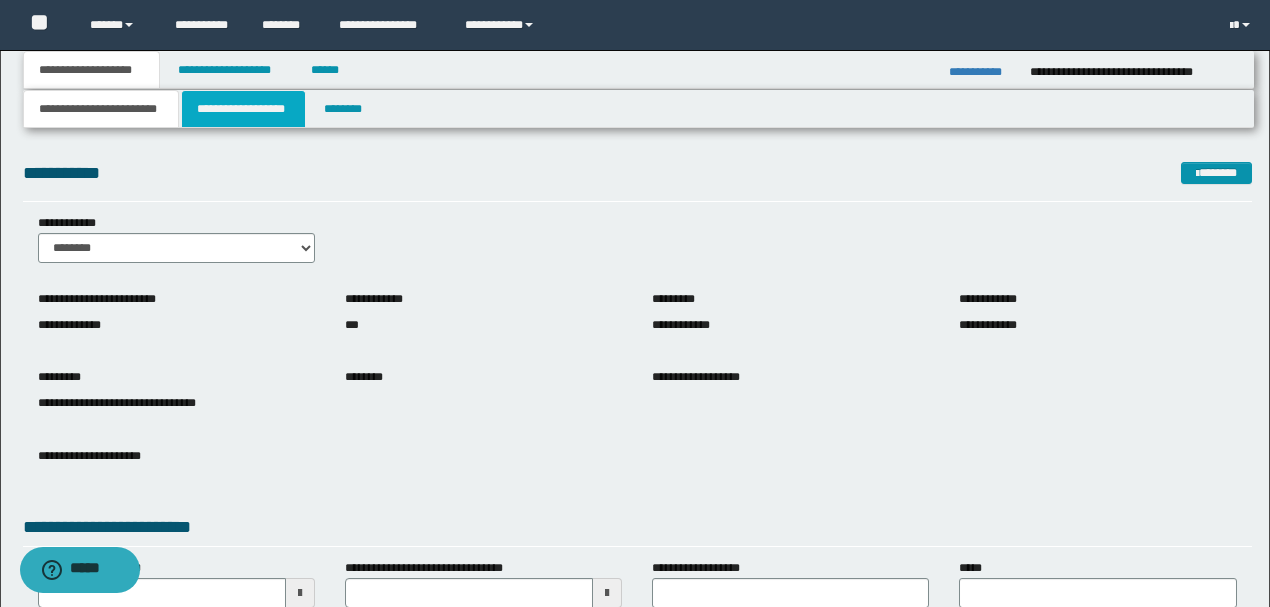 click on "**********" at bounding box center [243, 109] 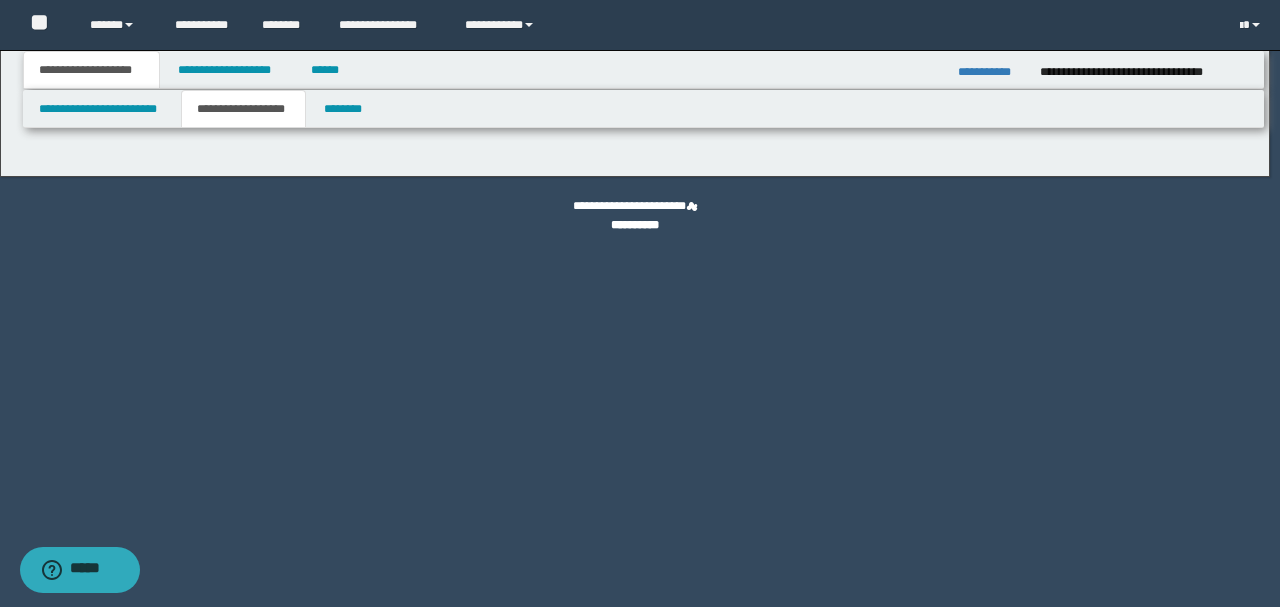 type on "**********" 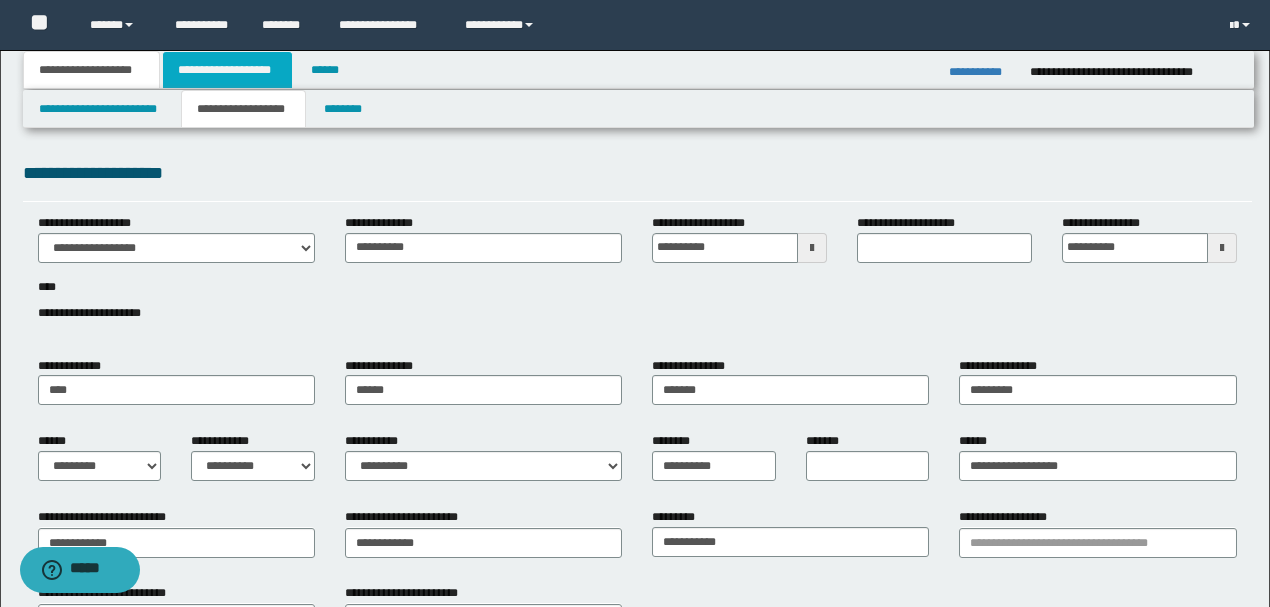 click on "**********" at bounding box center (227, 70) 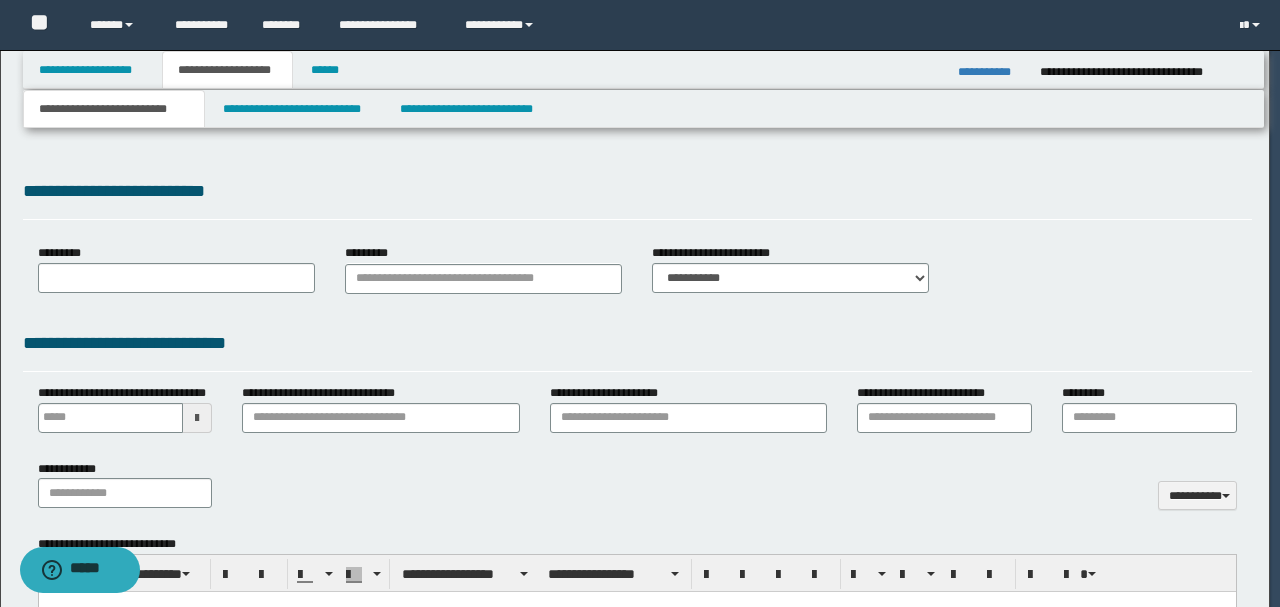 select on "*" 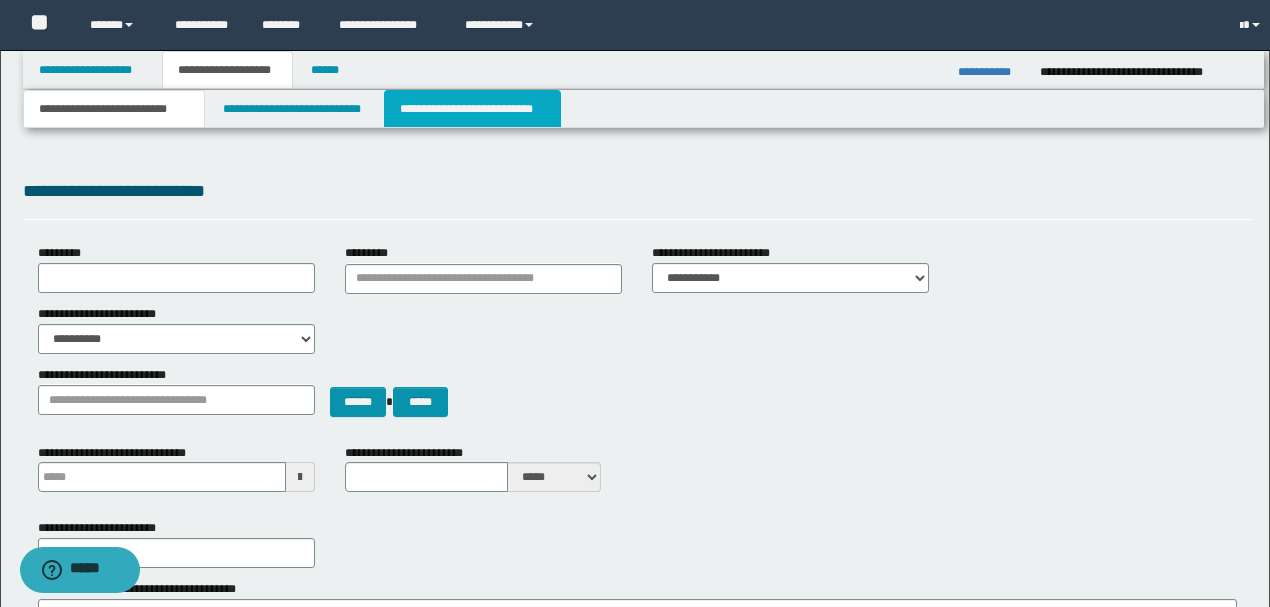 click on "**********" at bounding box center (472, 109) 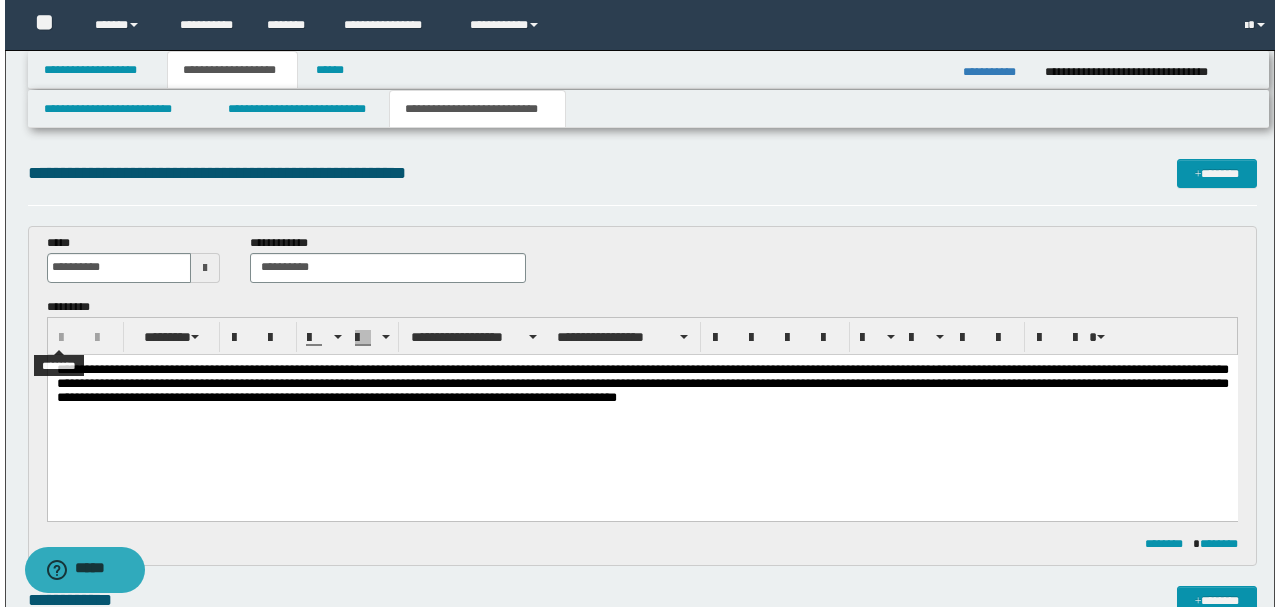 scroll, scrollTop: 0, scrollLeft: 0, axis: both 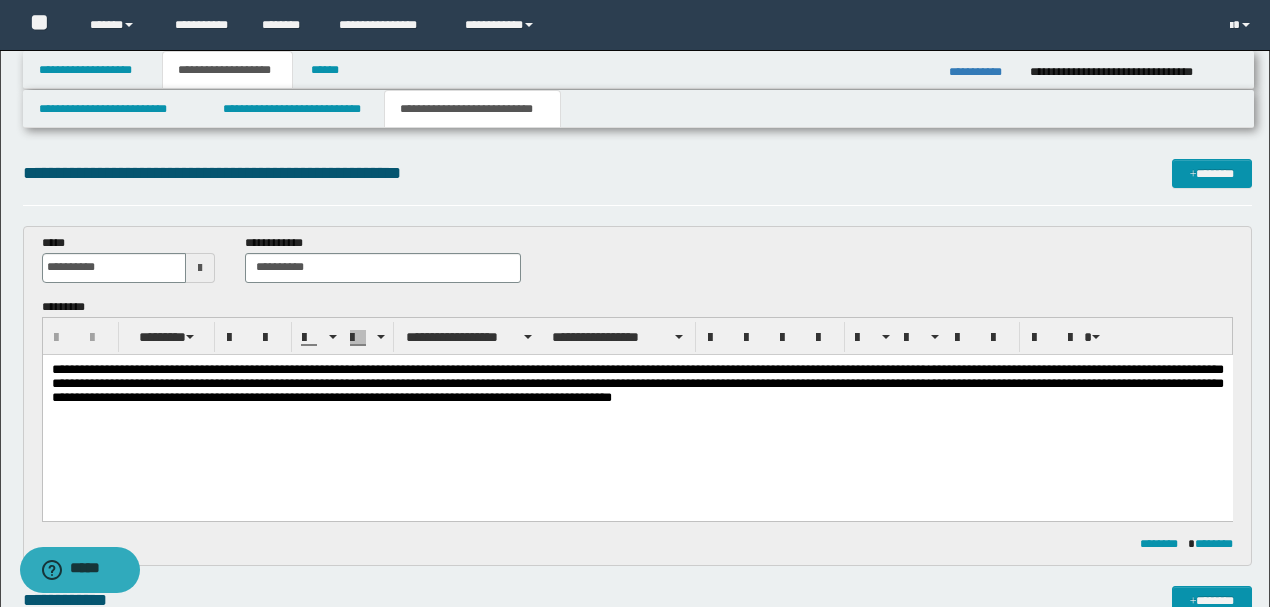 click on "**********" at bounding box center (637, 382) 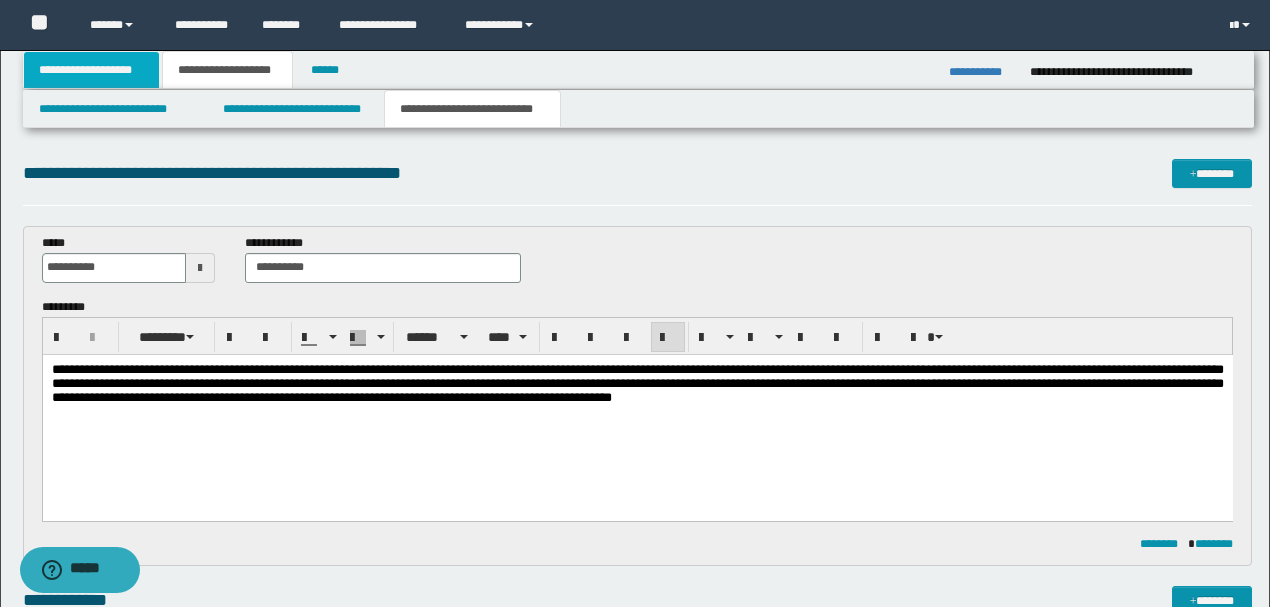 click on "**********" at bounding box center [92, 70] 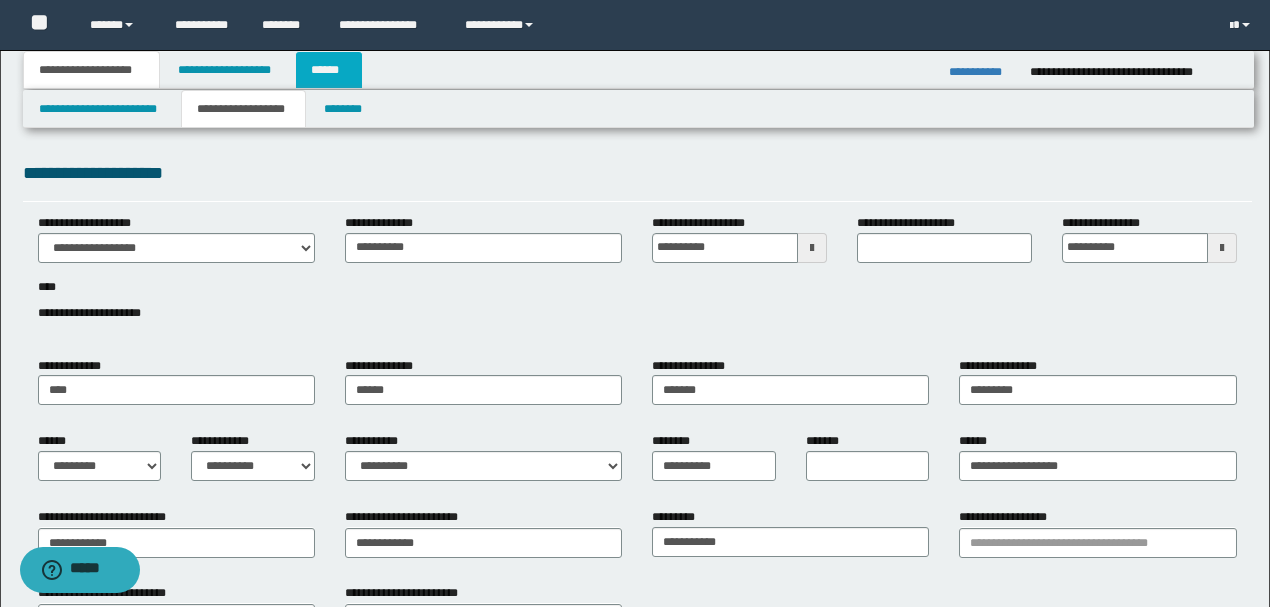 click on "******" at bounding box center [329, 70] 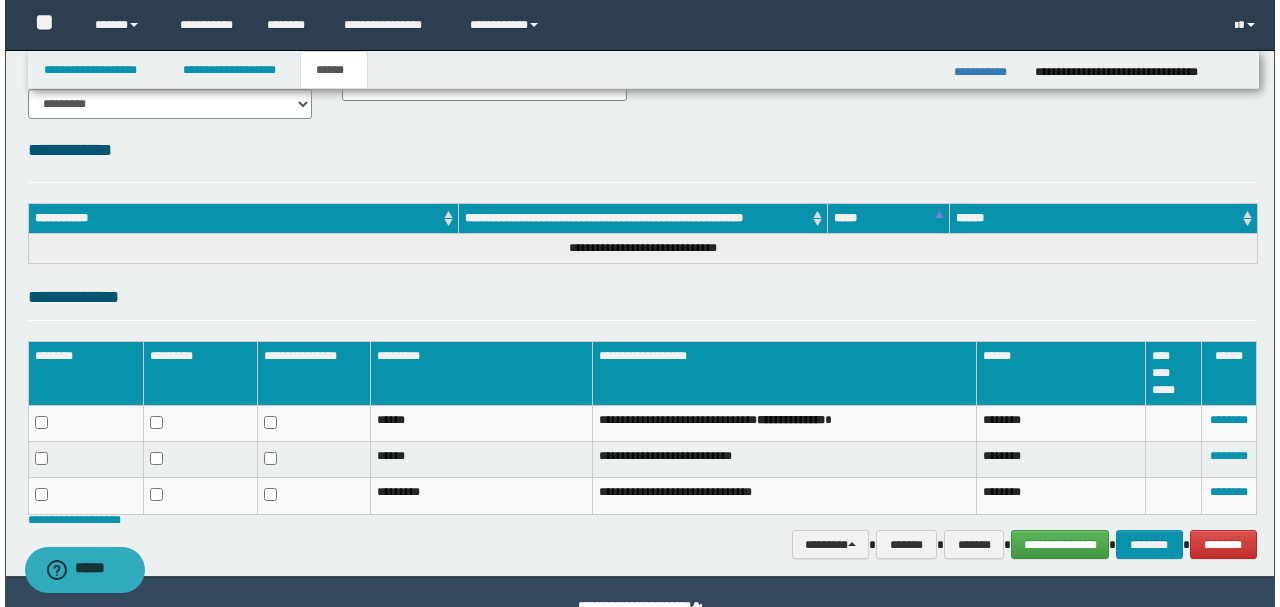 scroll, scrollTop: 254, scrollLeft: 0, axis: vertical 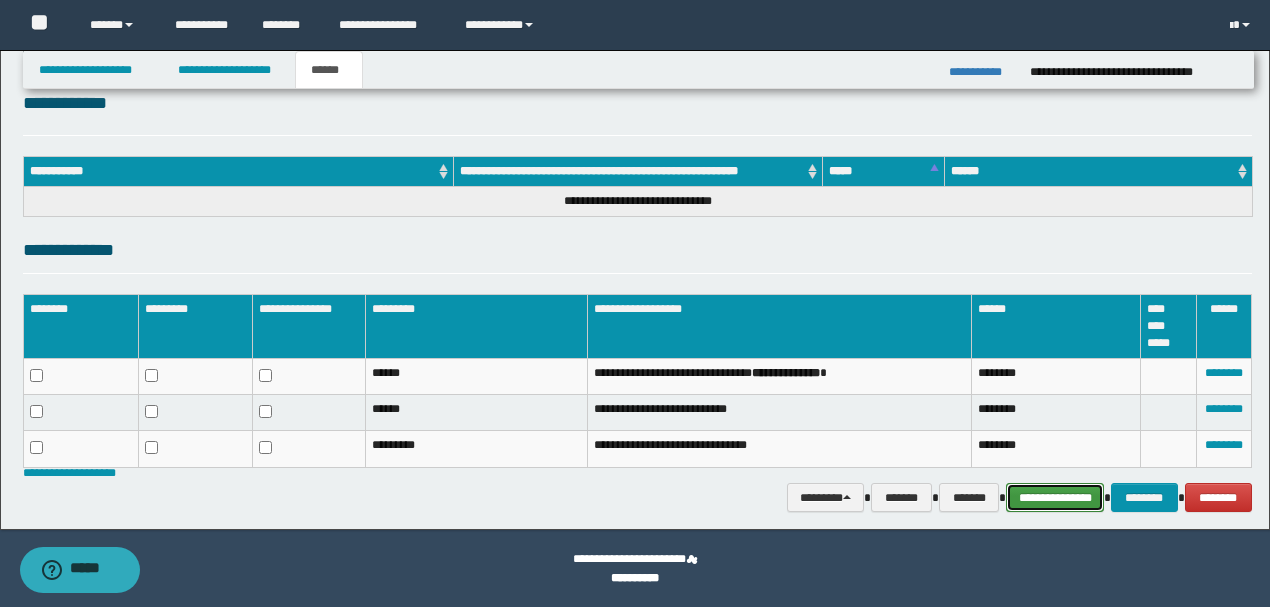 click on "**********" at bounding box center (1055, 497) 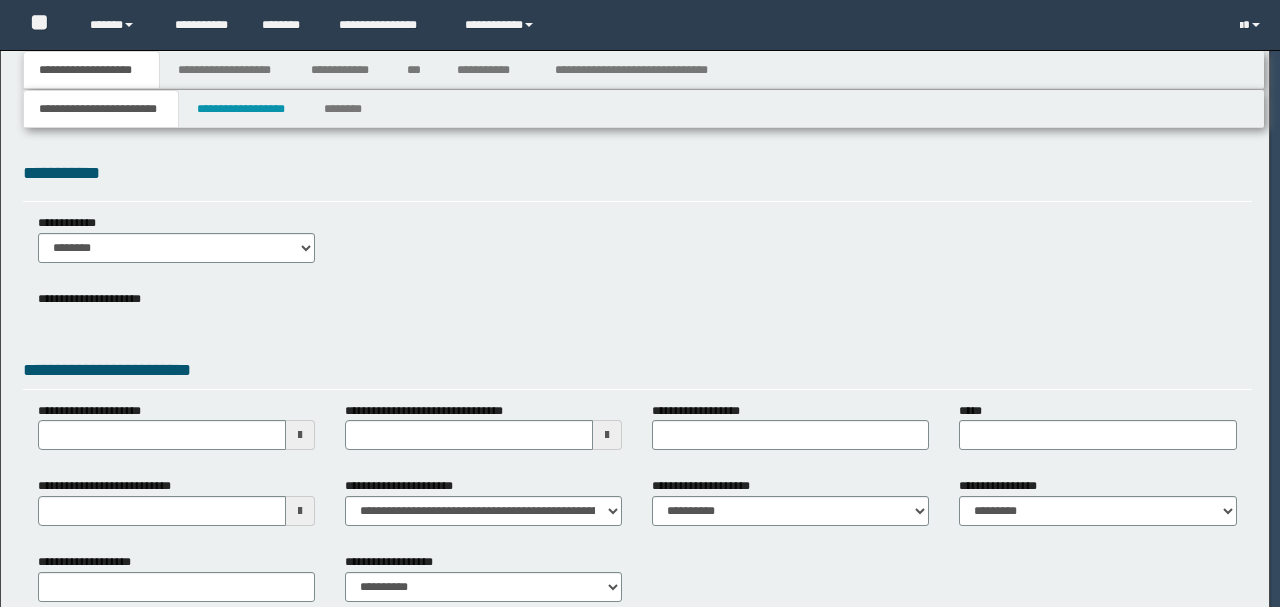 scroll, scrollTop: 0, scrollLeft: 0, axis: both 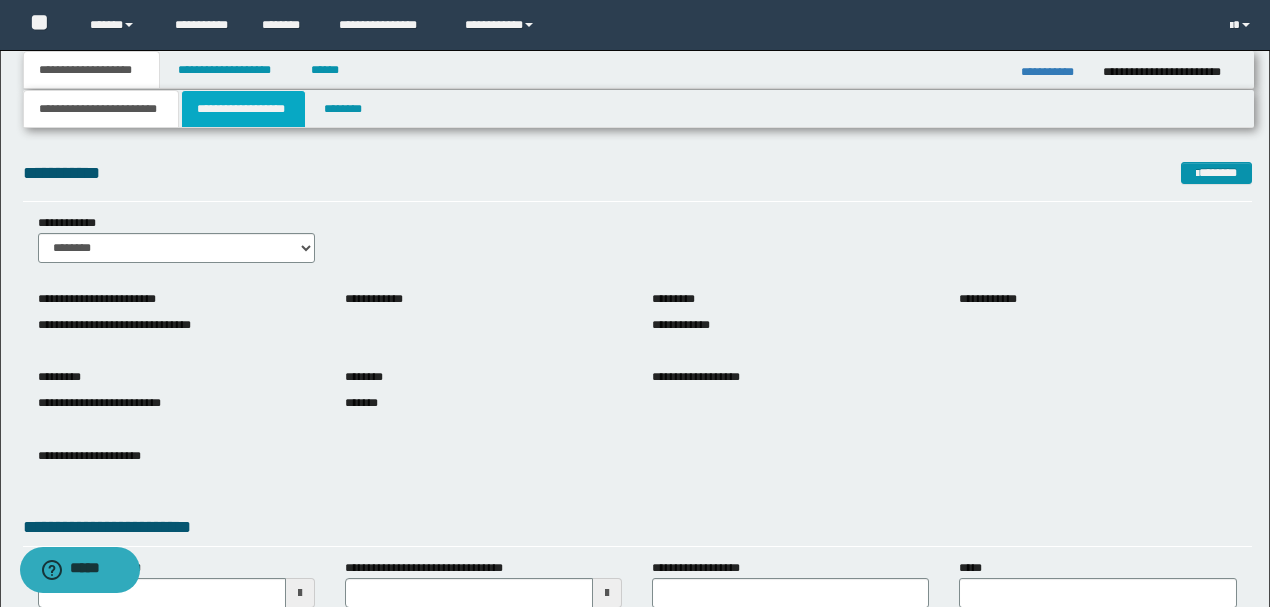 click on "**********" at bounding box center [243, 109] 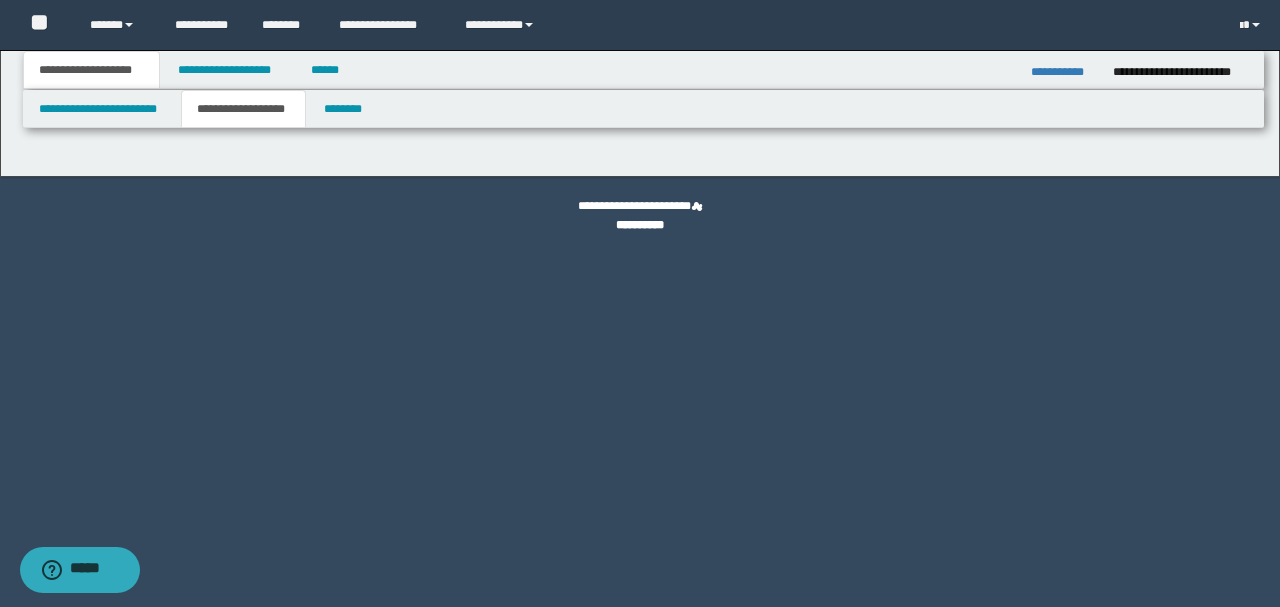 type on "********" 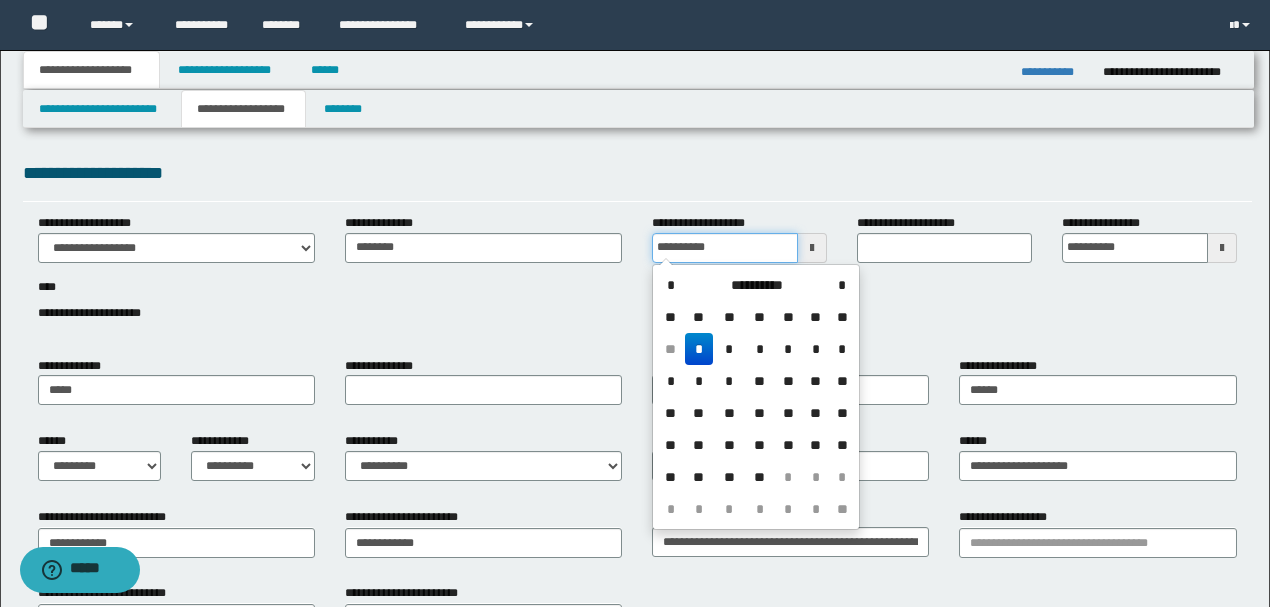 drag, startPoint x: 744, startPoint y: 242, endPoint x: 637, endPoint y: 242, distance: 107 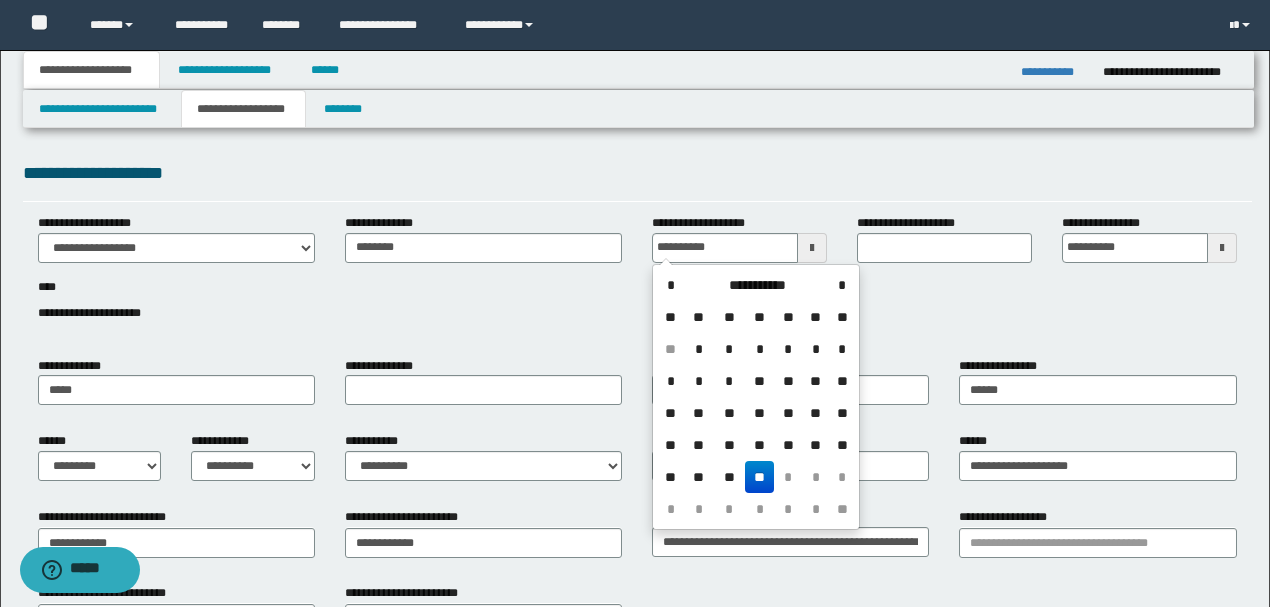 click on "**" at bounding box center [759, 477] 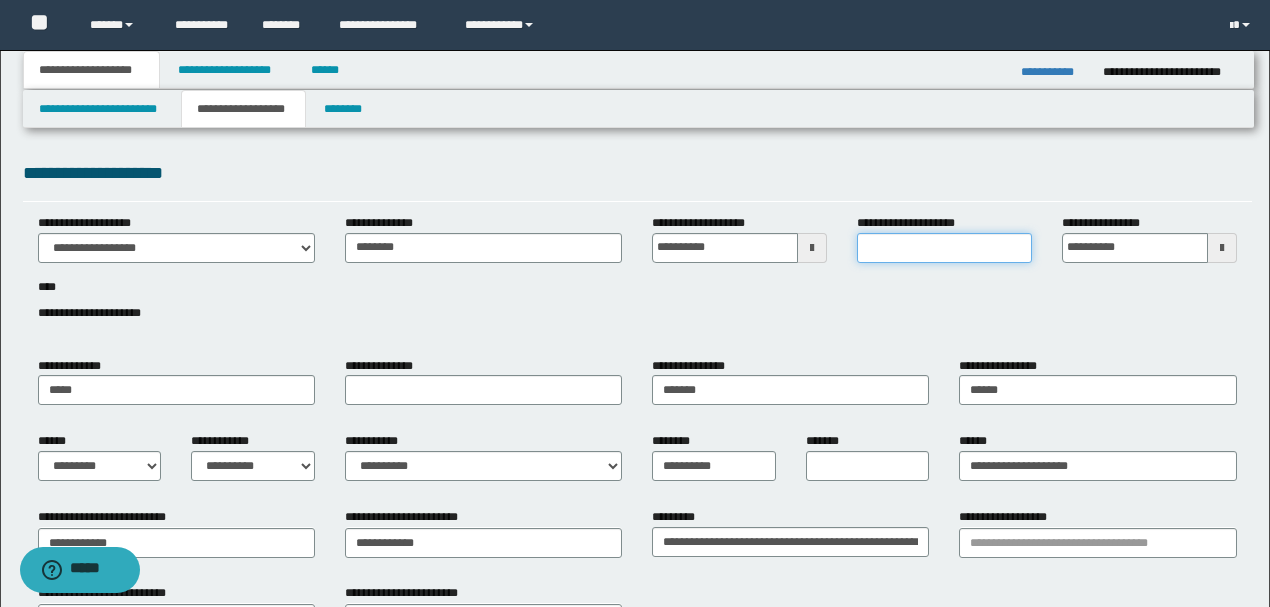 click on "**********" at bounding box center (944, 248) 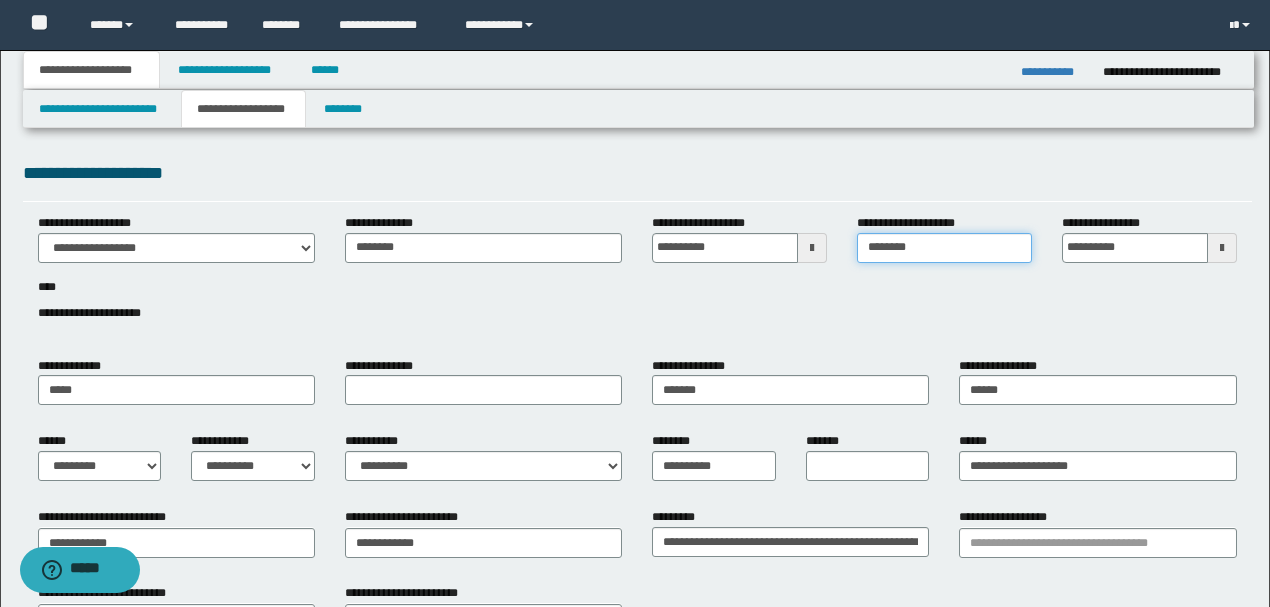 type on "**********" 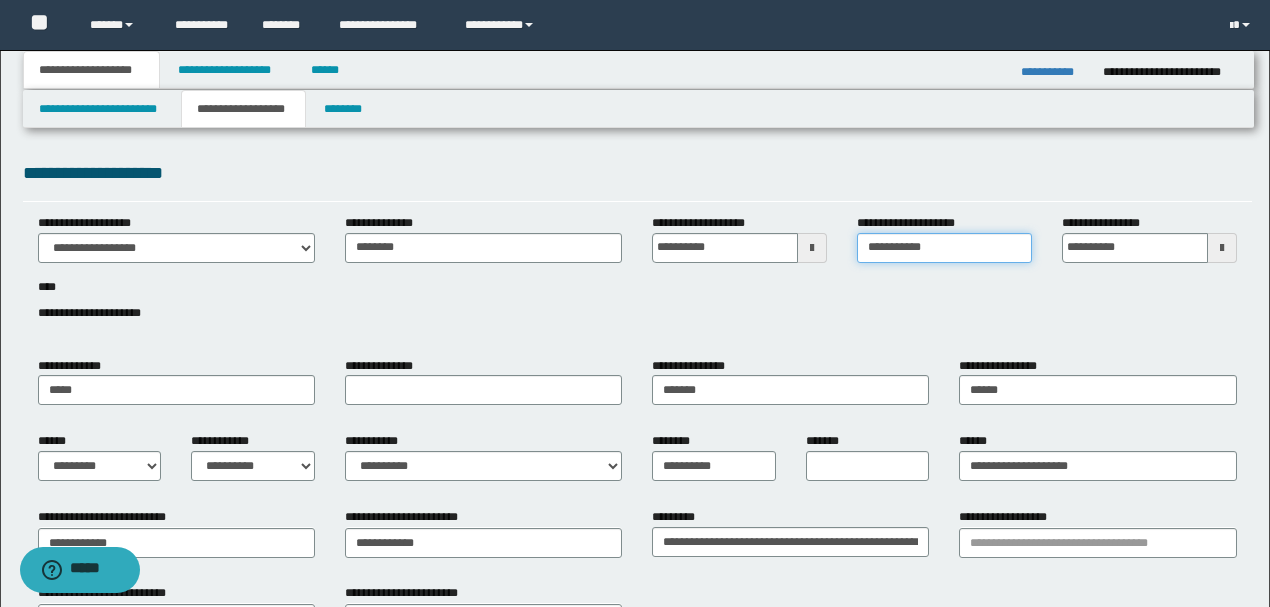 scroll, scrollTop: 133, scrollLeft: 0, axis: vertical 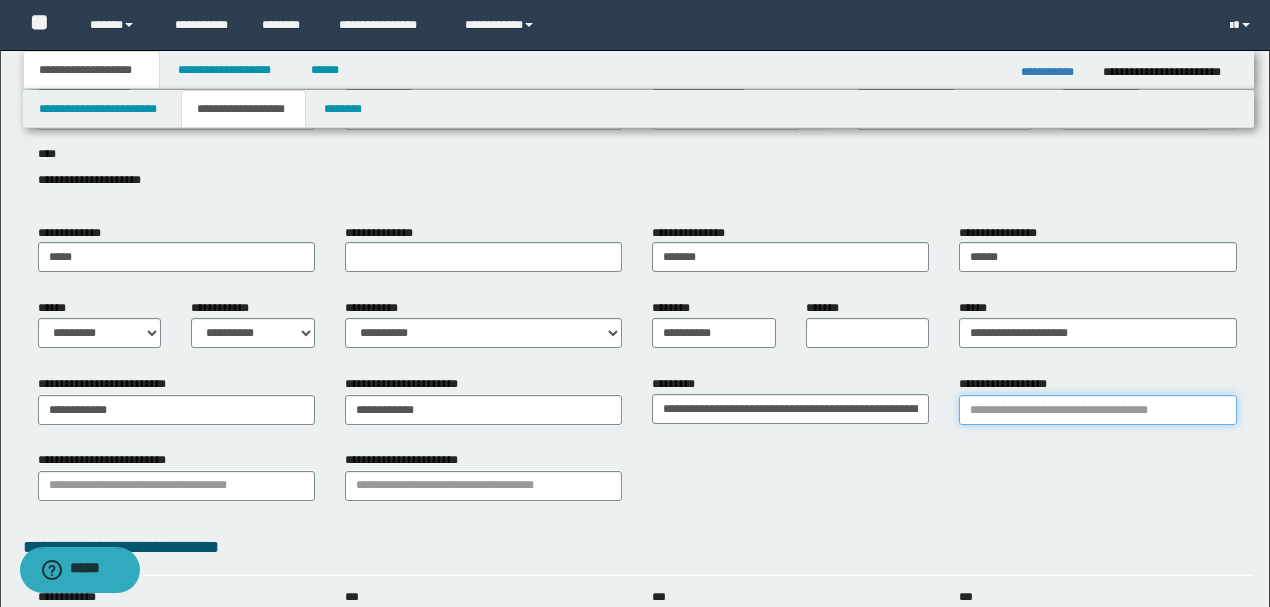 click on "**********" at bounding box center [1097, 410] 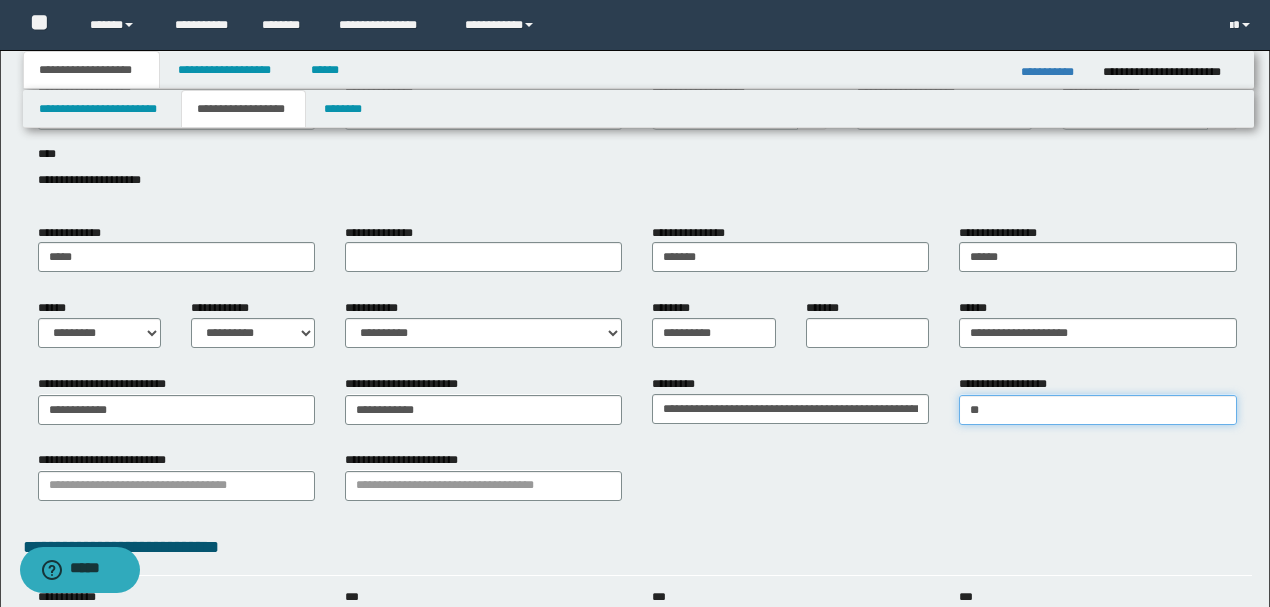 type on "***" 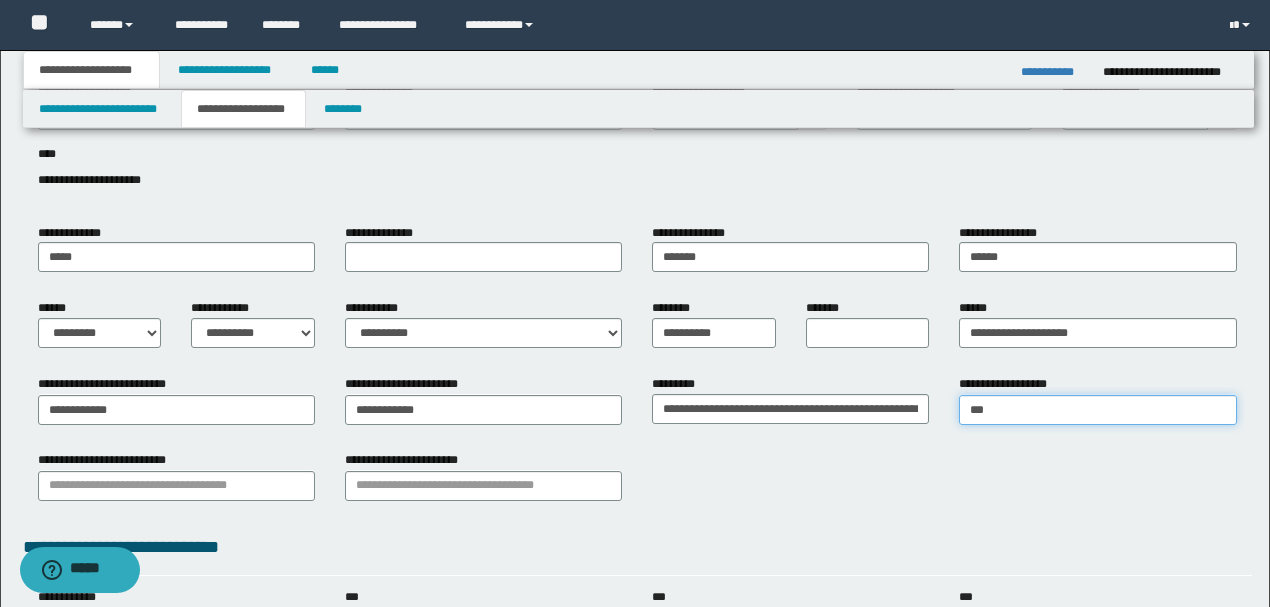 type on "********" 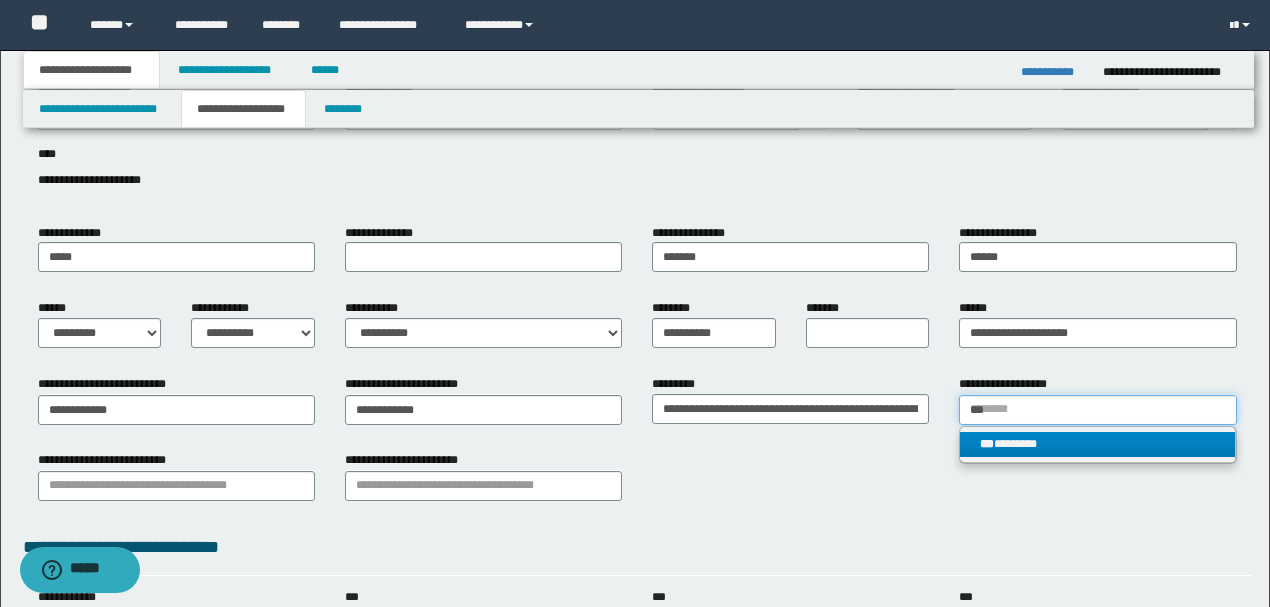 type on "***" 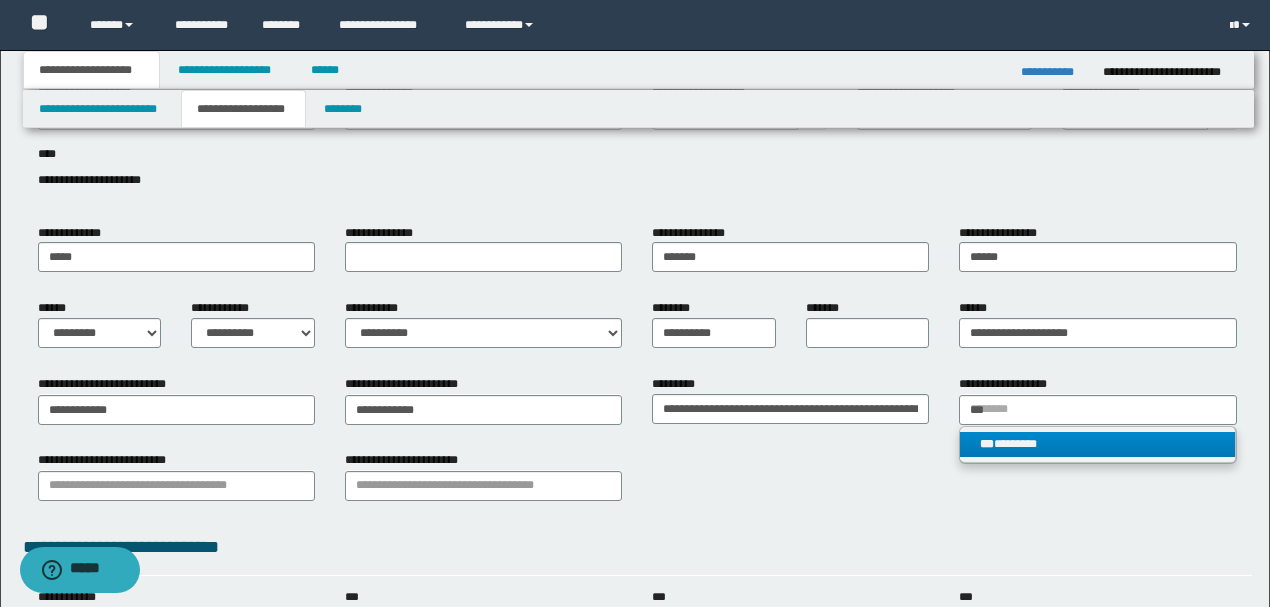 type 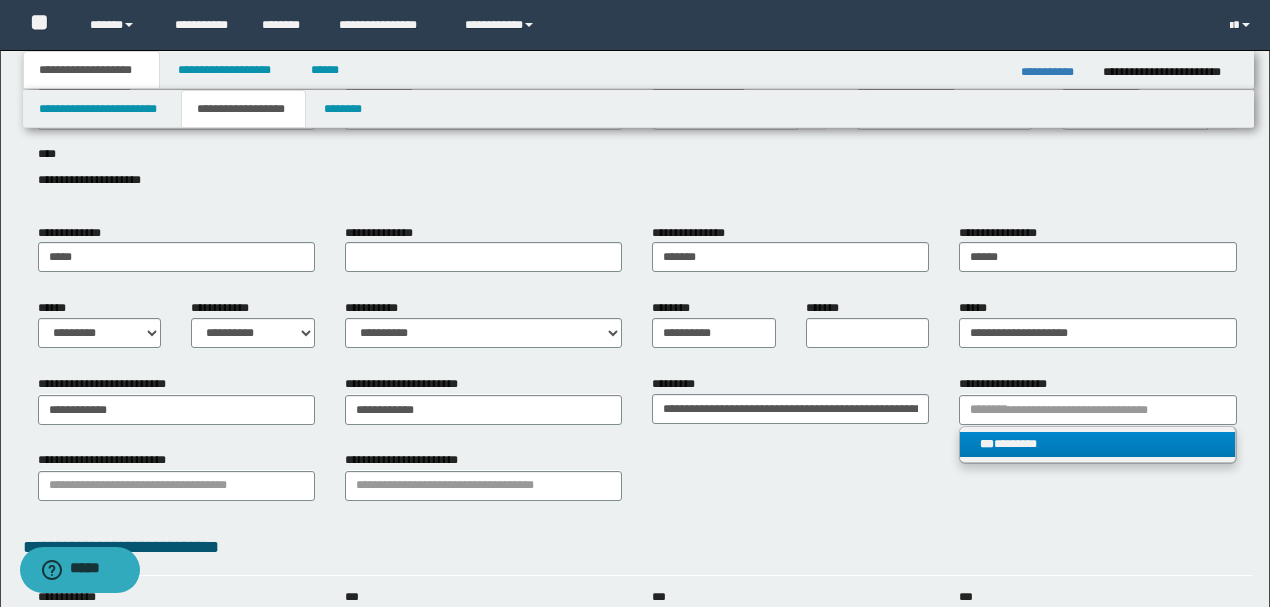 click on "***" at bounding box center (987, 444) 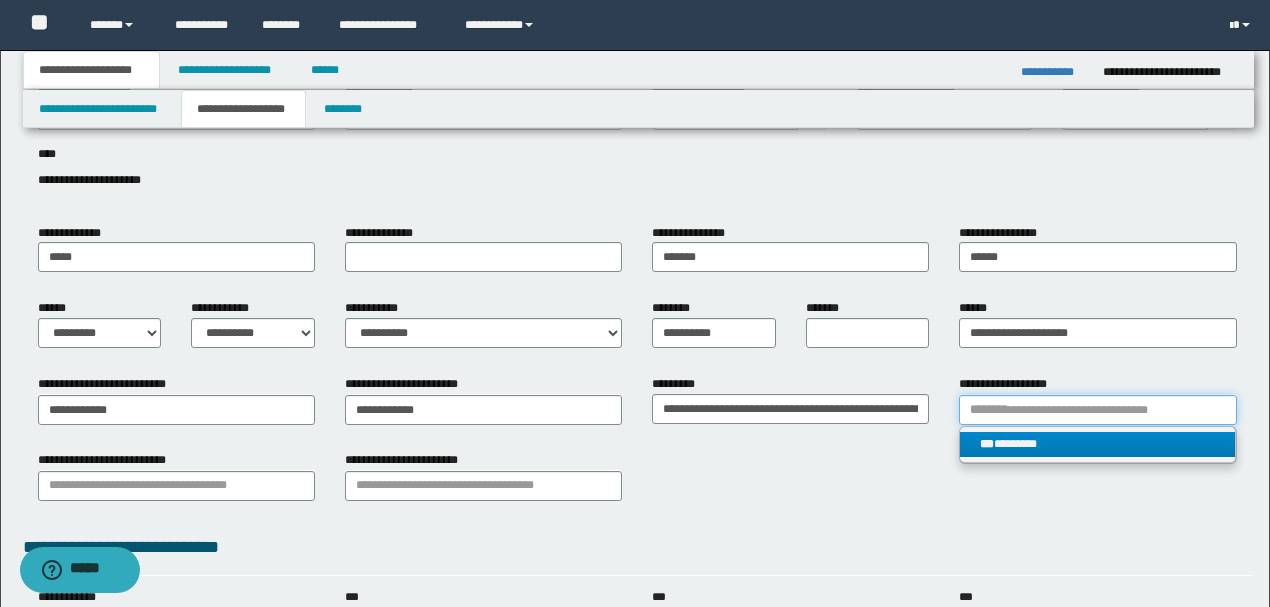 type 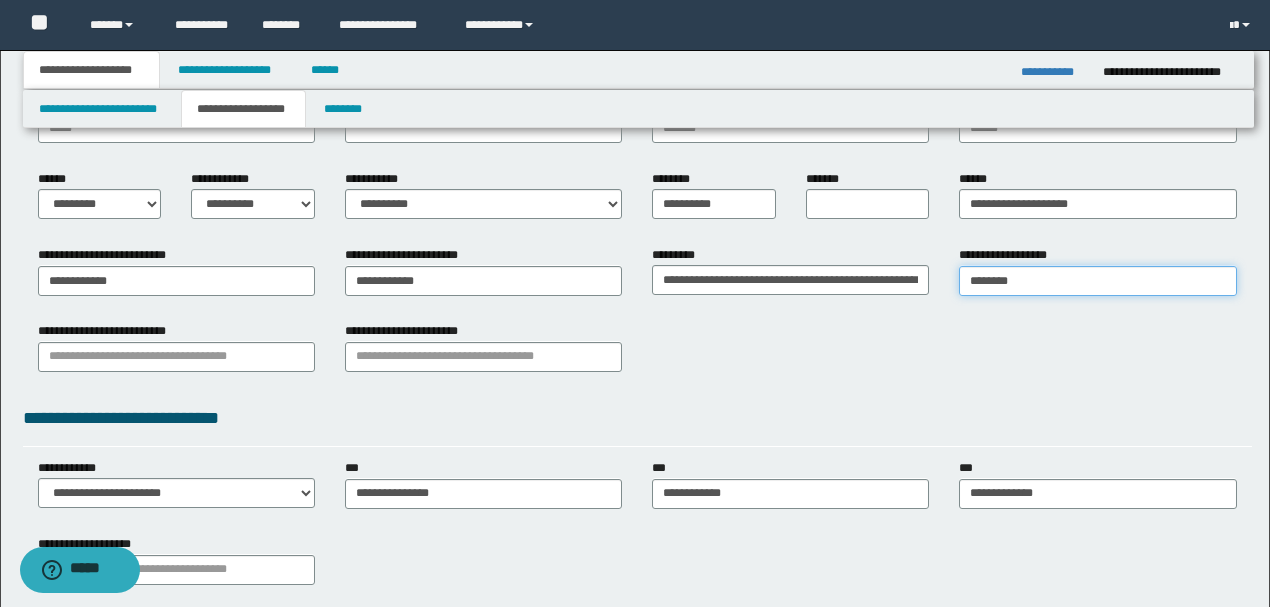 scroll, scrollTop: 266, scrollLeft: 0, axis: vertical 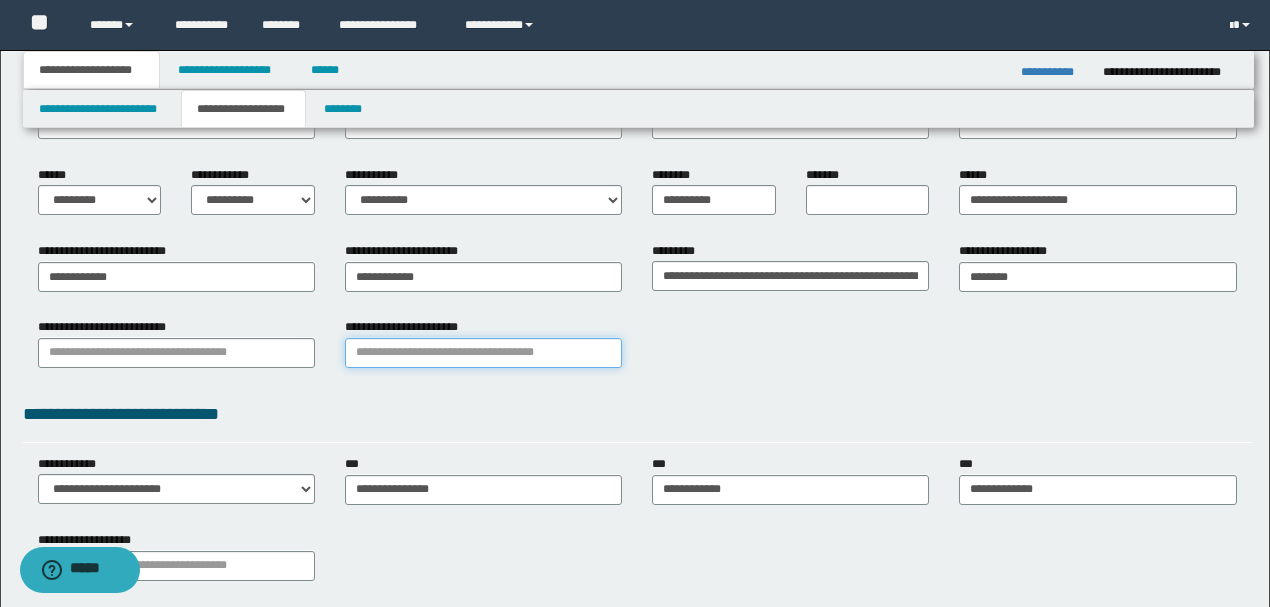 click on "**********" at bounding box center [483, 353] 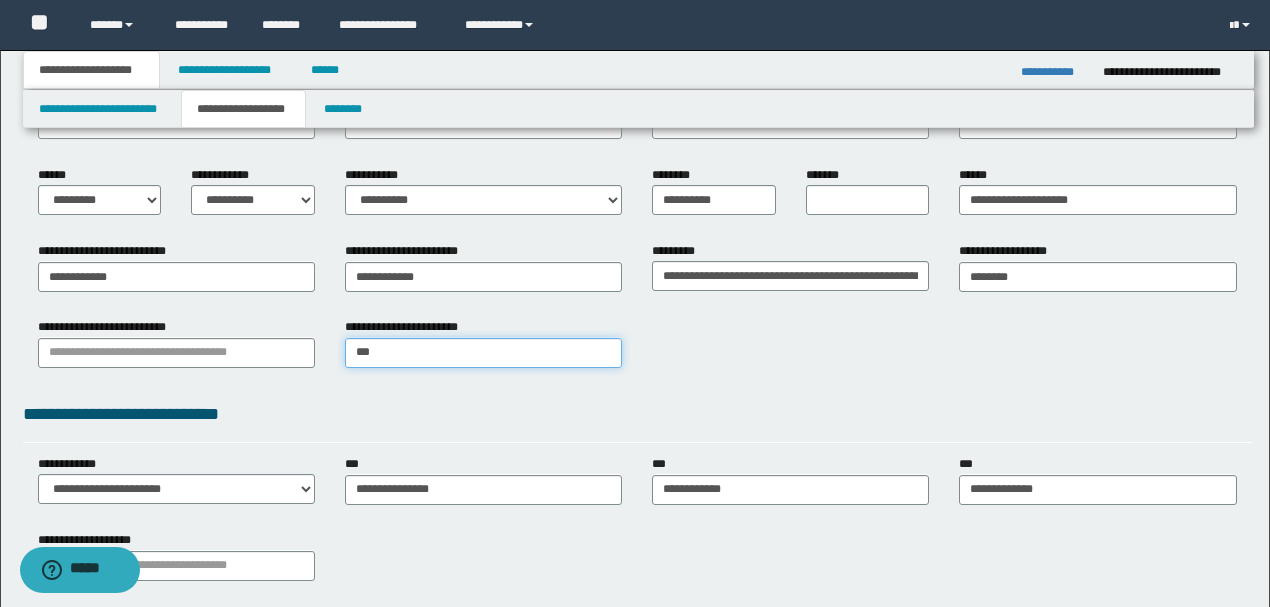 type on "****" 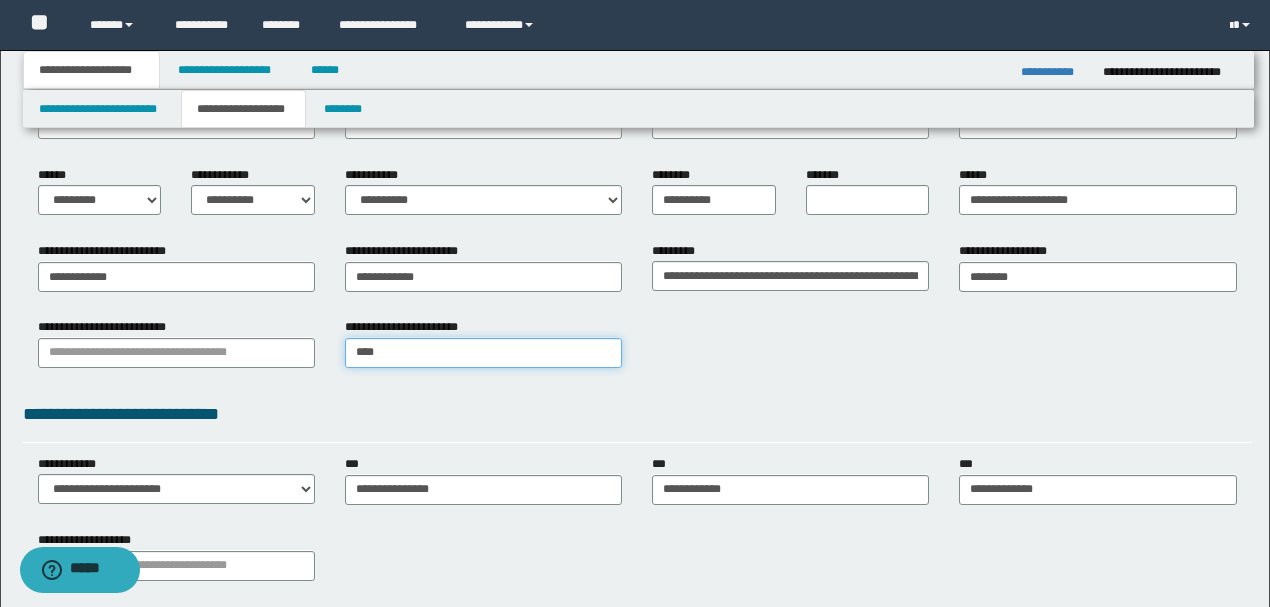 type on "**********" 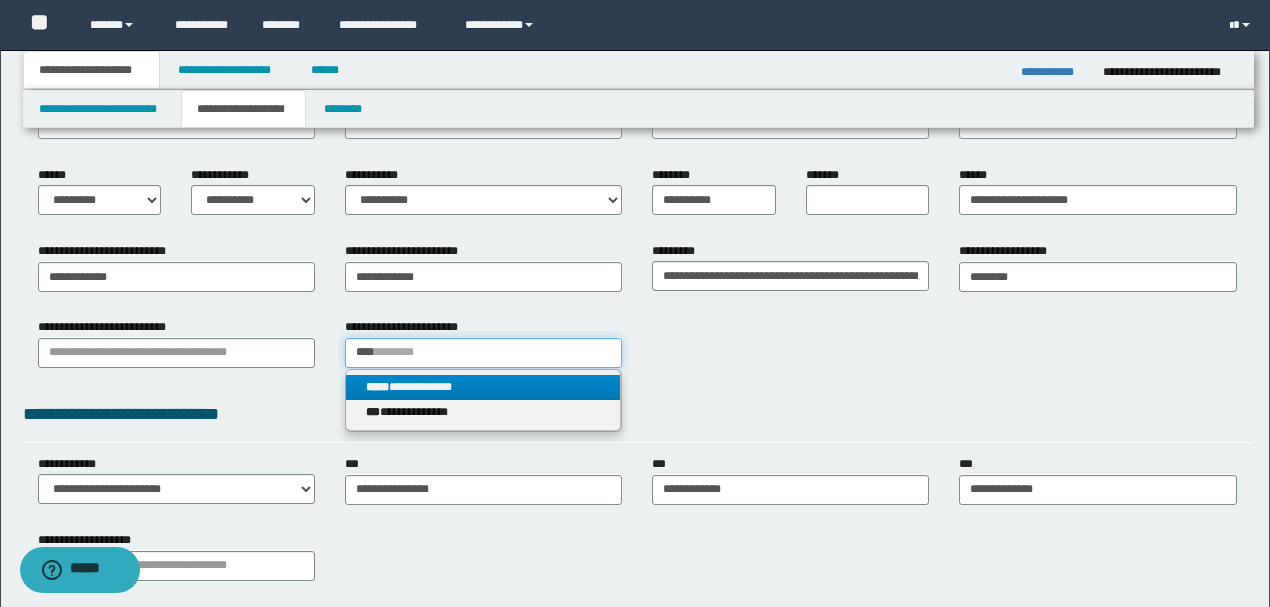 type on "****" 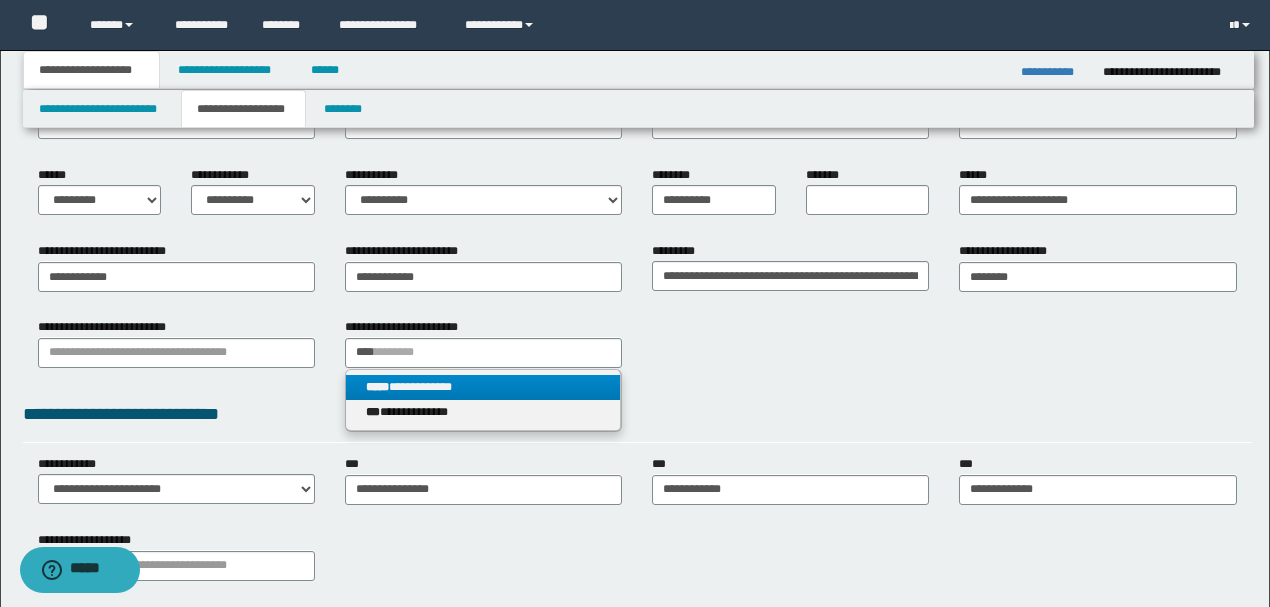 type 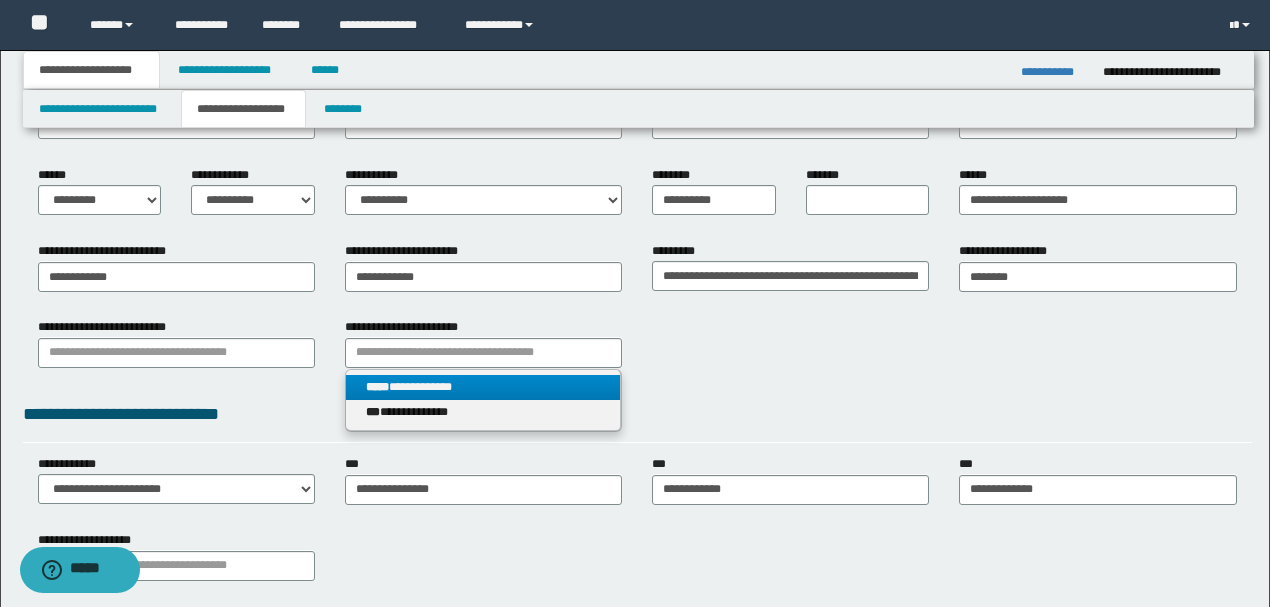 click on "**********" at bounding box center [483, 387] 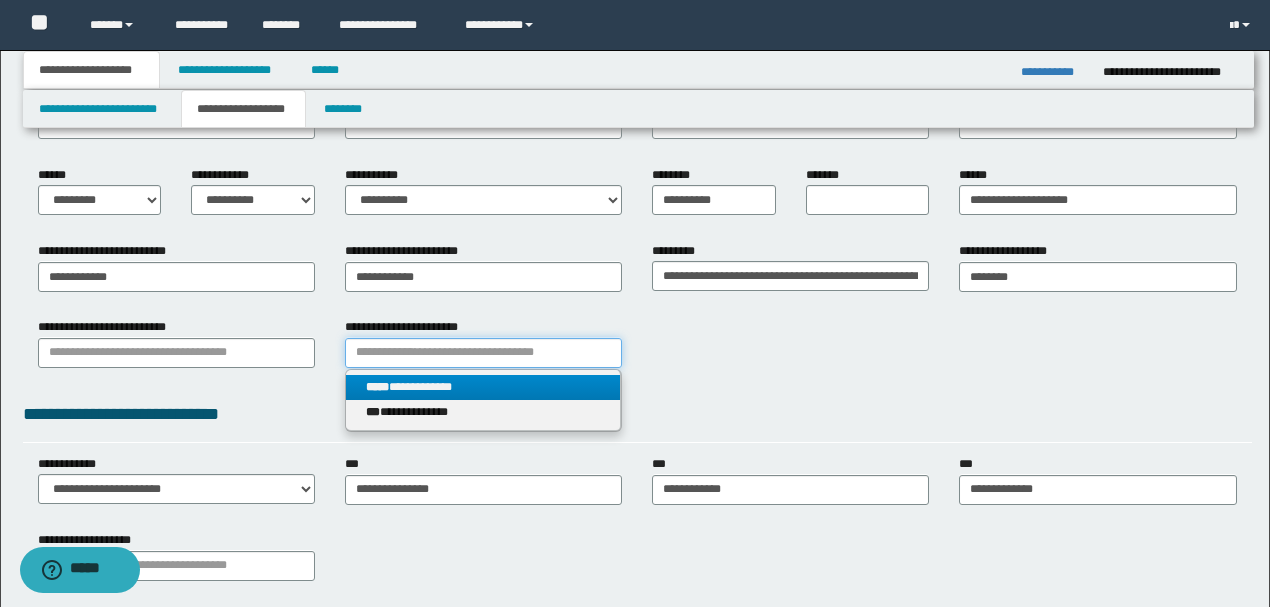type 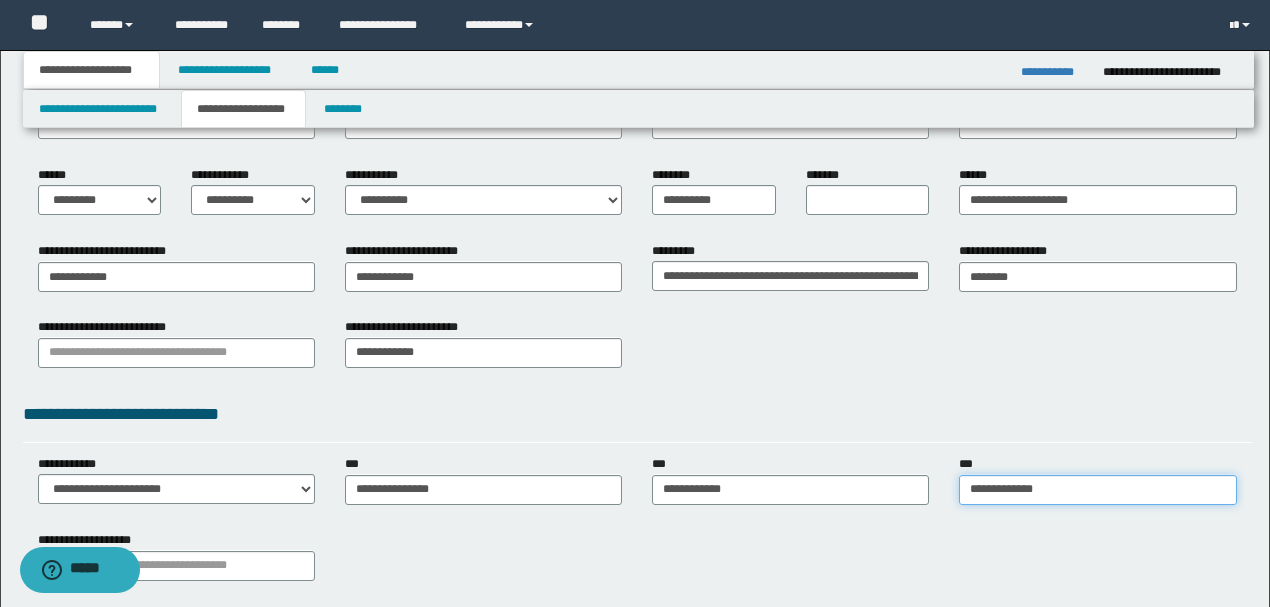 type on "**********" 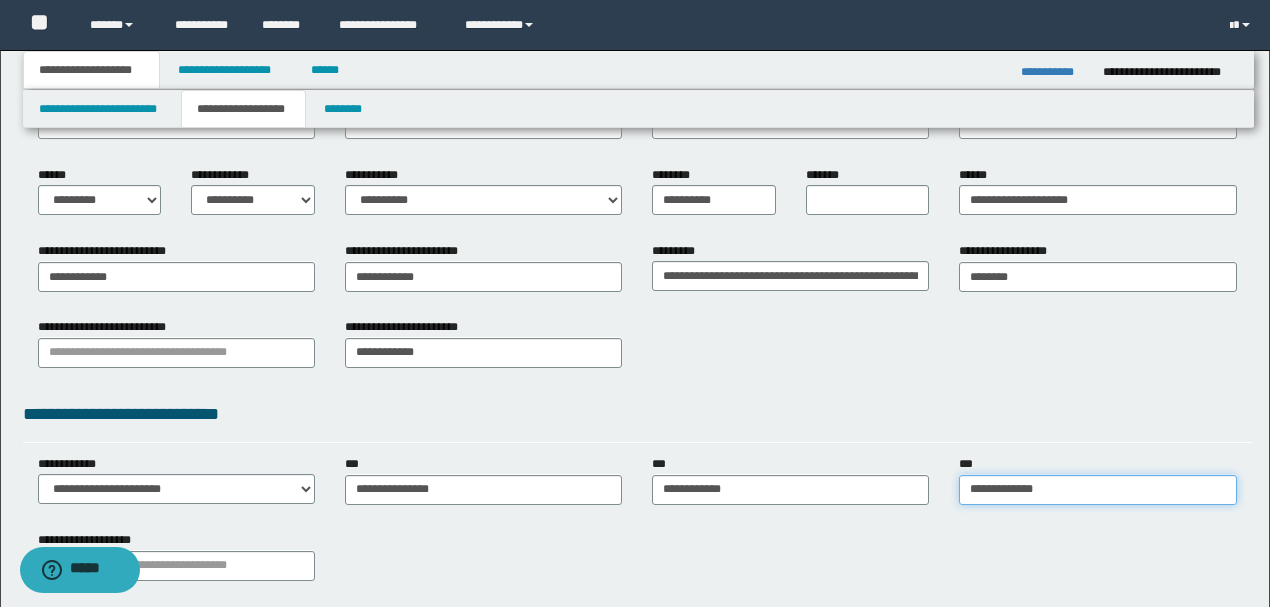 click on "**********" at bounding box center (1097, 490) 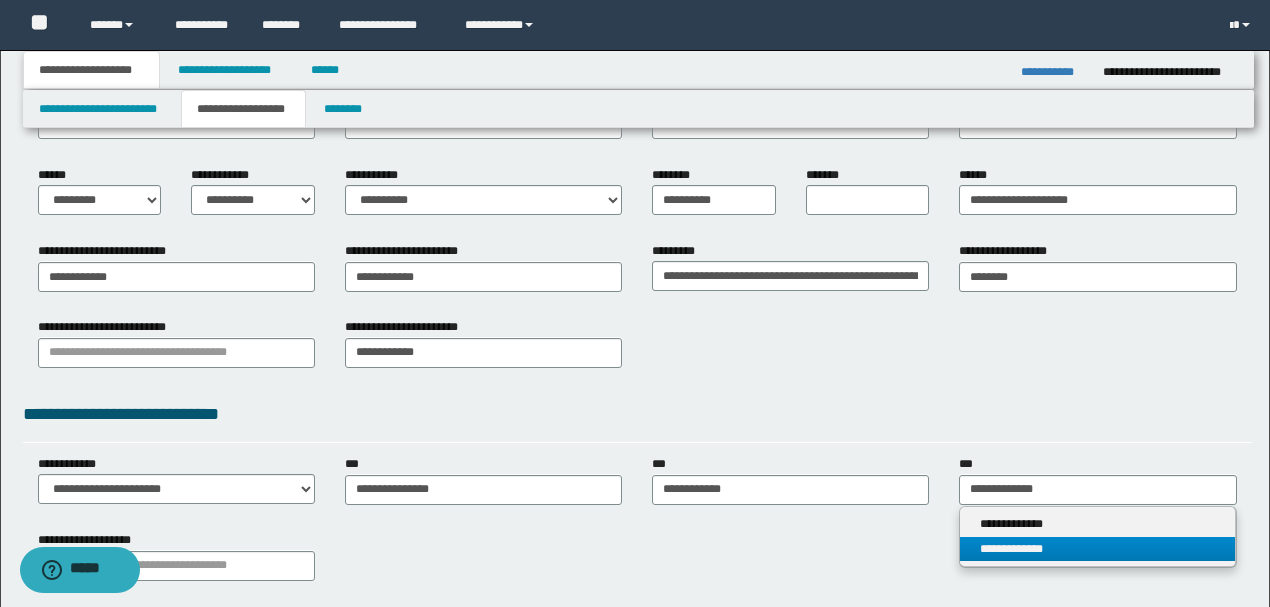 click on "**********" at bounding box center [1097, 549] 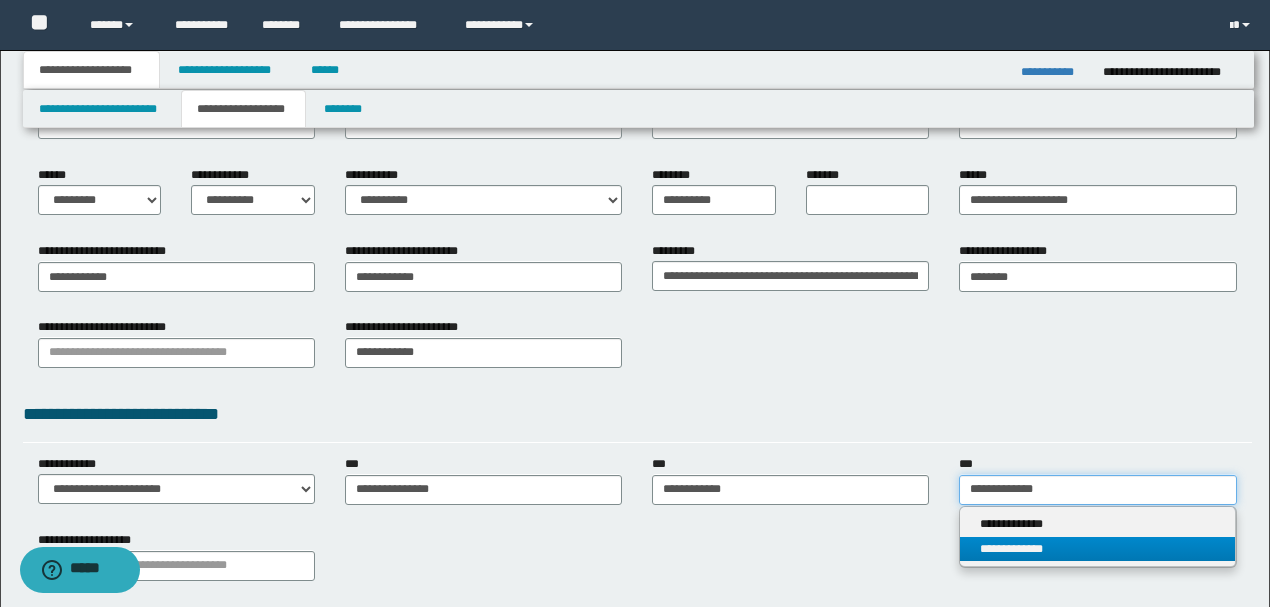 type 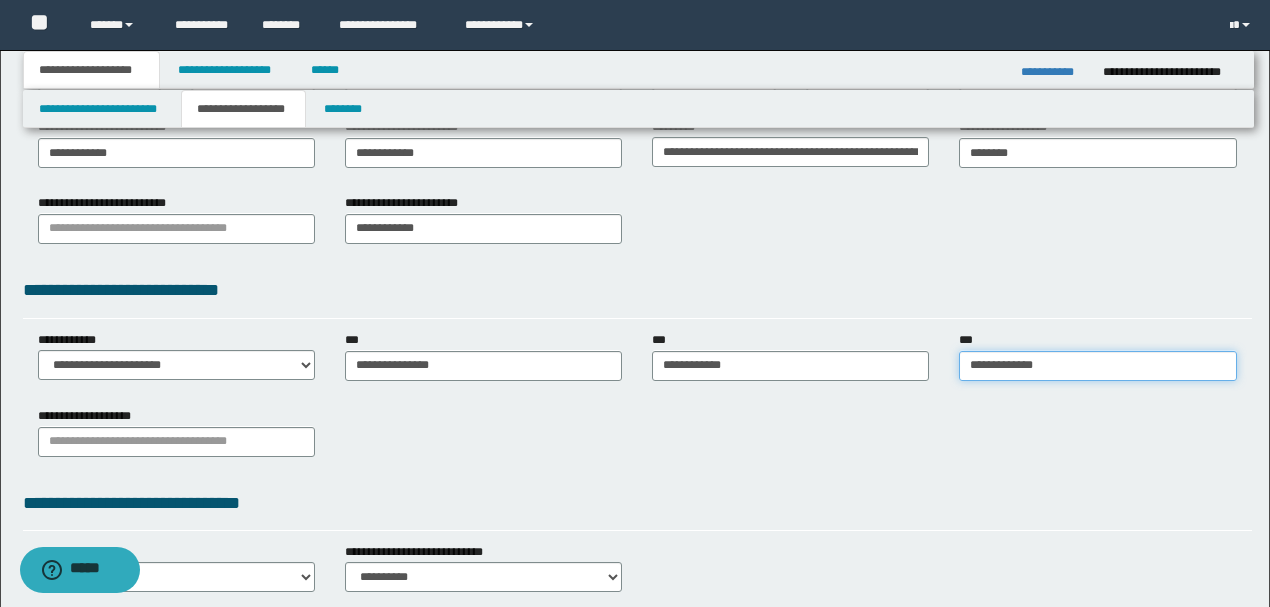 scroll, scrollTop: 400, scrollLeft: 0, axis: vertical 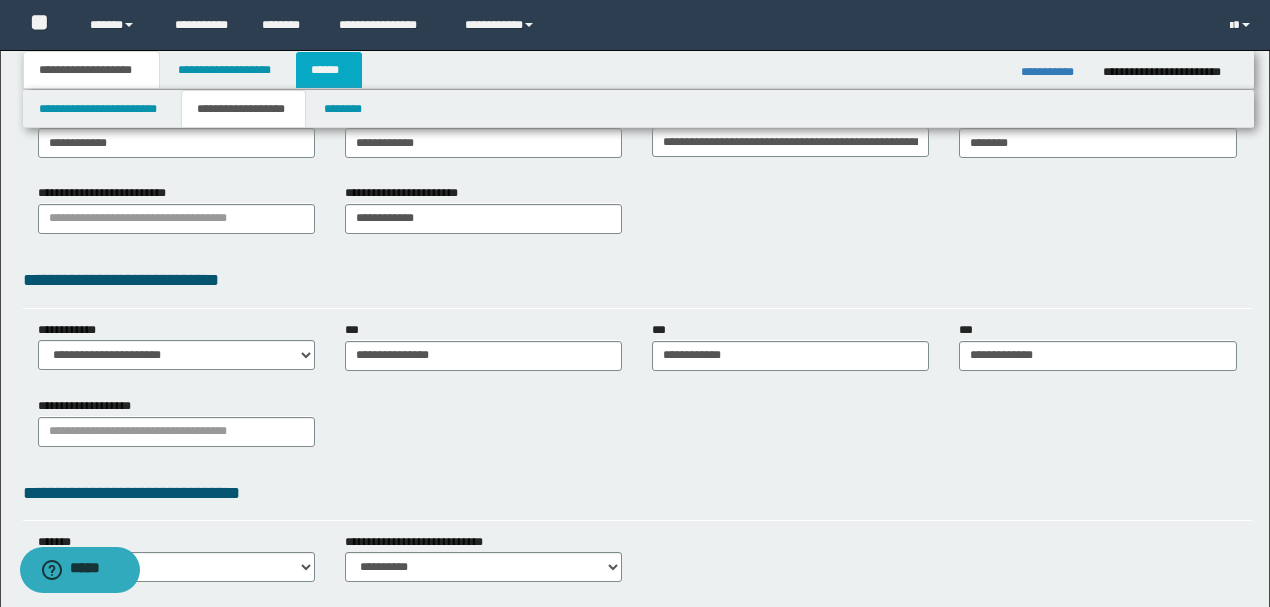 click on "******" at bounding box center [329, 70] 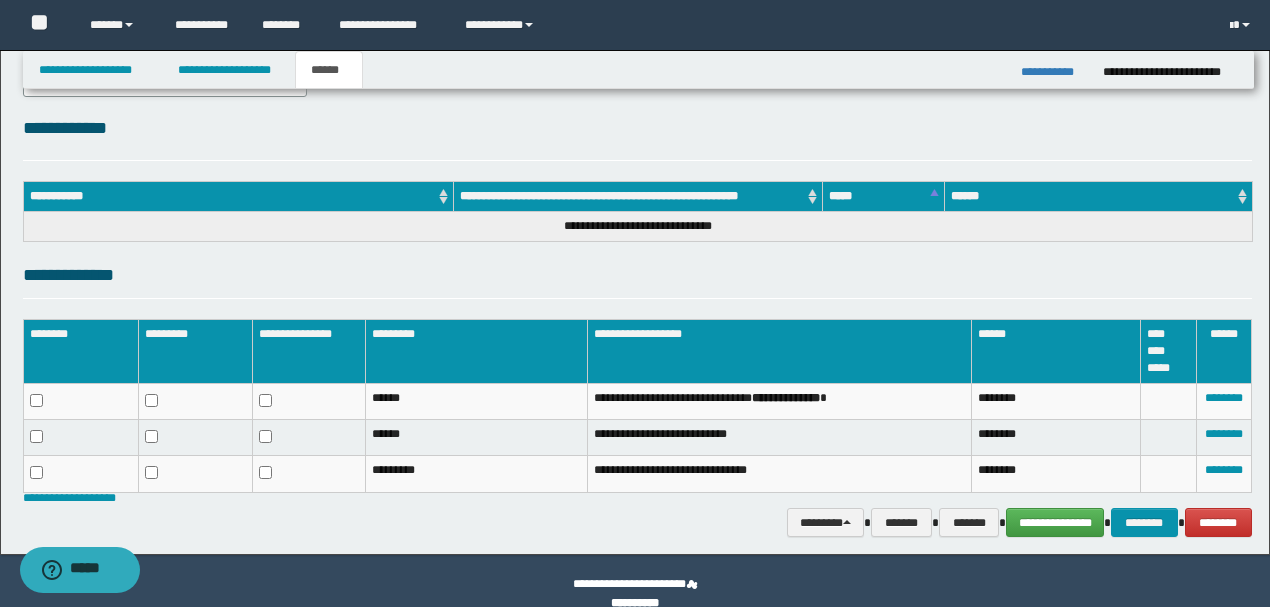 scroll, scrollTop: 254, scrollLeft: 0, axis: vertical 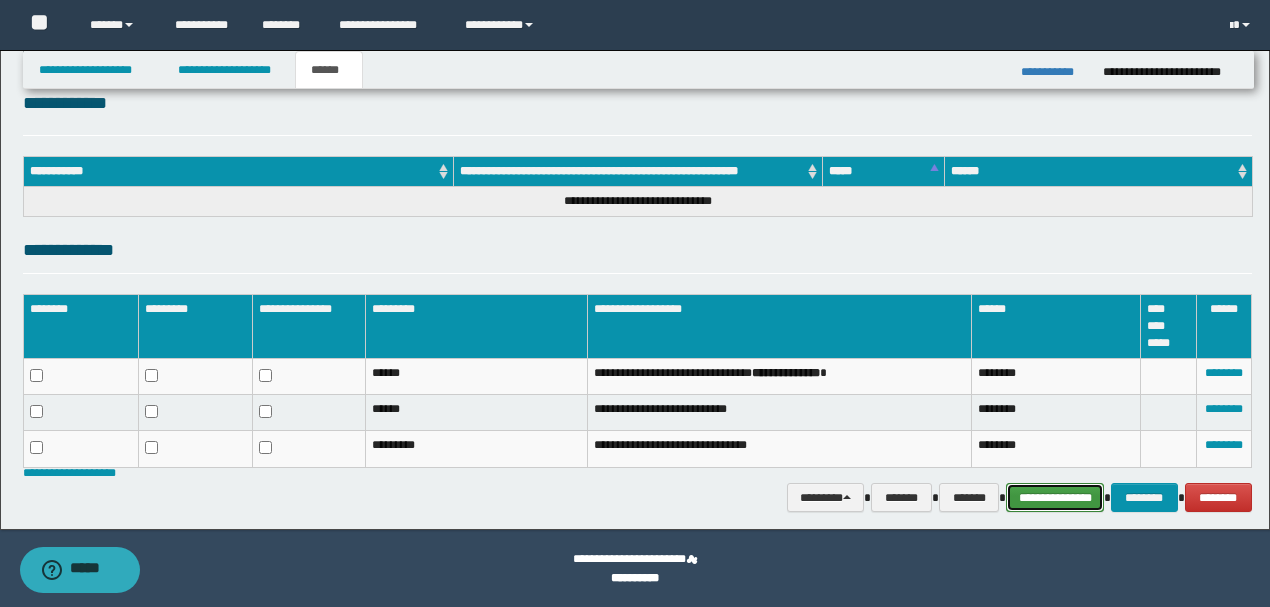 click on "**********" at bounding box center [1055, 497] 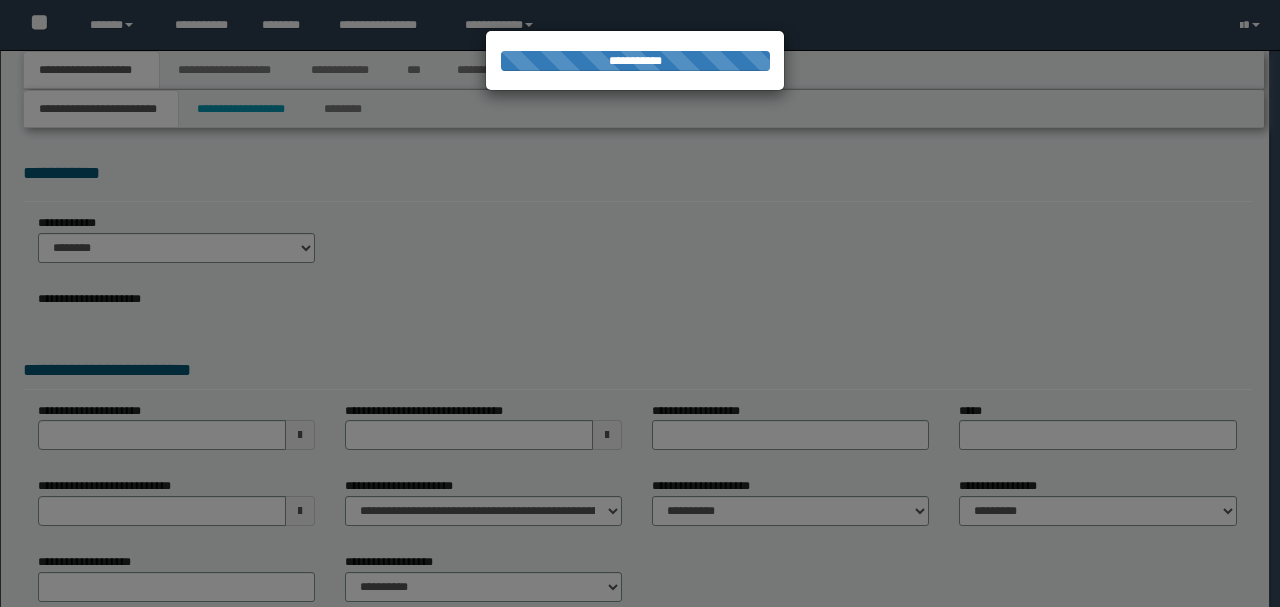 scroll, scrollTop: 0, scrollLeft: 0, axis: both 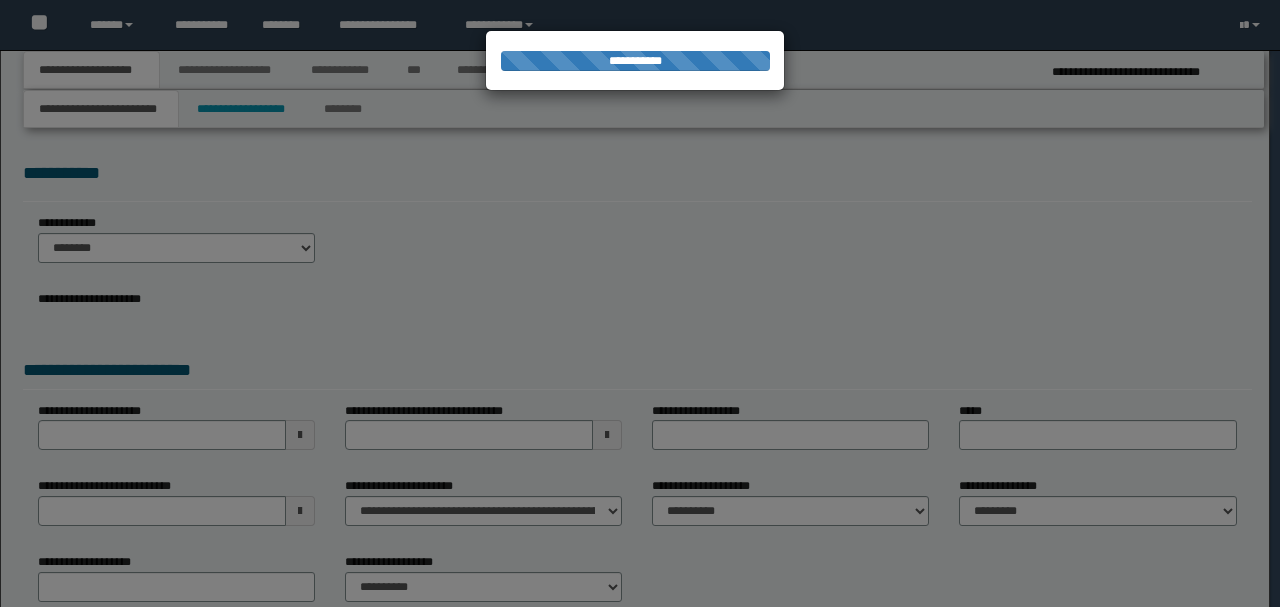 select on "*" 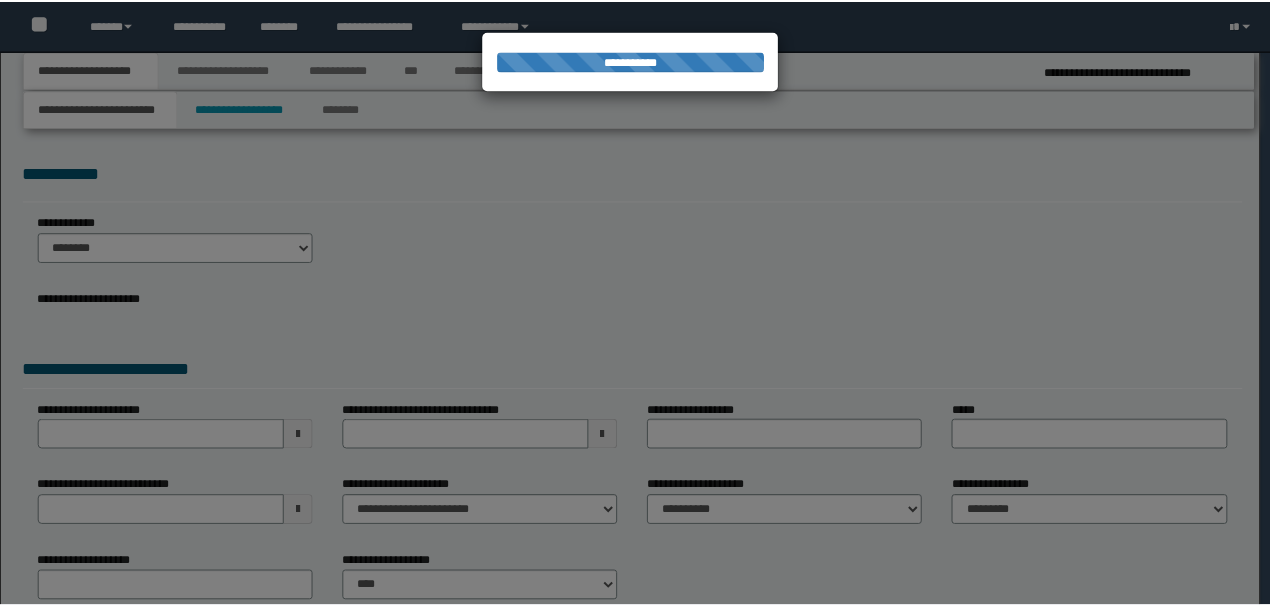 scroll, scrollTop: 0, scrollLeft: 0, axis: both 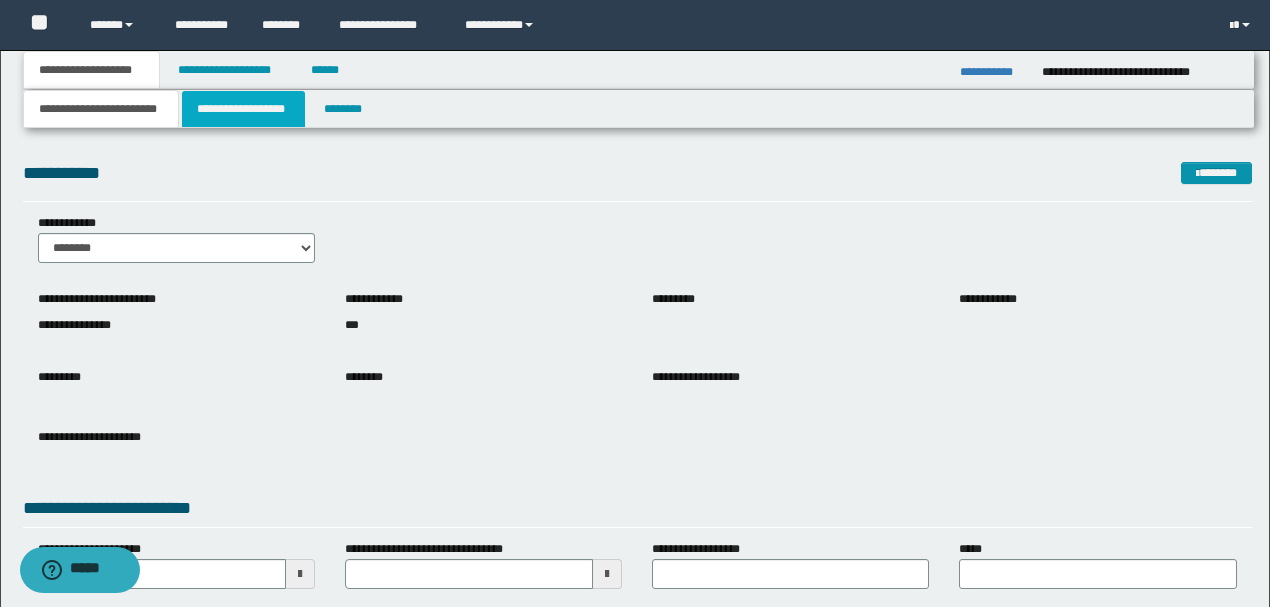 click on "**********" at bounding box center [243, 109] 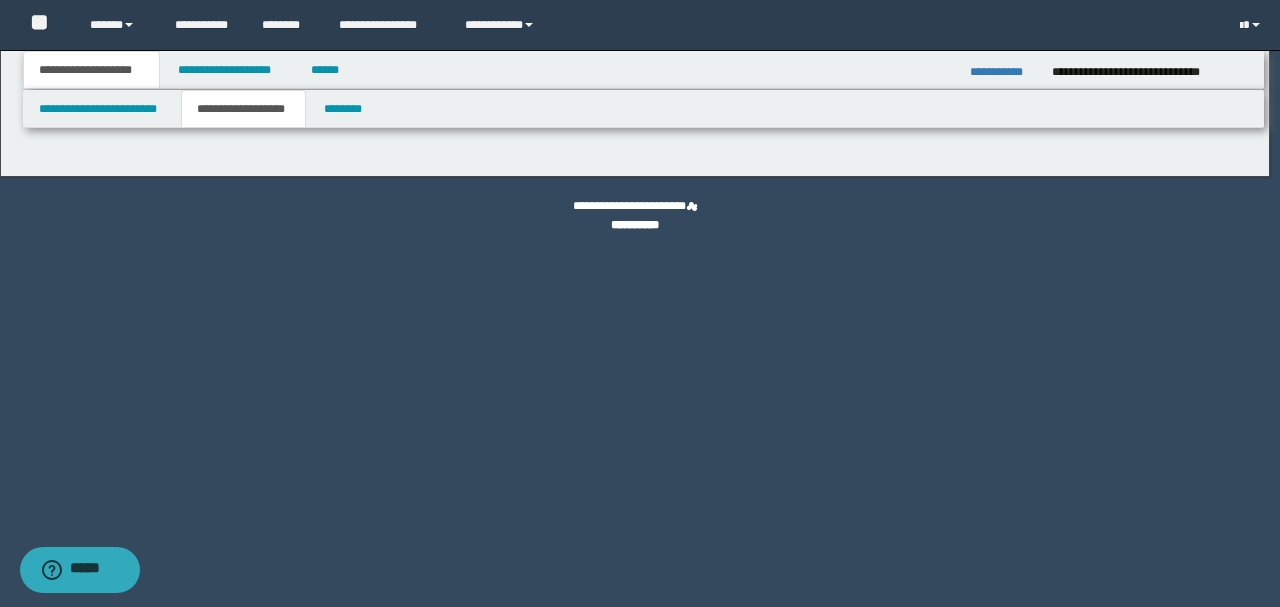 type on "********" 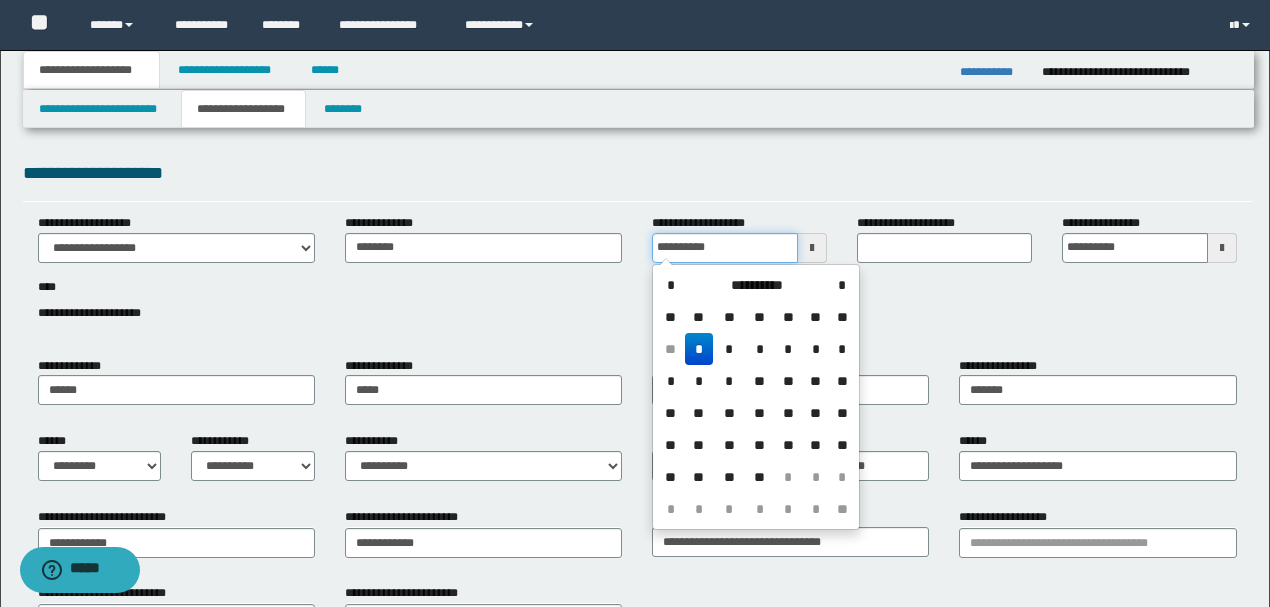 drag, startPoint x: 734, startPoint y: 248, endPoint x: 567, endPoint y: 250, distance: 167.01198 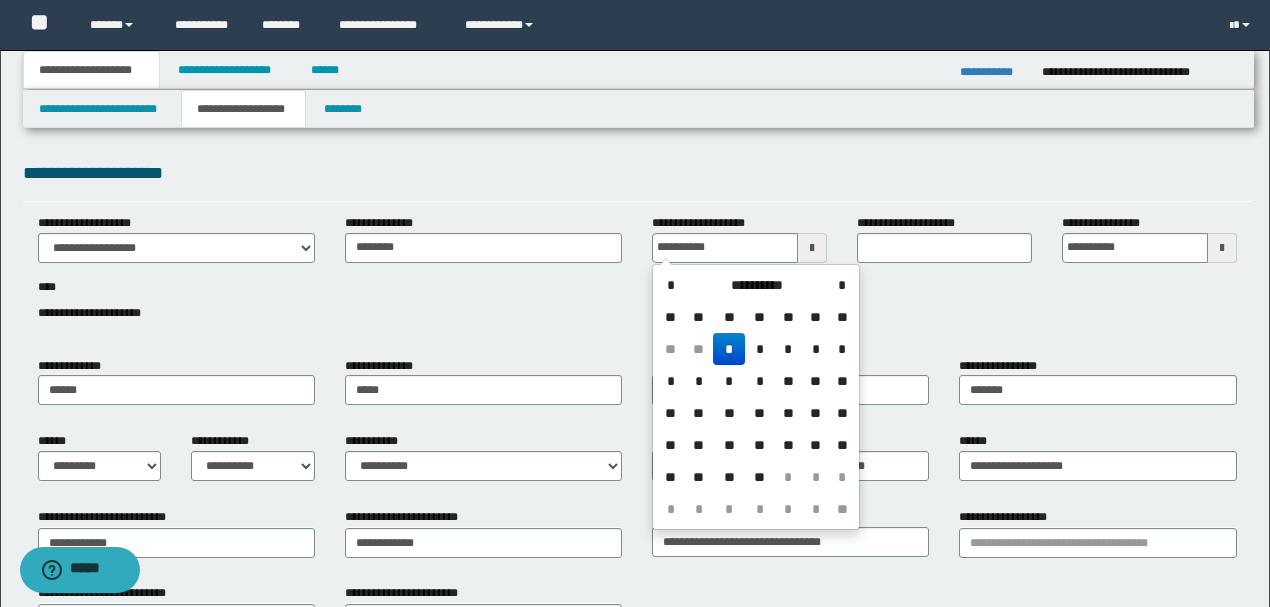 click on "*" at bounding box center [729, 349] 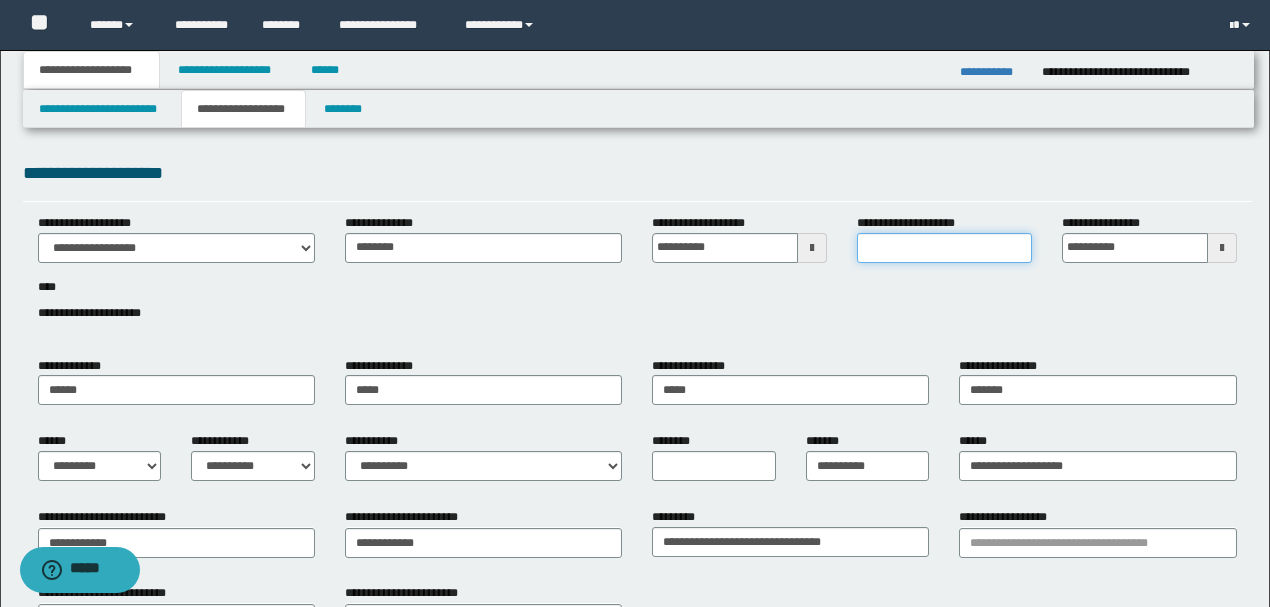 click on "**********" at bounding box center [944, 248] 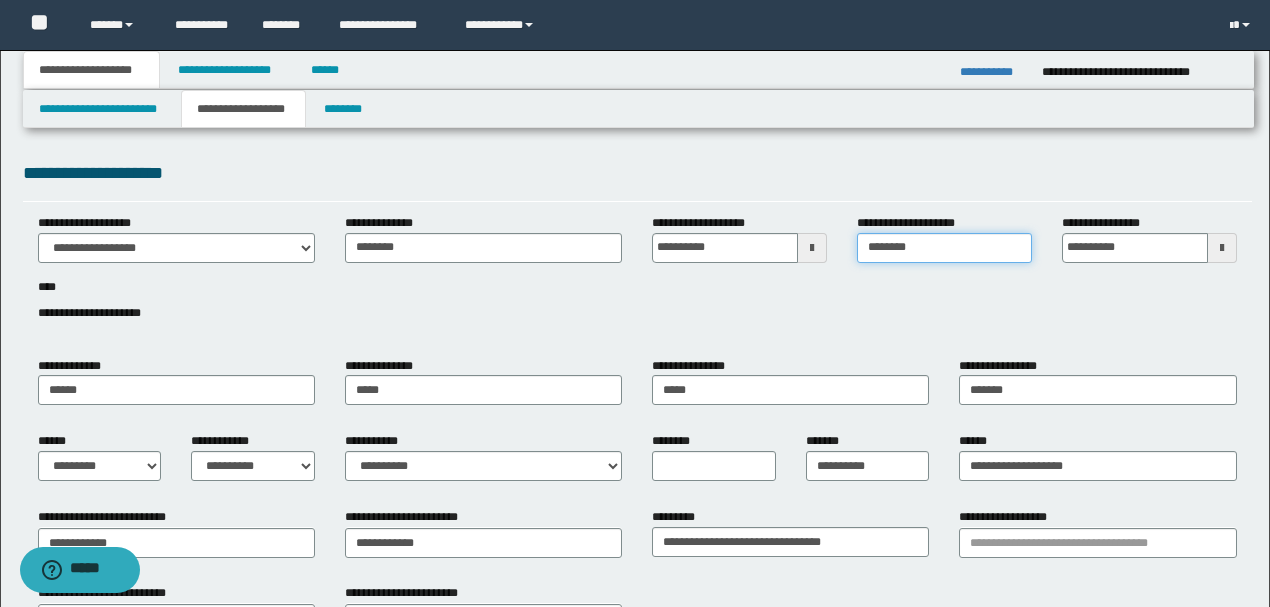type on "**********" 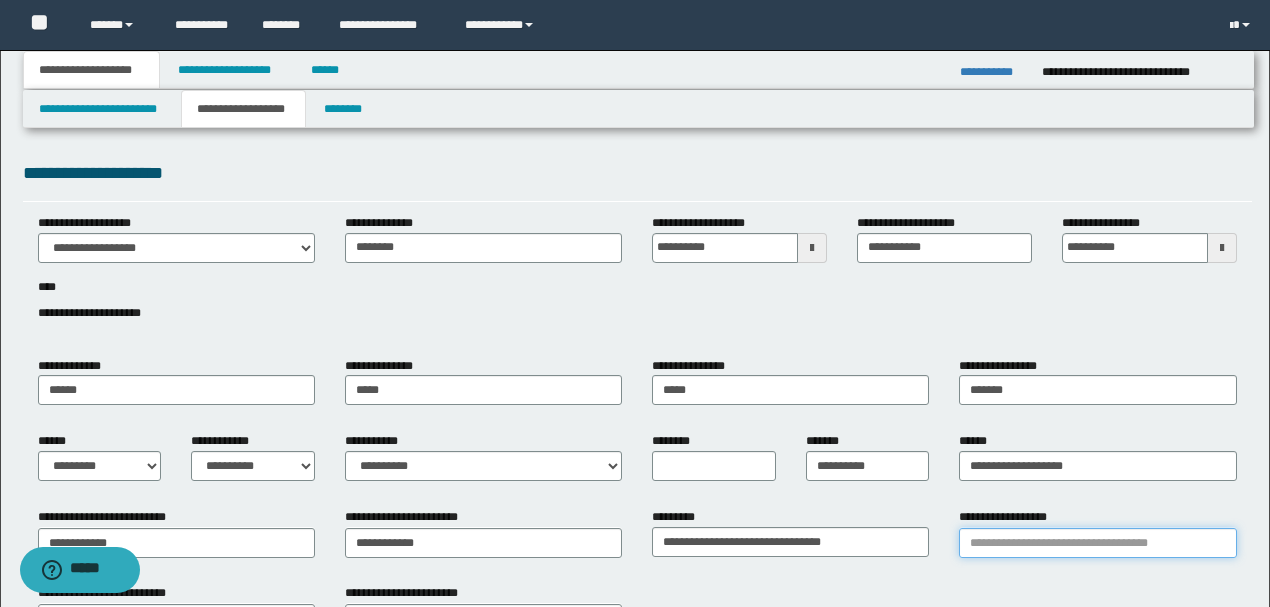 click on "**********" at bounding box center [1097, 543] 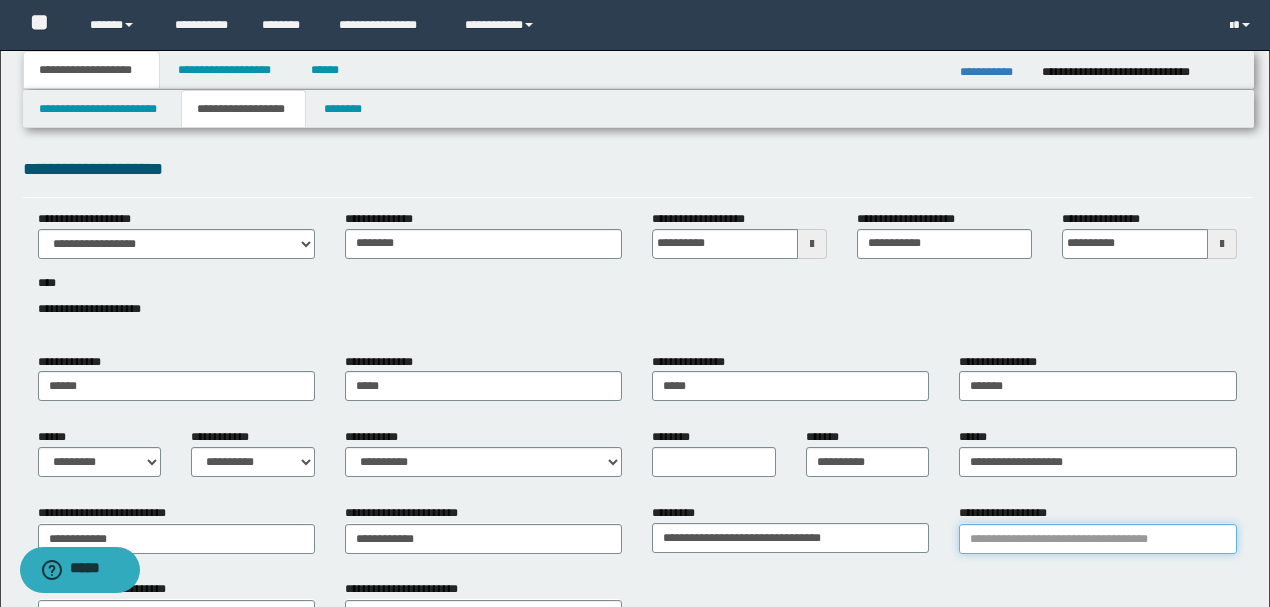 scroll, scrollTop: 133, scrollLeft: 0, axis: vertical 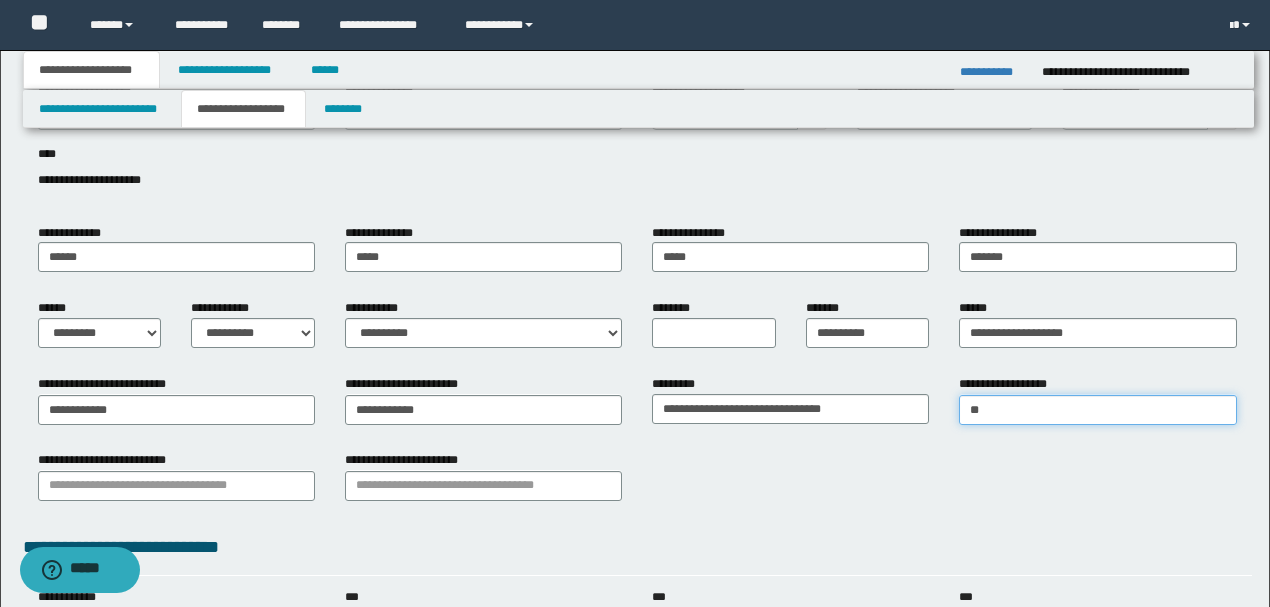 type on "***" 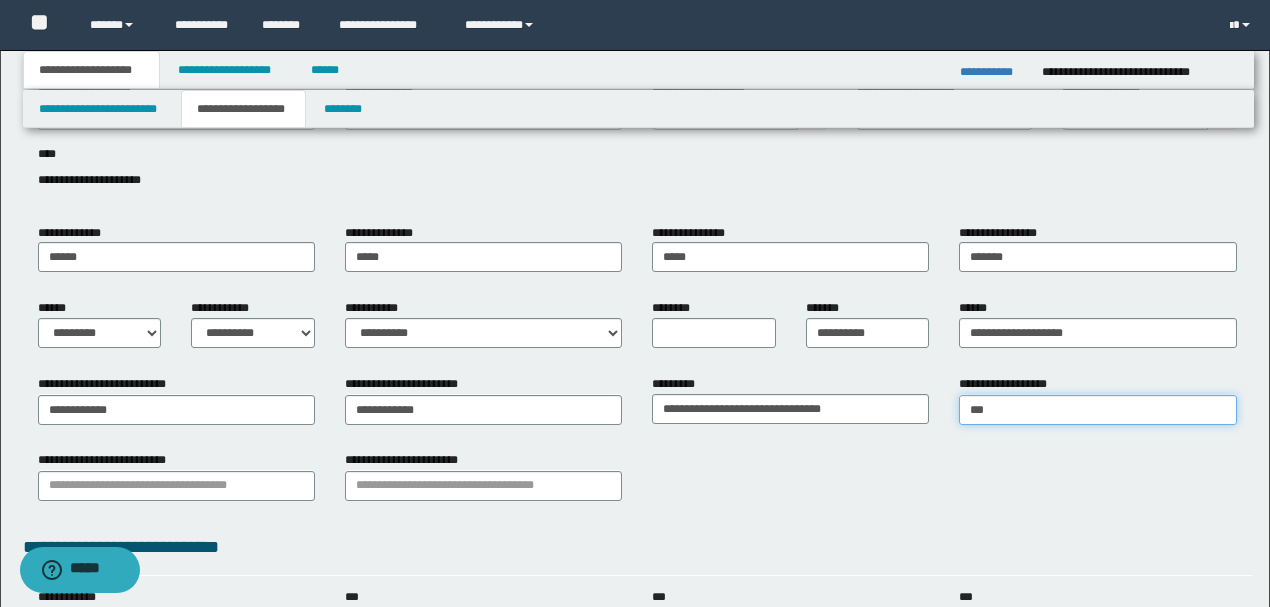 type on "********" 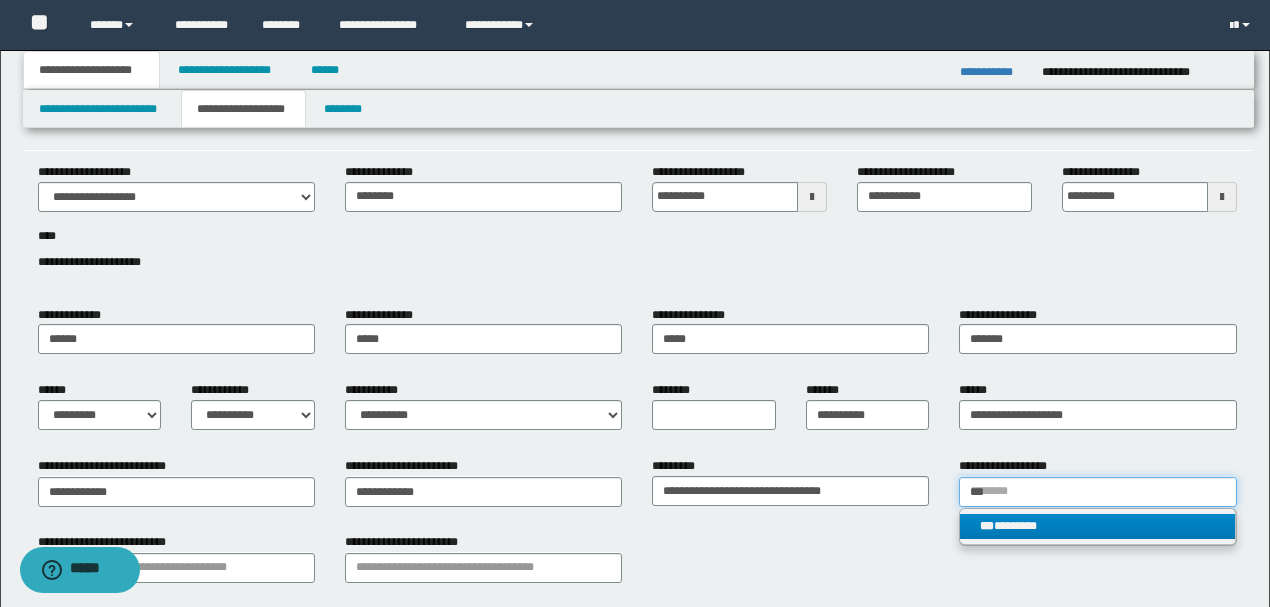 scroll, scrollTop: 133, scrollLeft: 0, axis: vertical 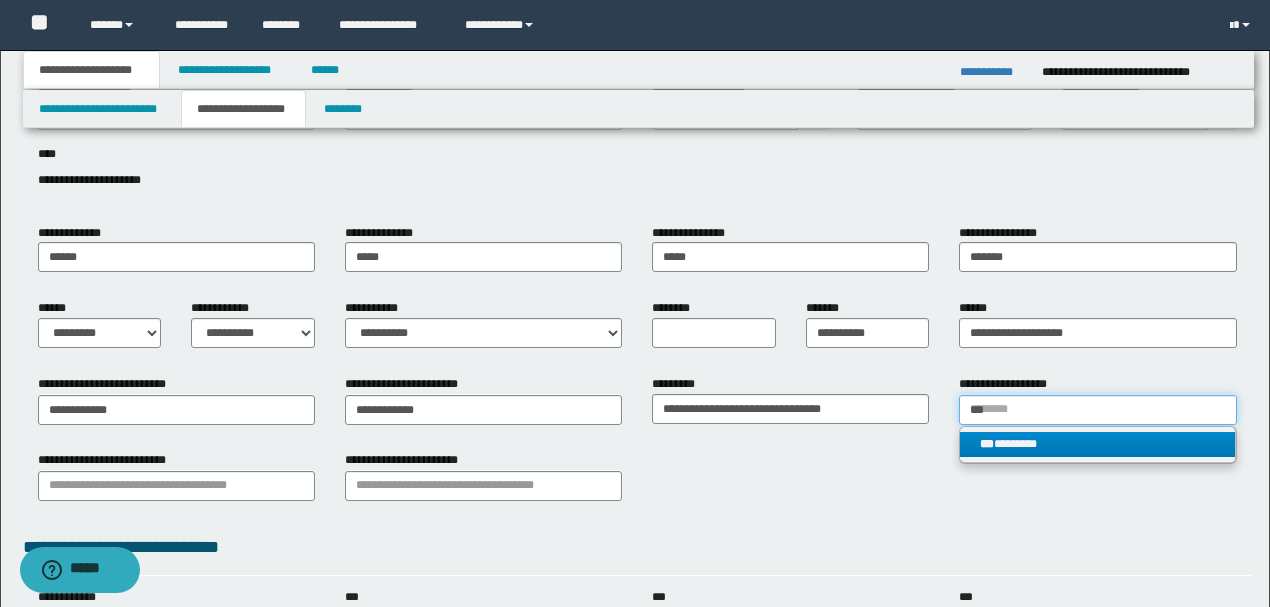 type on "***" 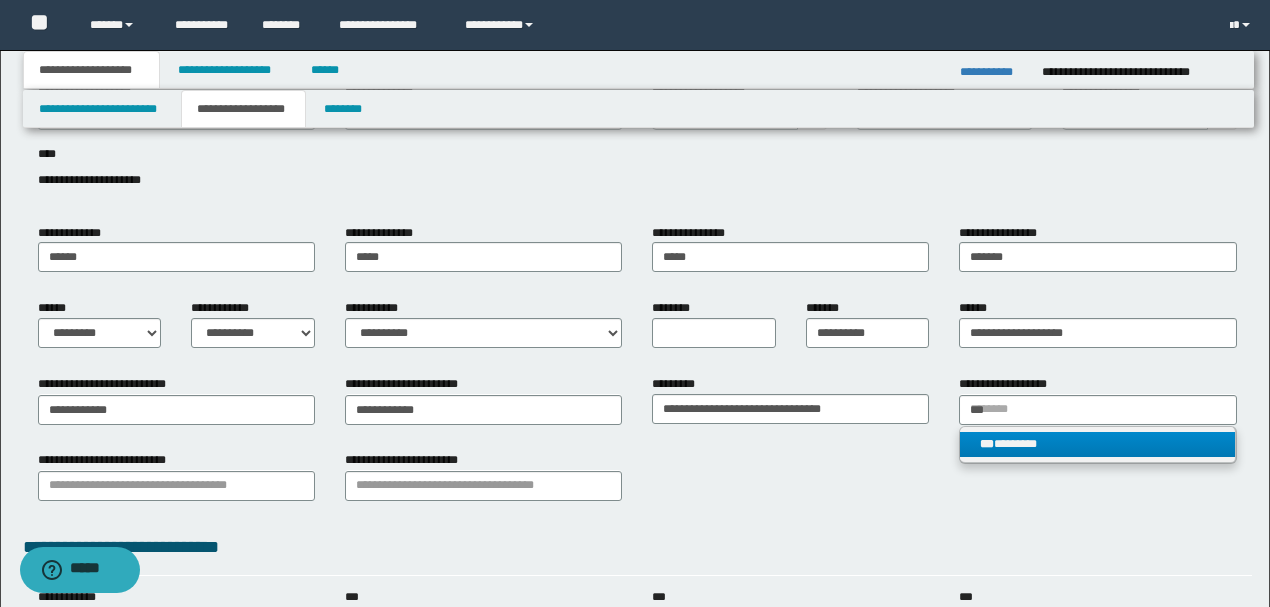 type 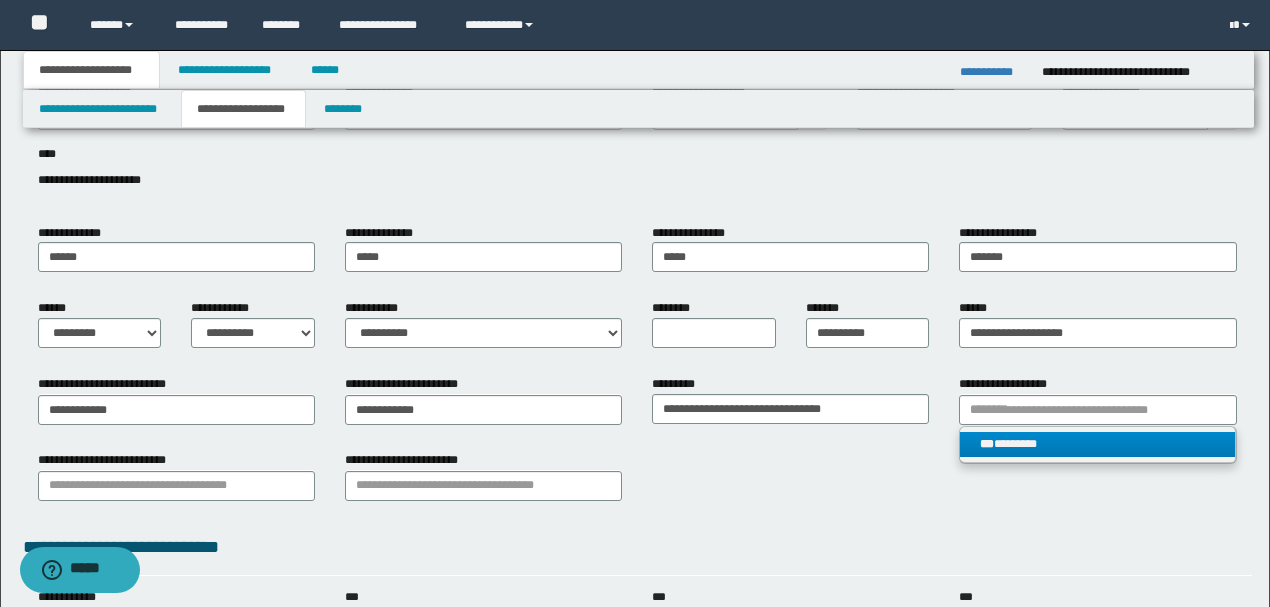 click on "*** ********" at bounding box center [1097, 444] 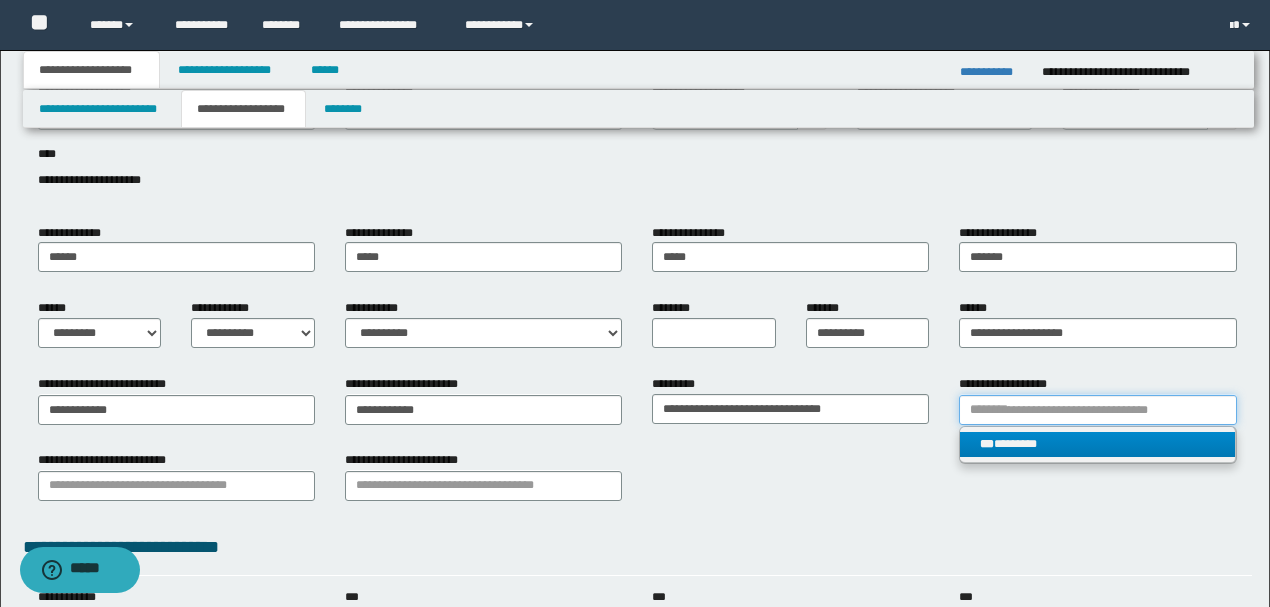 type 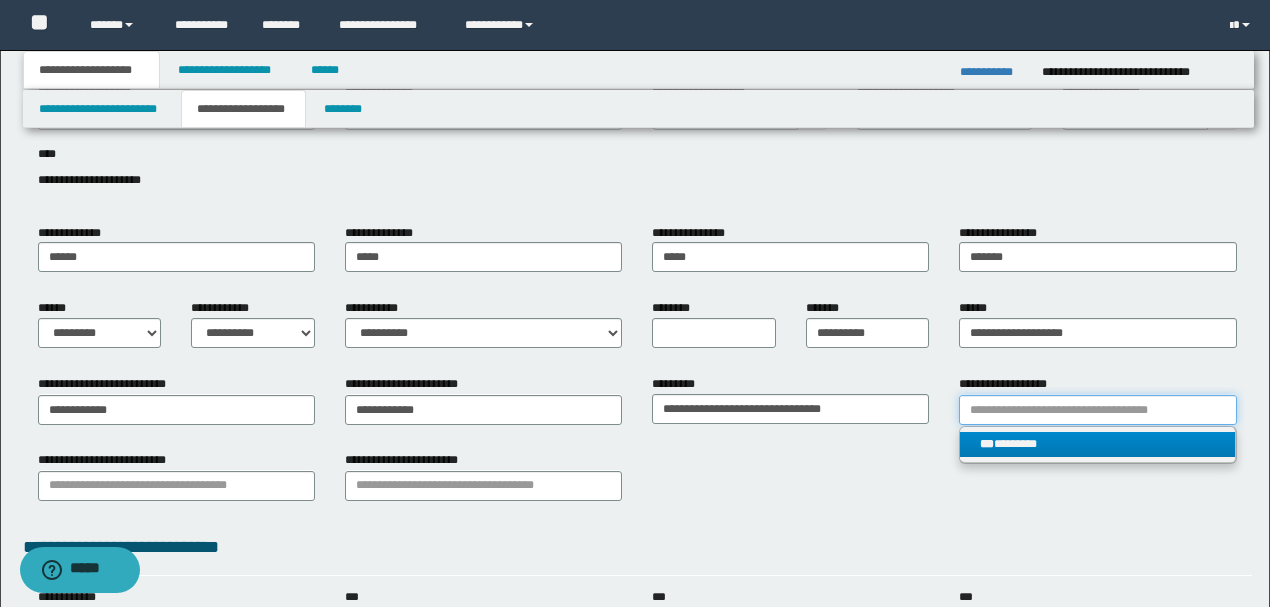 type on "********" 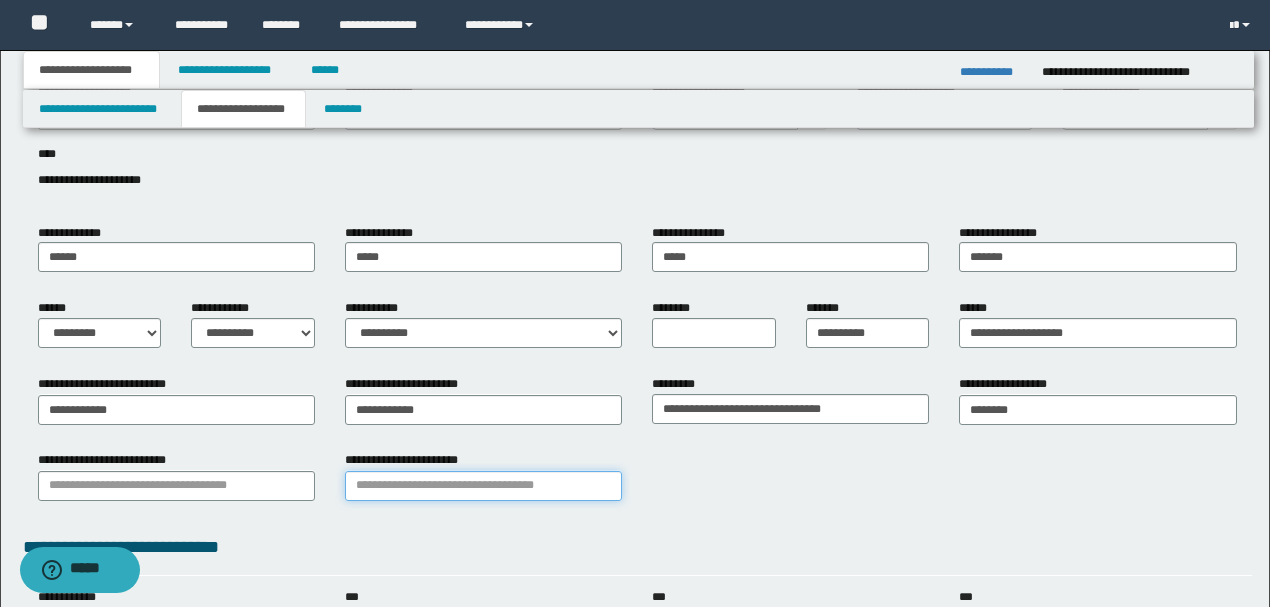 click on "**********" at bounding box center [483, 486] 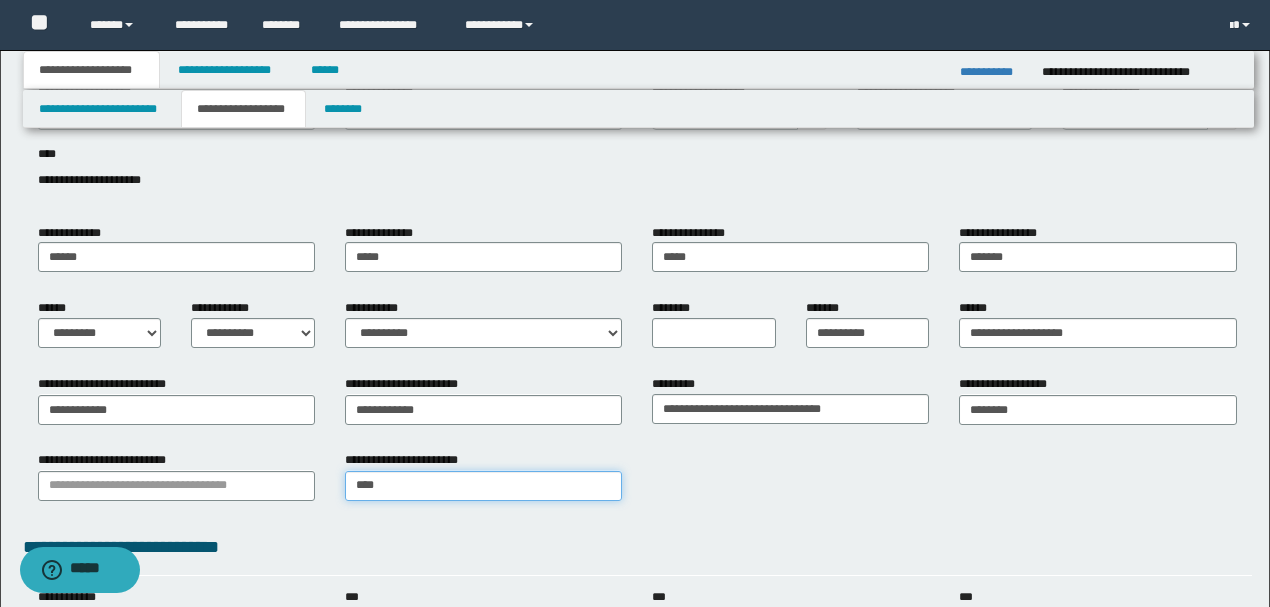 type on "*****" 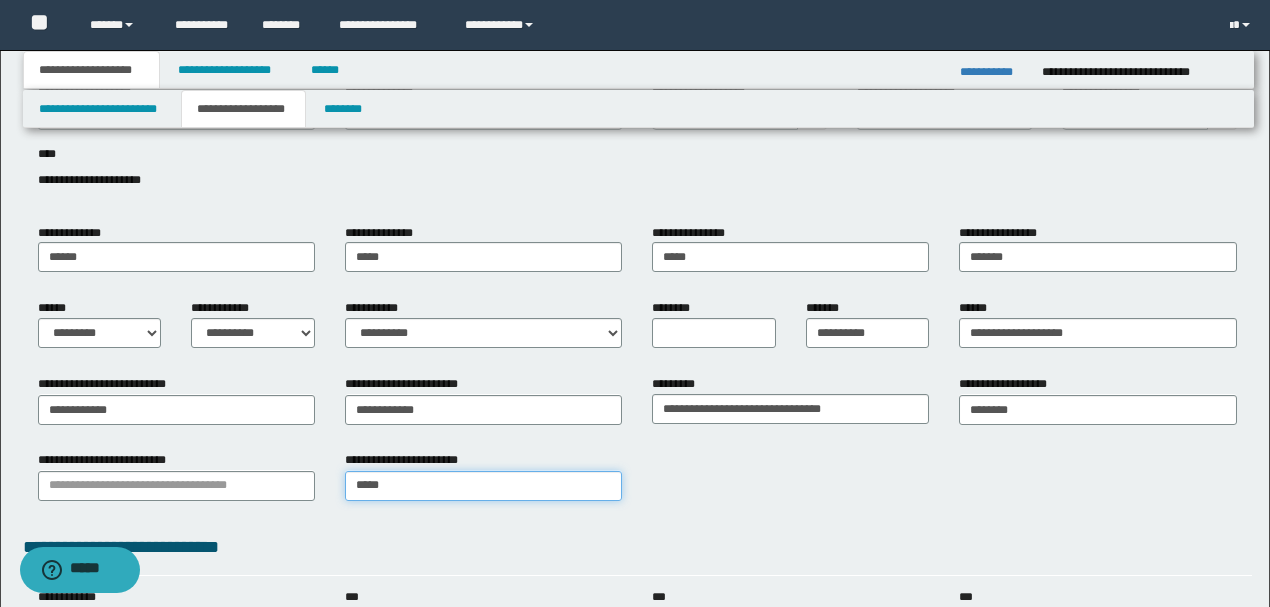 type on "**********" 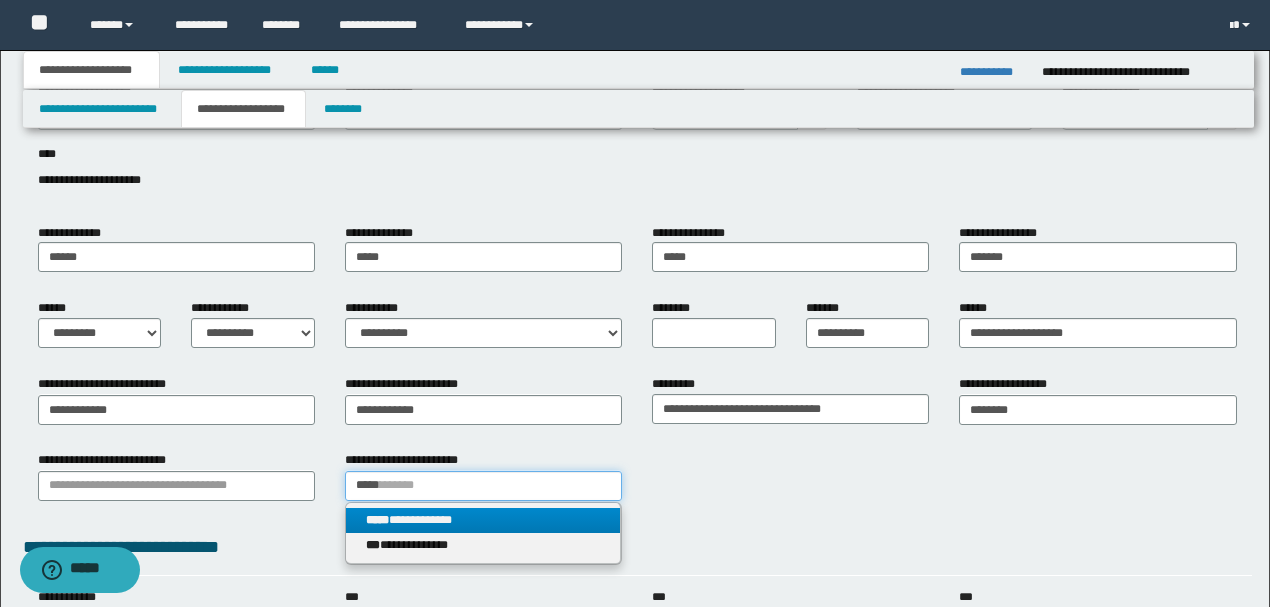 type on "*****" 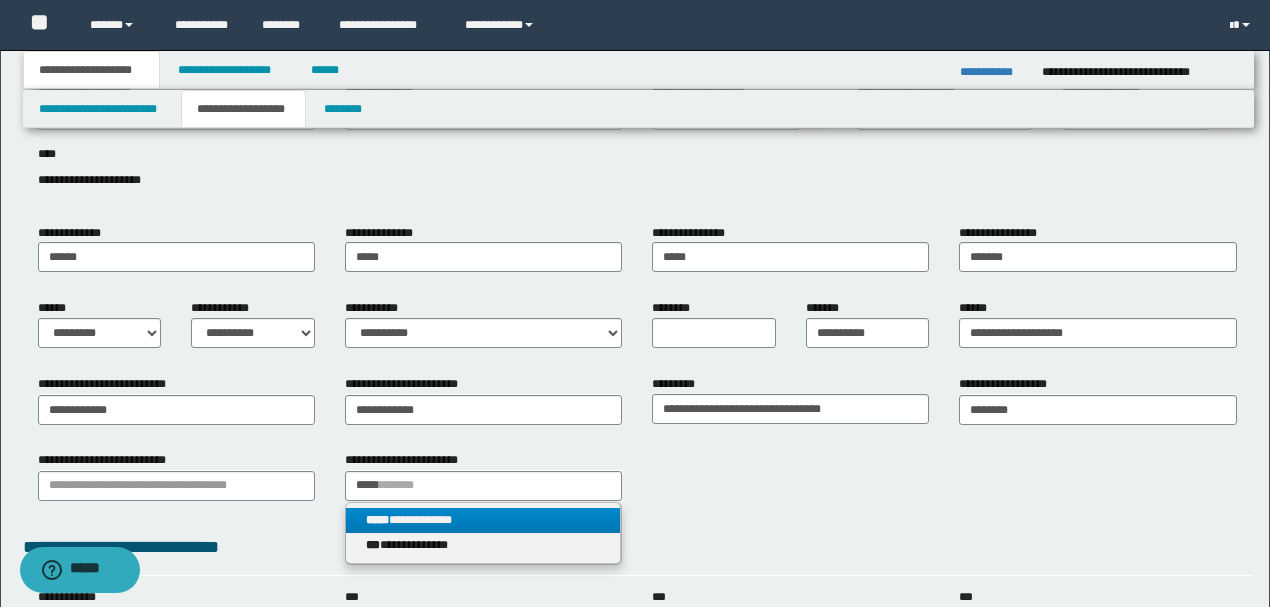 type 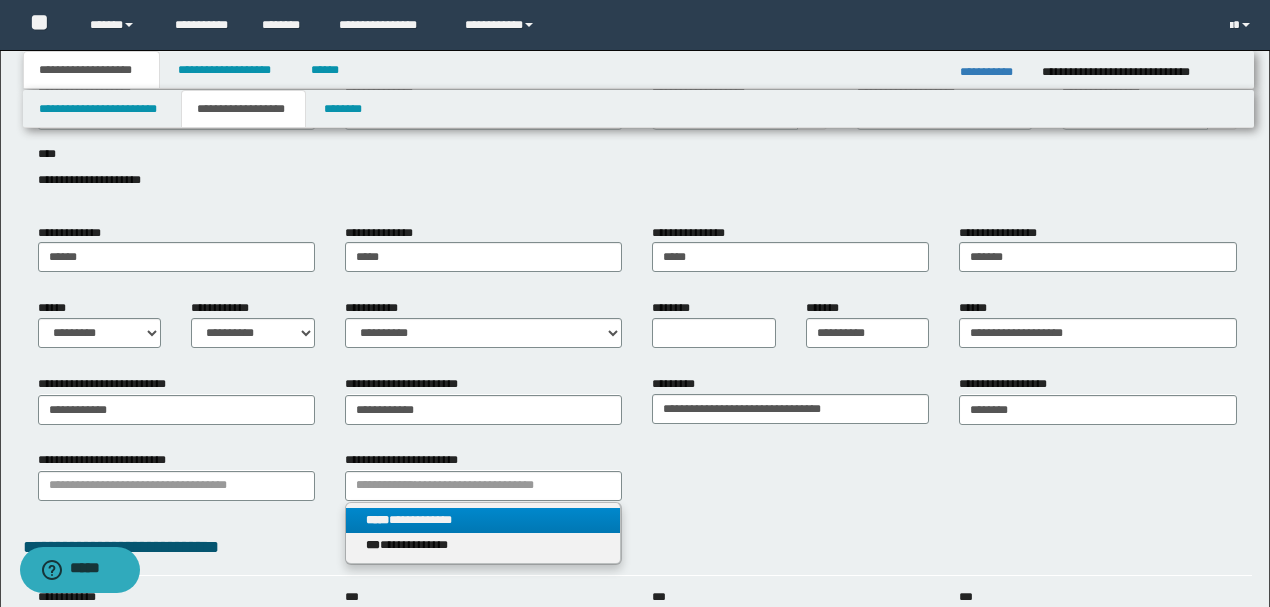 click on "*****" at bounding box center (377, 520) 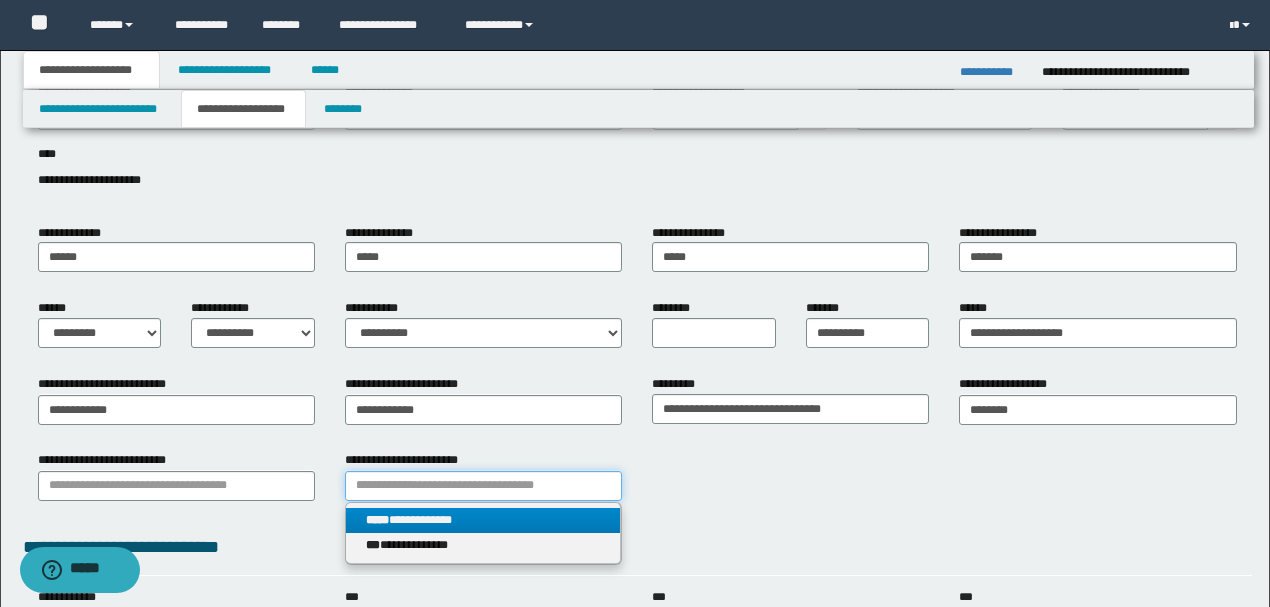 type 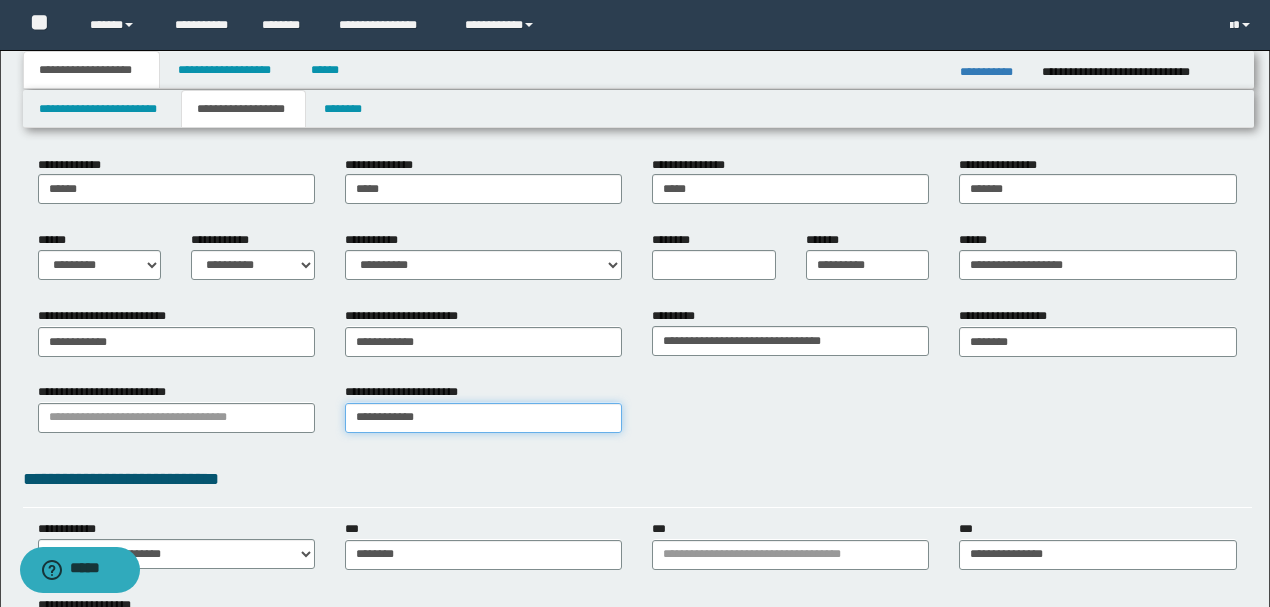 scroll, scrollTop: 266, scrollLeft: 0, axis: vertical 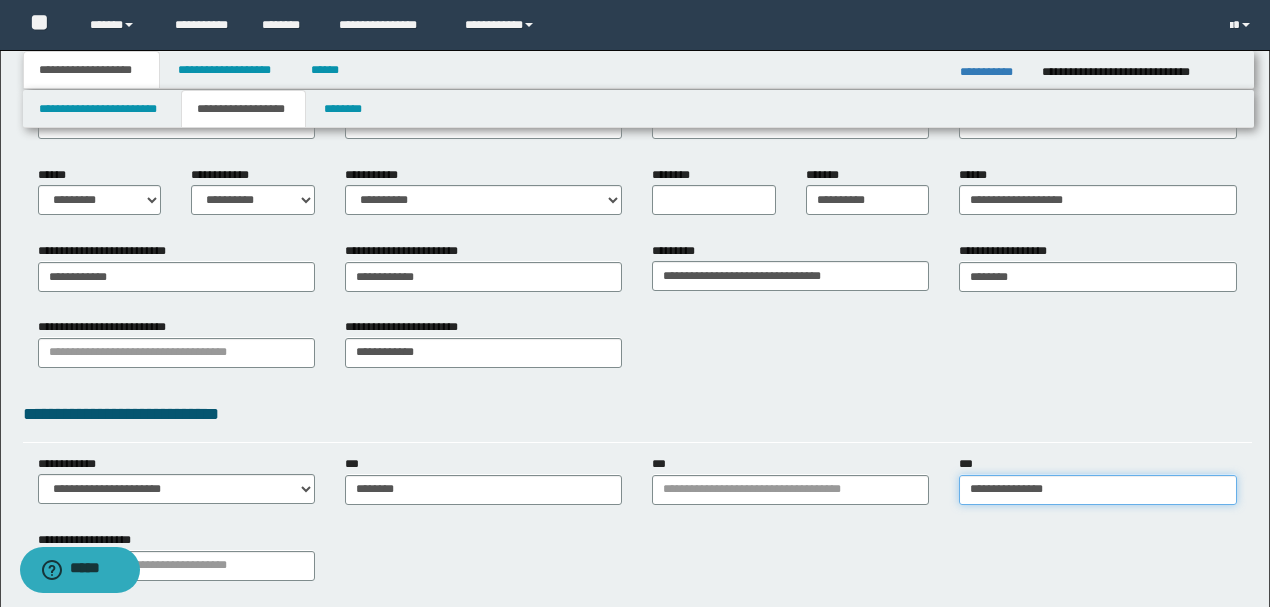 type on "**********" 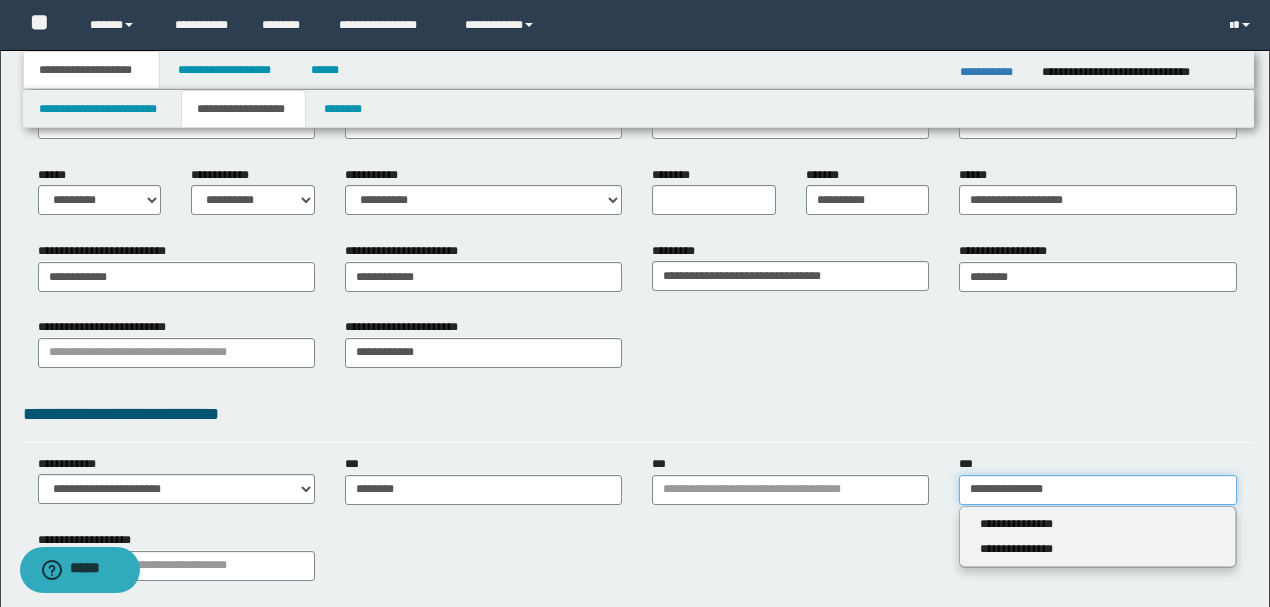 click on "**********" at bounding box center [1097, 490] 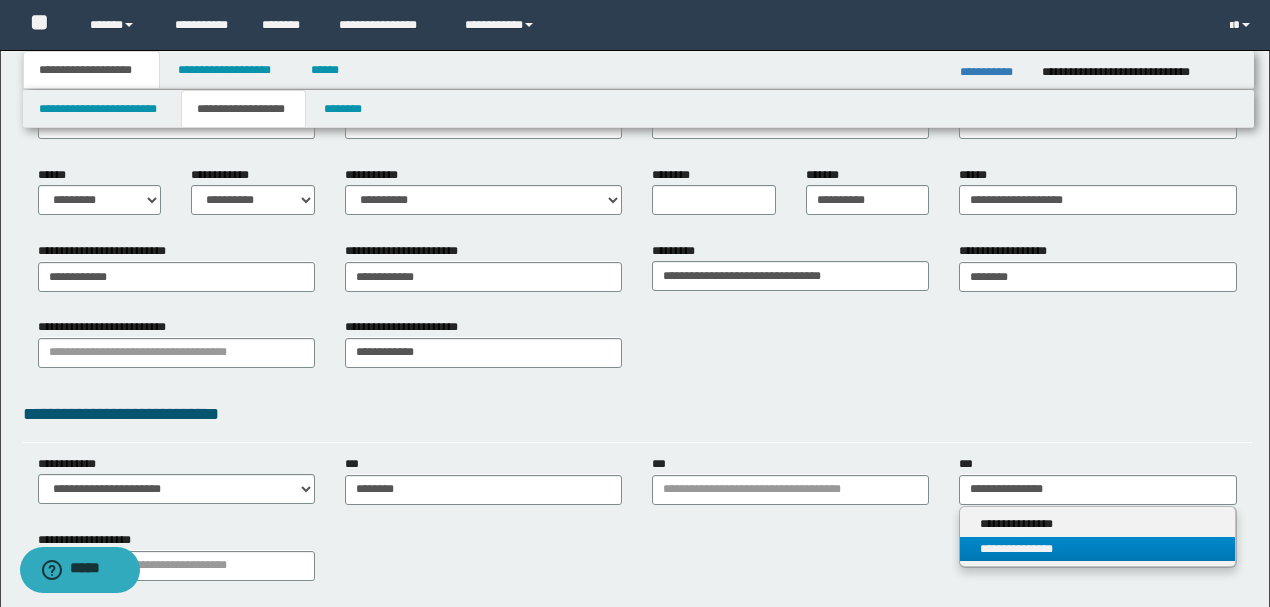 click on "**********" at bounding box center (1097, 549) 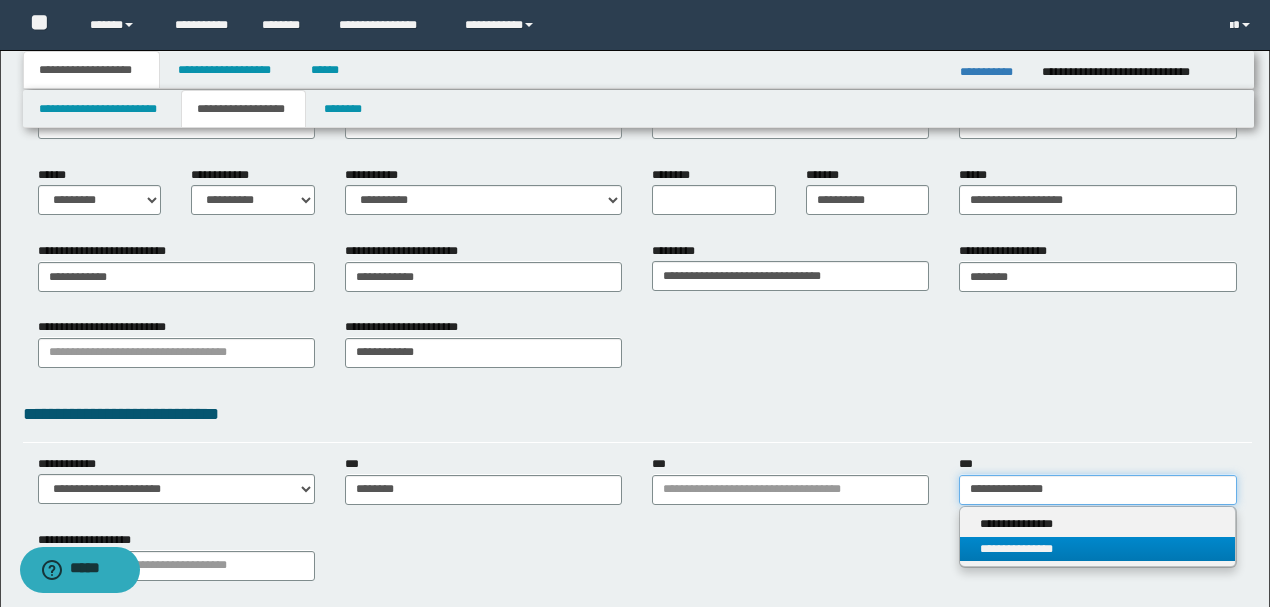 type 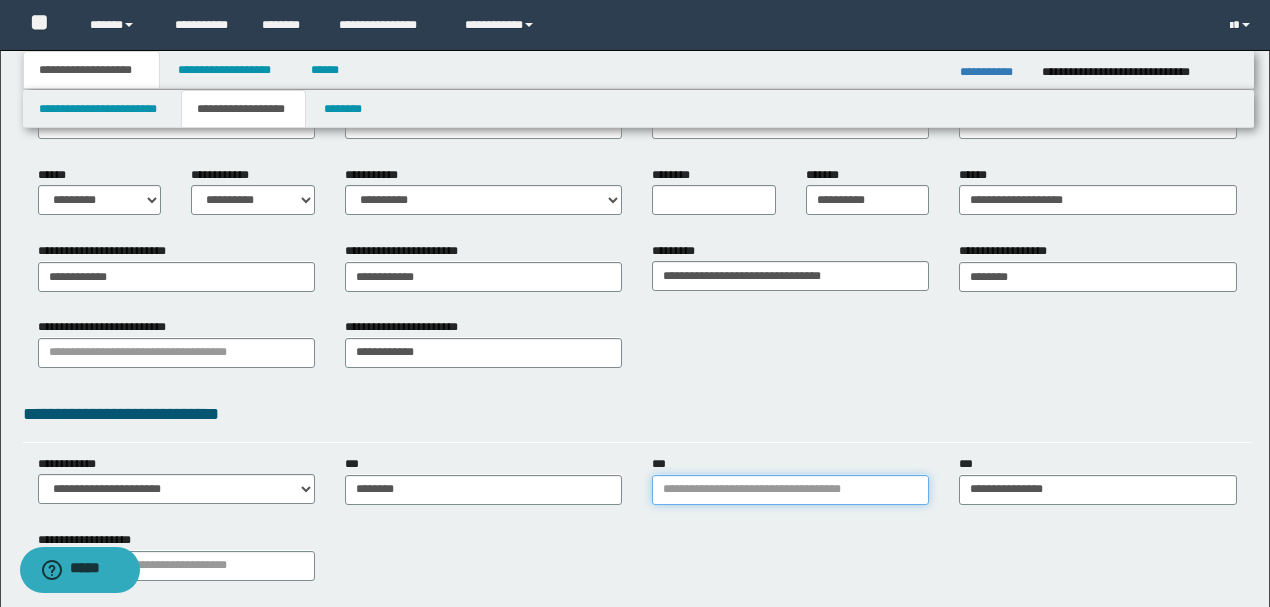 click on "***" at bounding box center [790, 490] 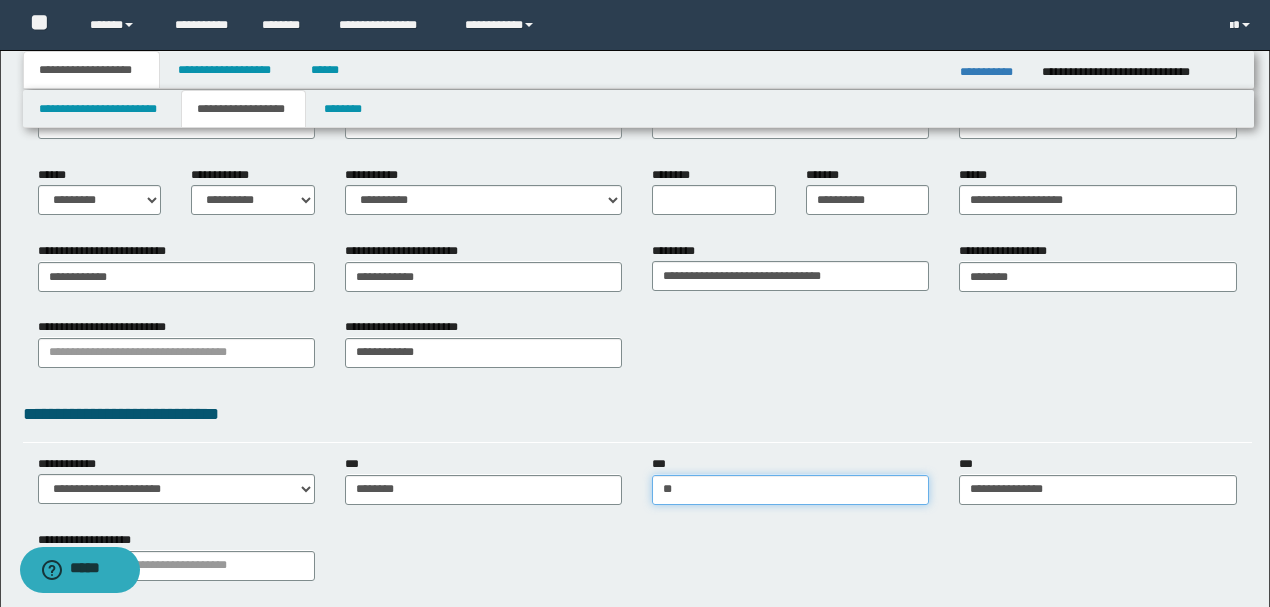 type on "*" 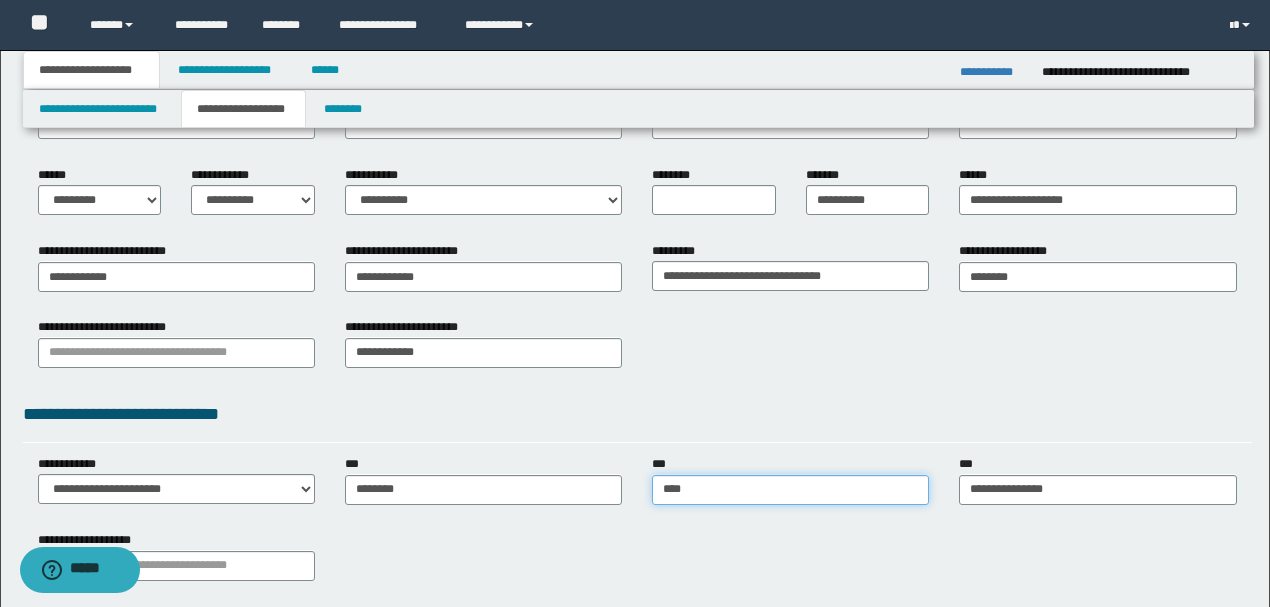 type on "*****" 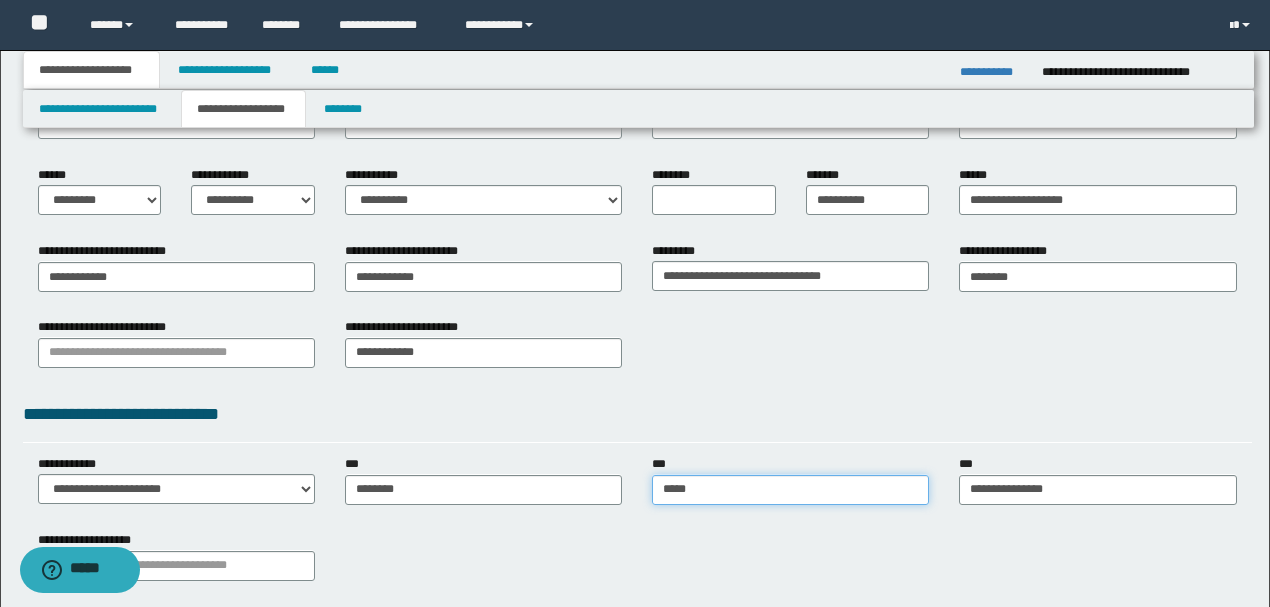 type on "**********" 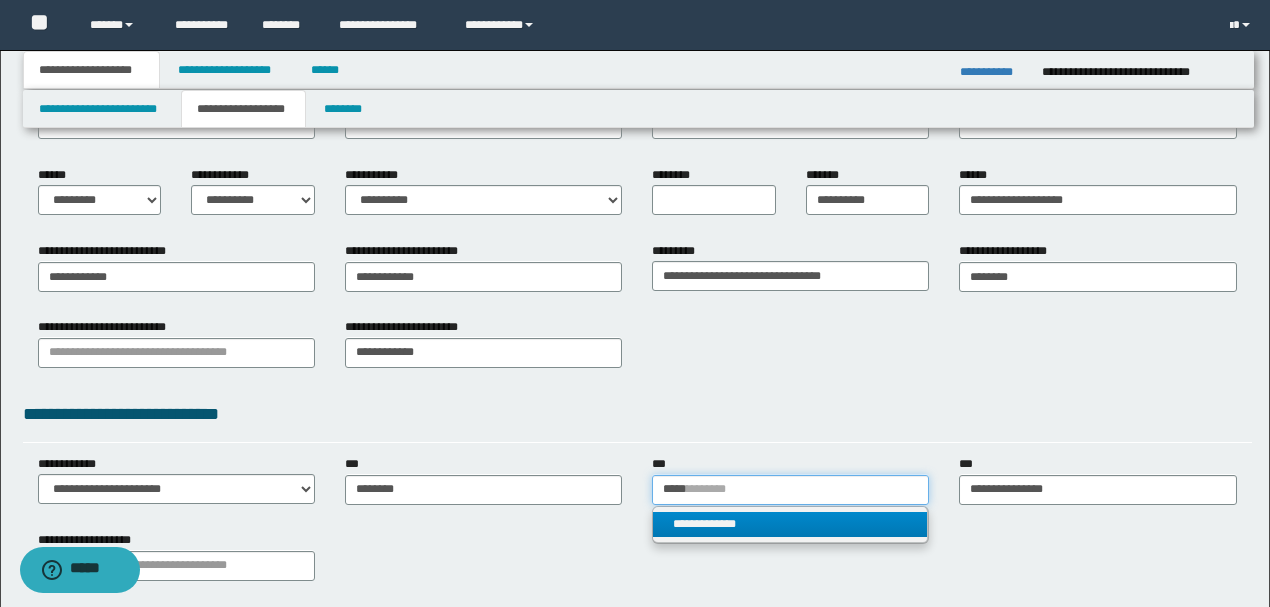 type on "*****" 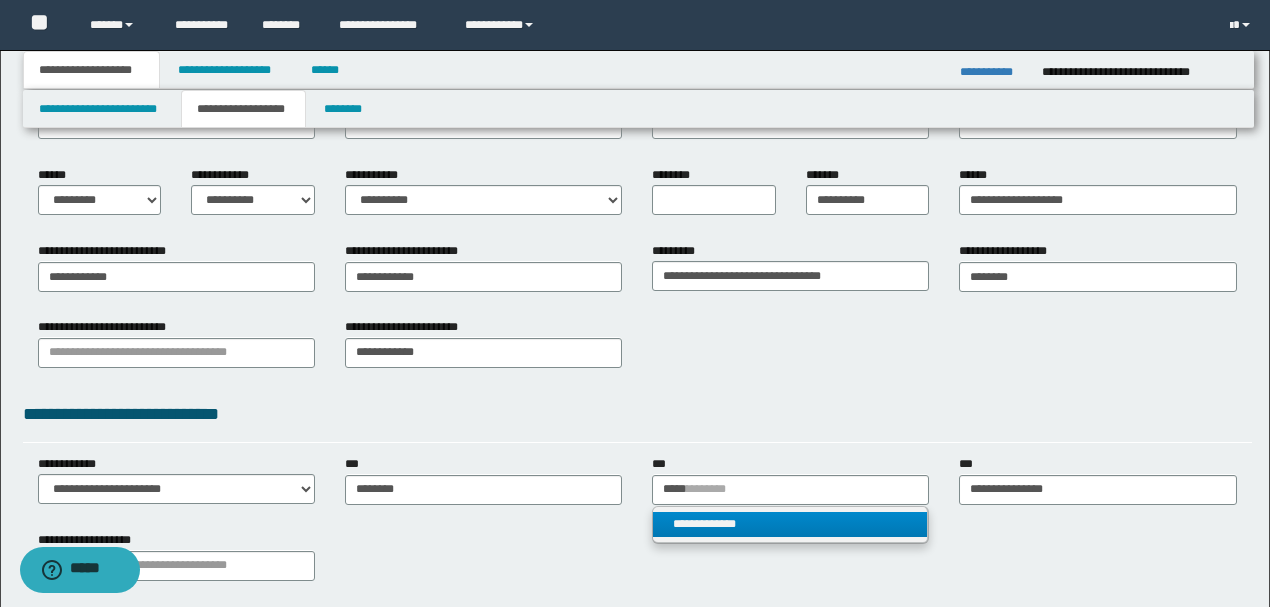 type 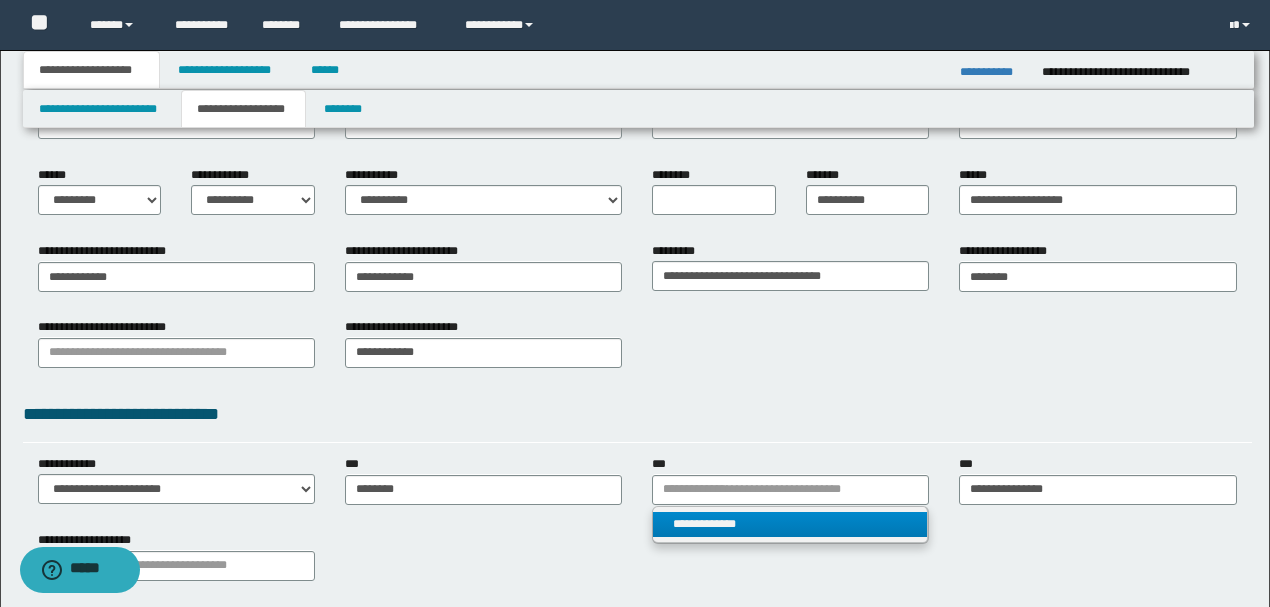 click on "**********" at bounding box center (790, 524) 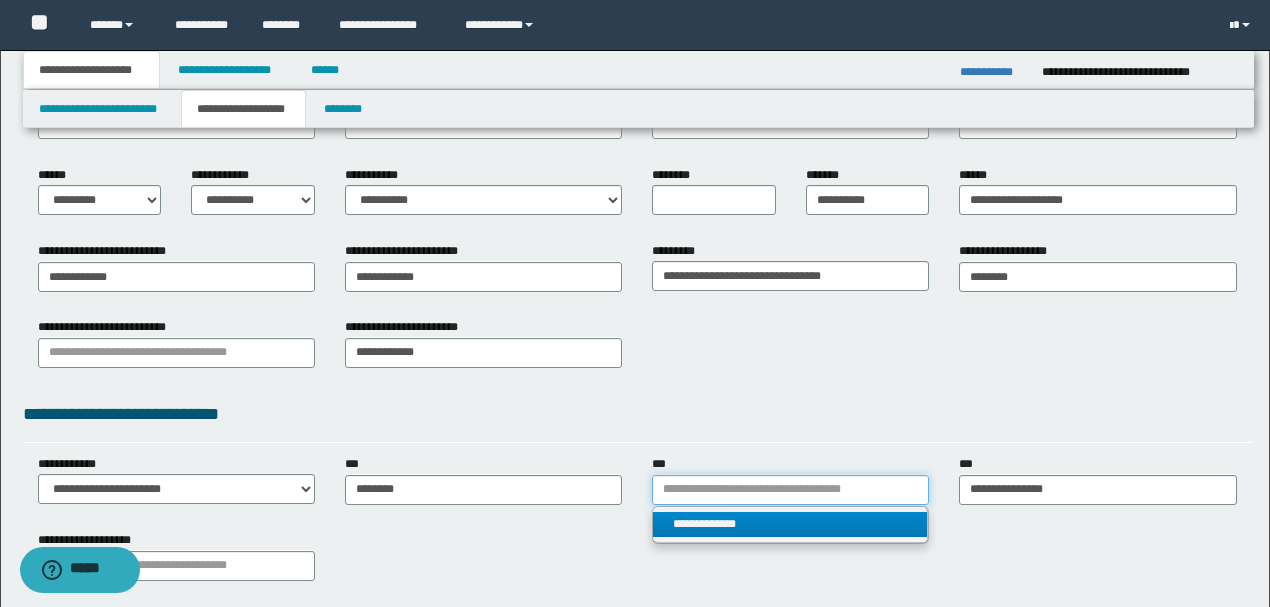 type 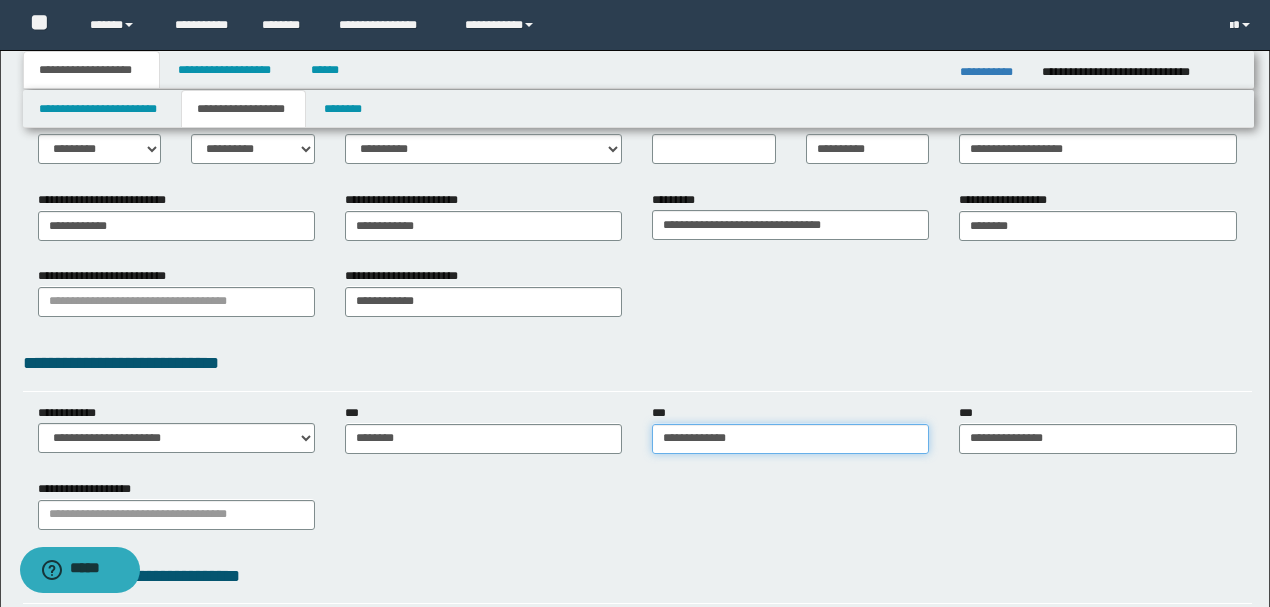 scroll, scrollTop: 400, scrollLeft: 0, axis: vertical 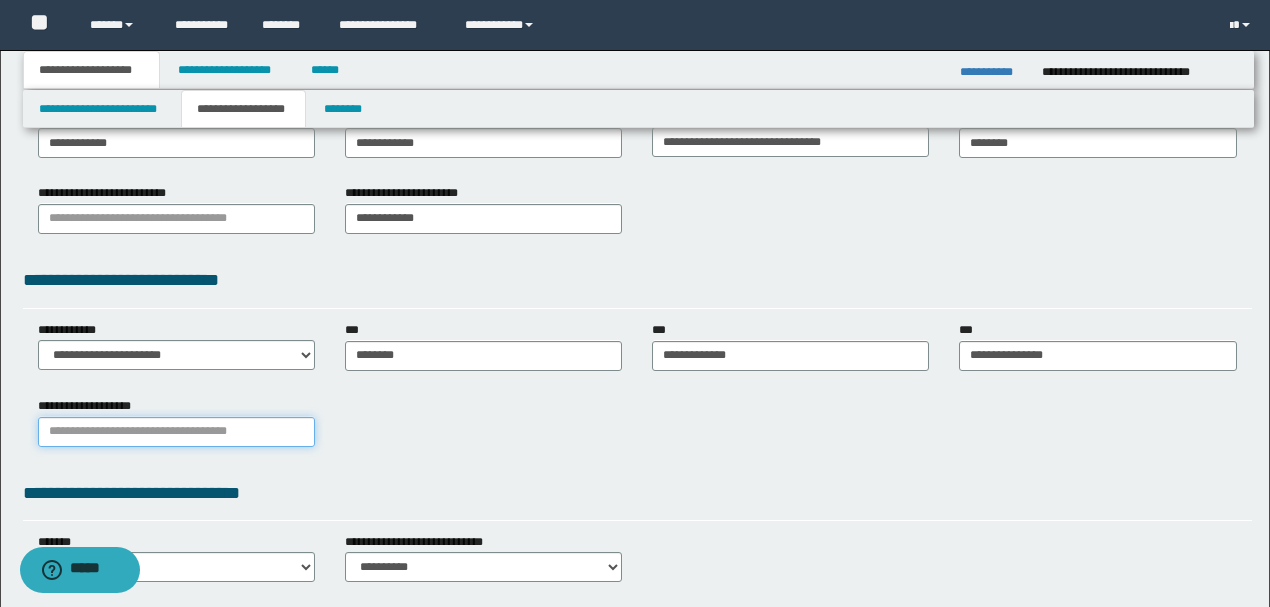click on "**********" at bounding box center [176, 432] 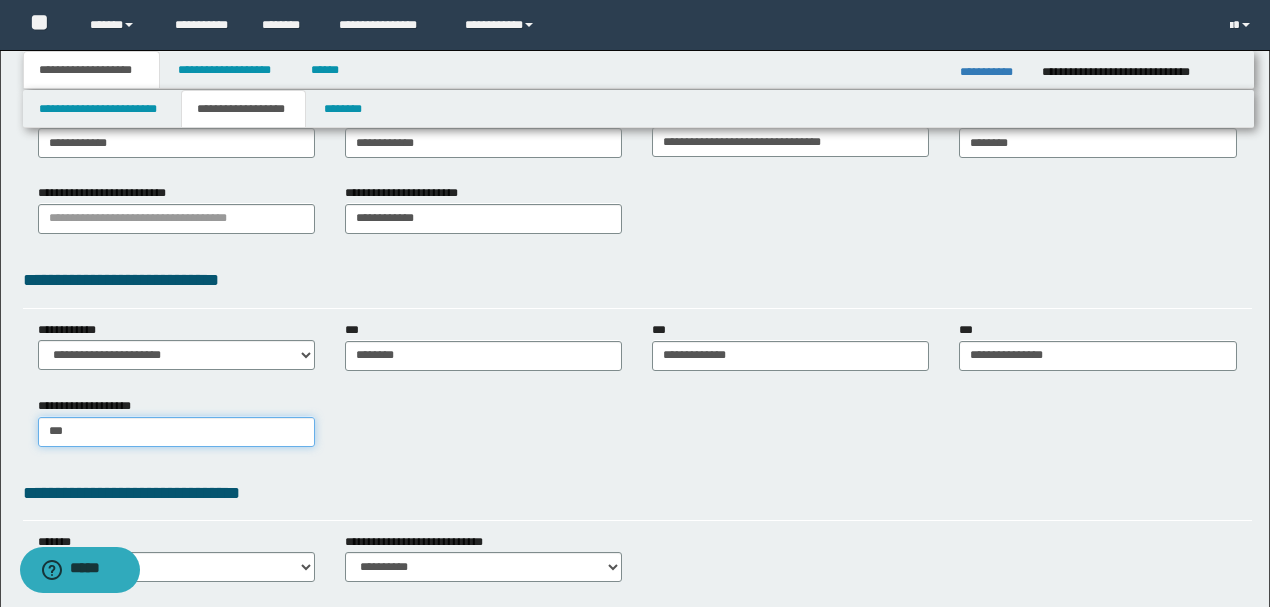 type on "****" 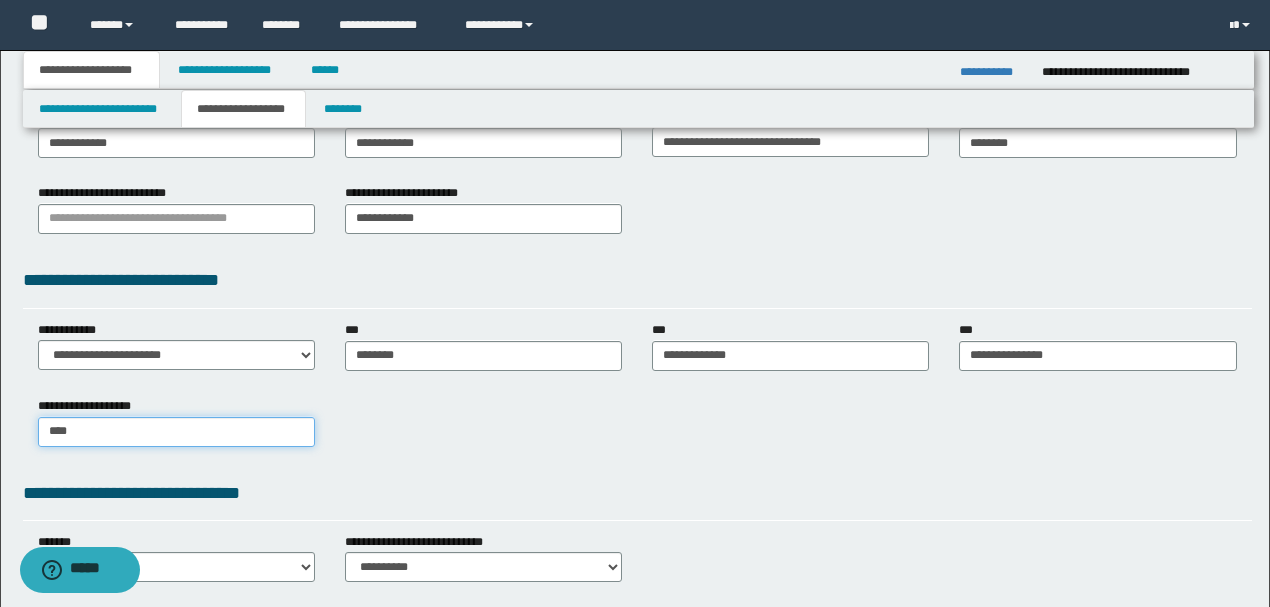 type on "****" 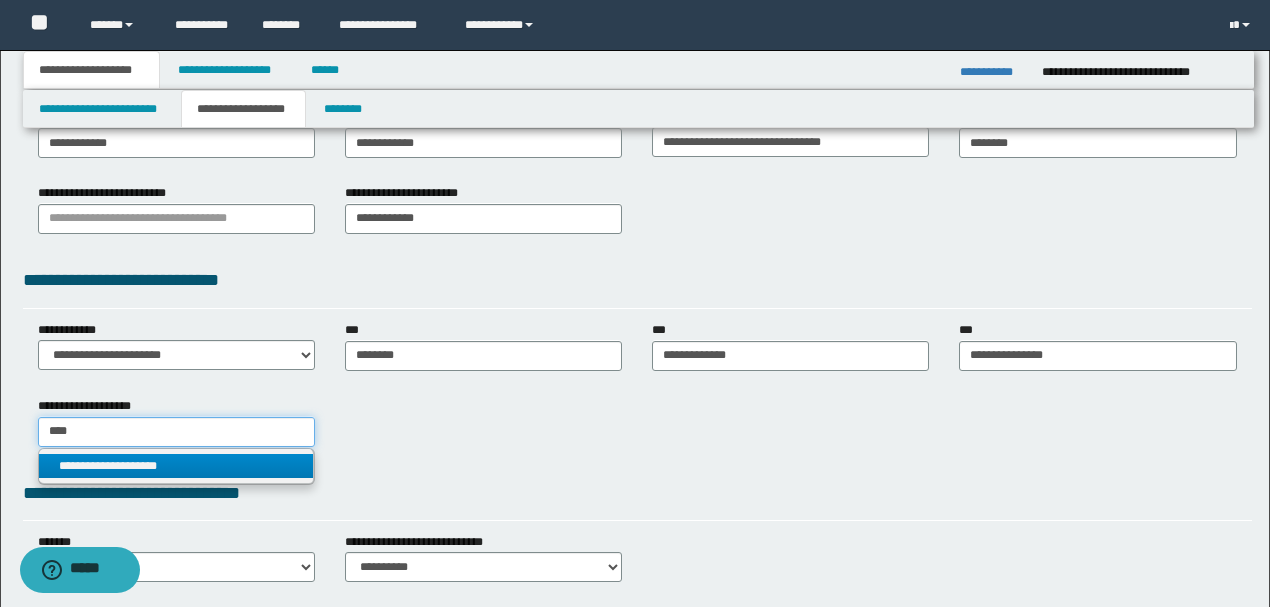 type on "****" 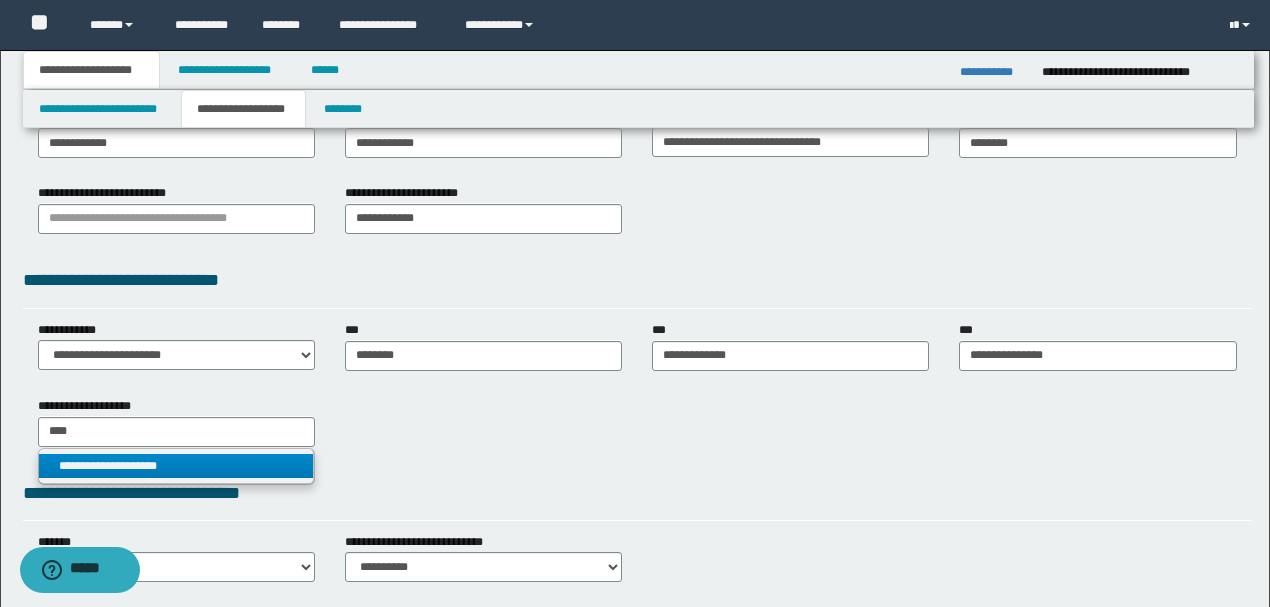 click on "**********" at bounding box center [176, 466] 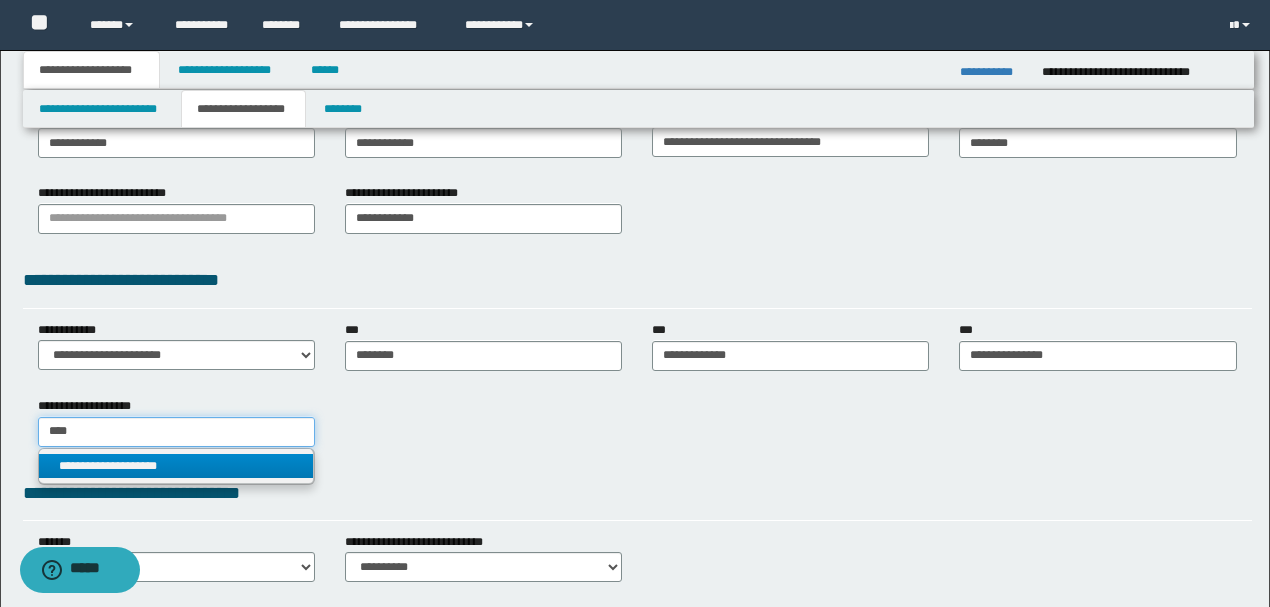type 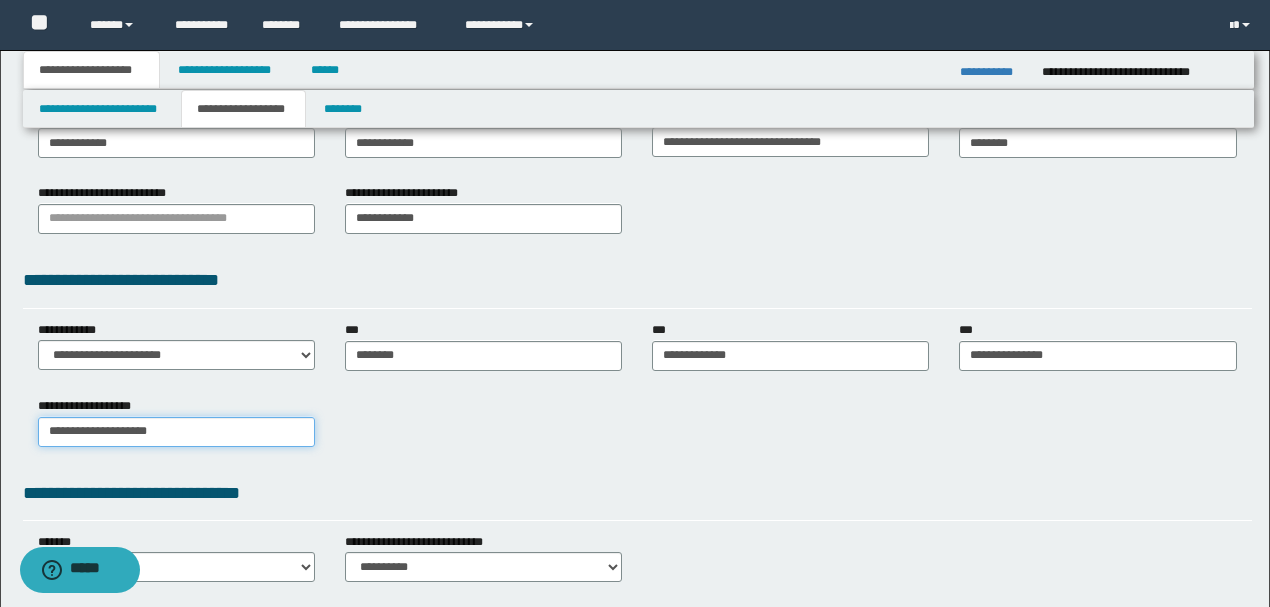 type on "**********" 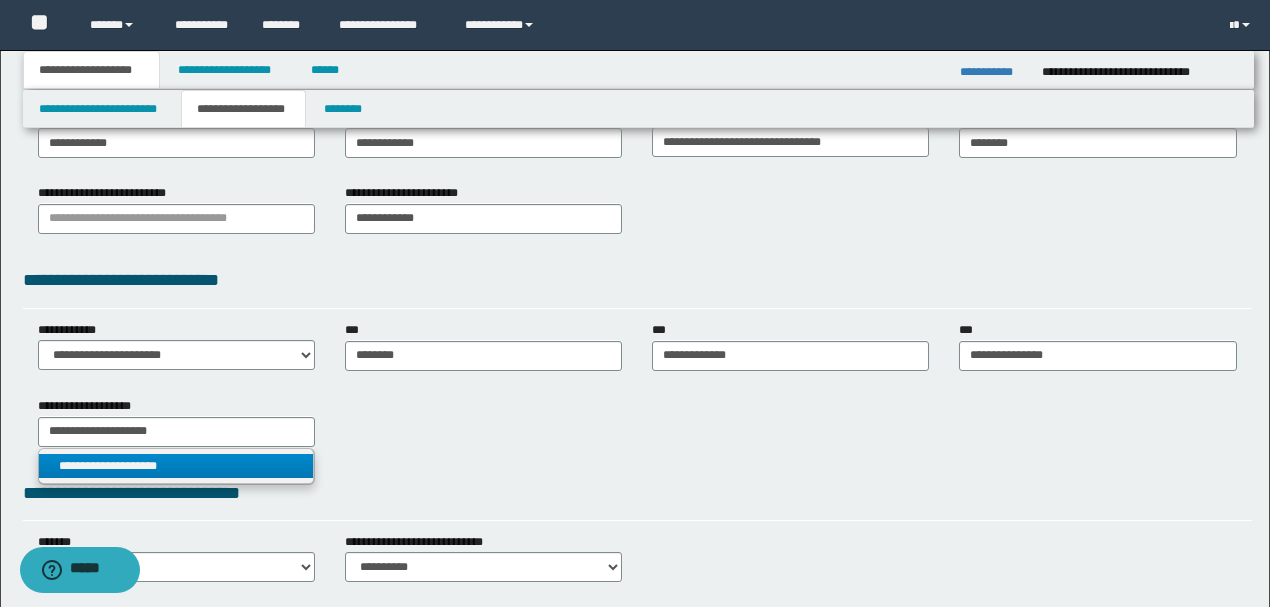 click on "**********" at bounding box center [176, 466] 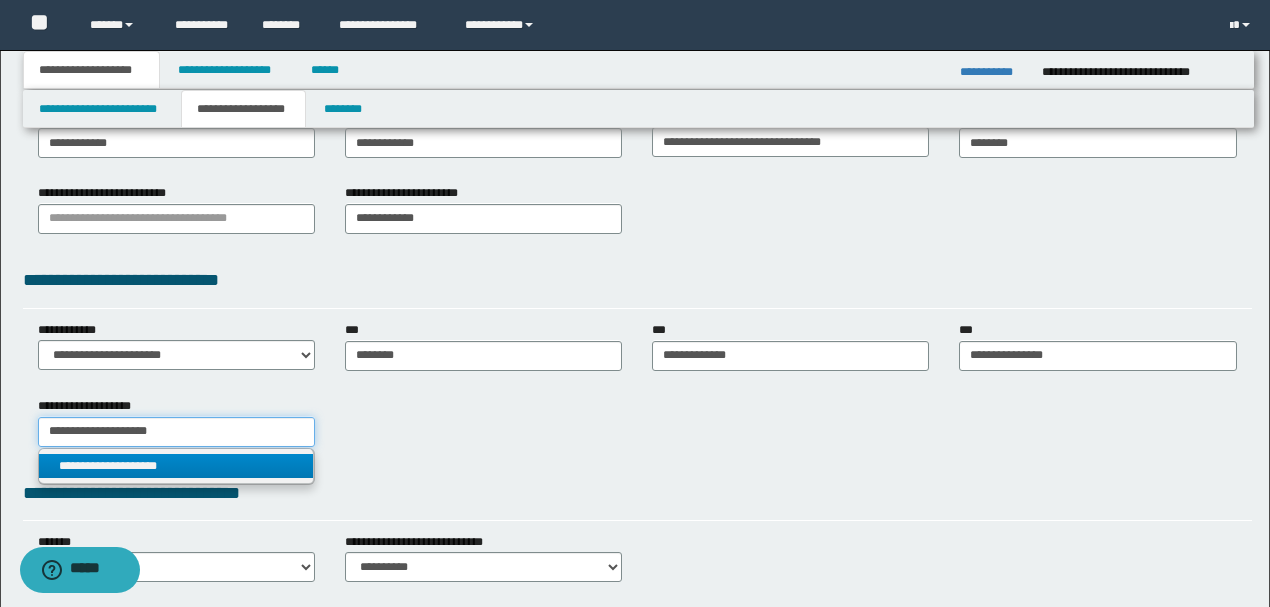 type 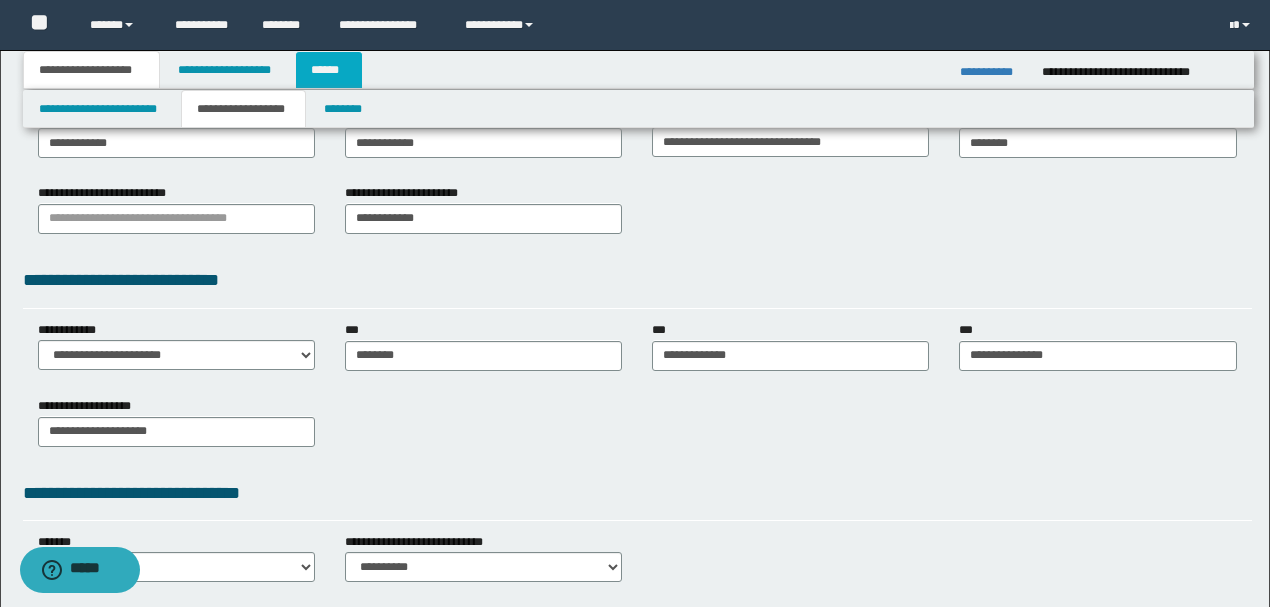 click on "******" at bounding box center (329, 70) 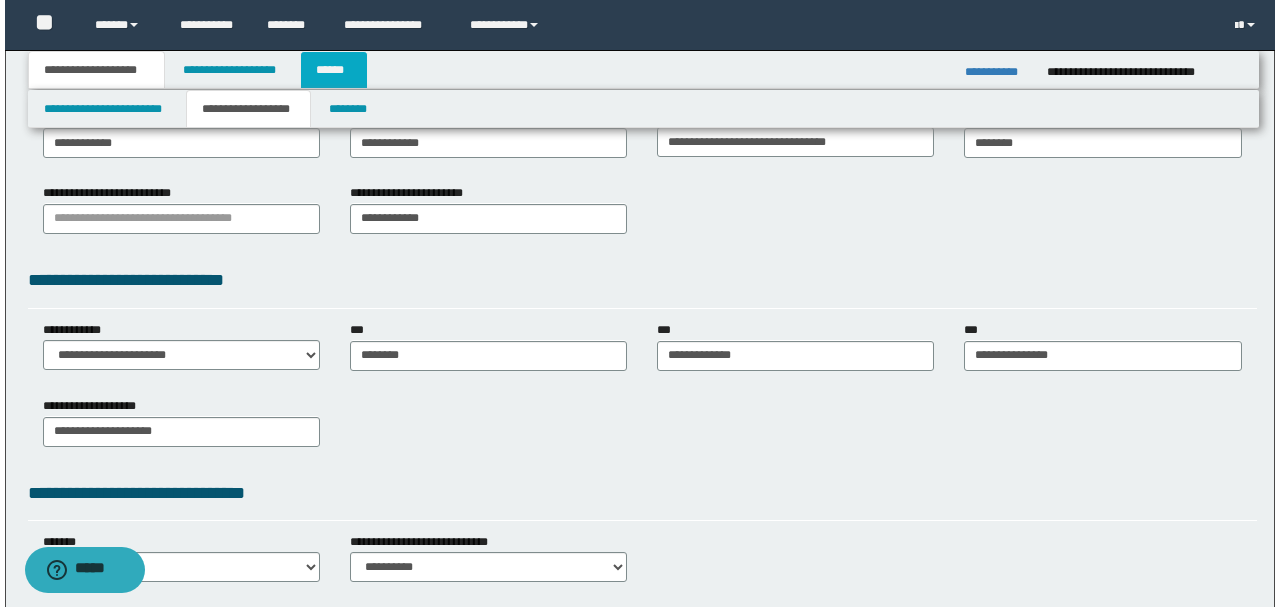 scroll, scrollTop: 0, scrollLeft: 0, axis: both 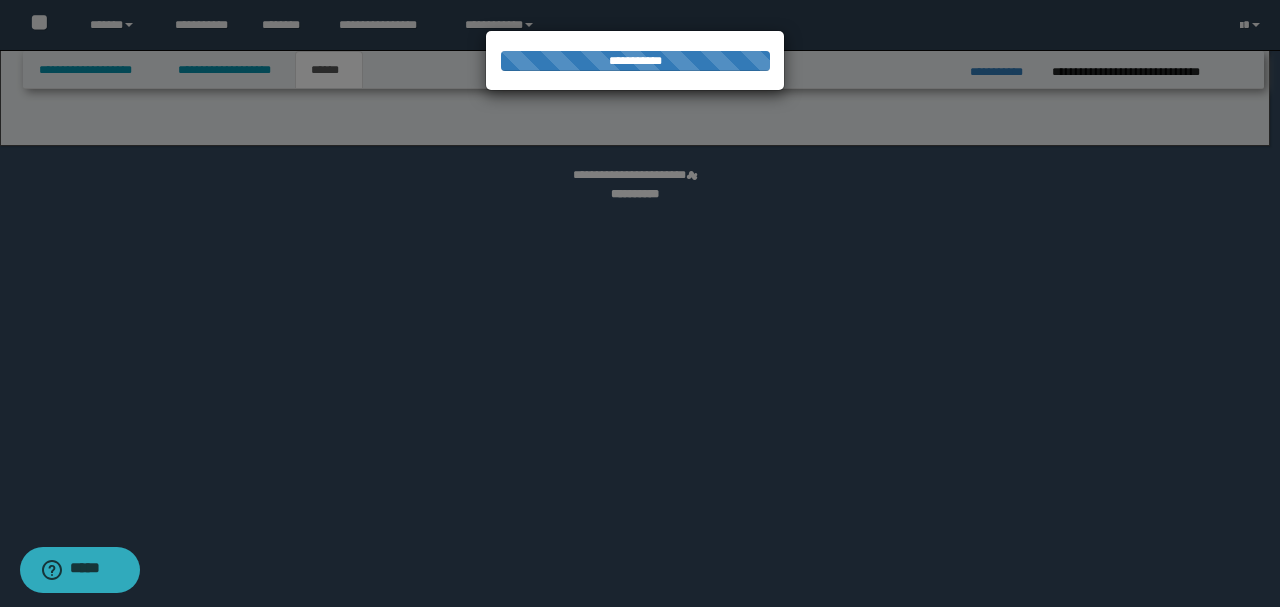 select on "*" 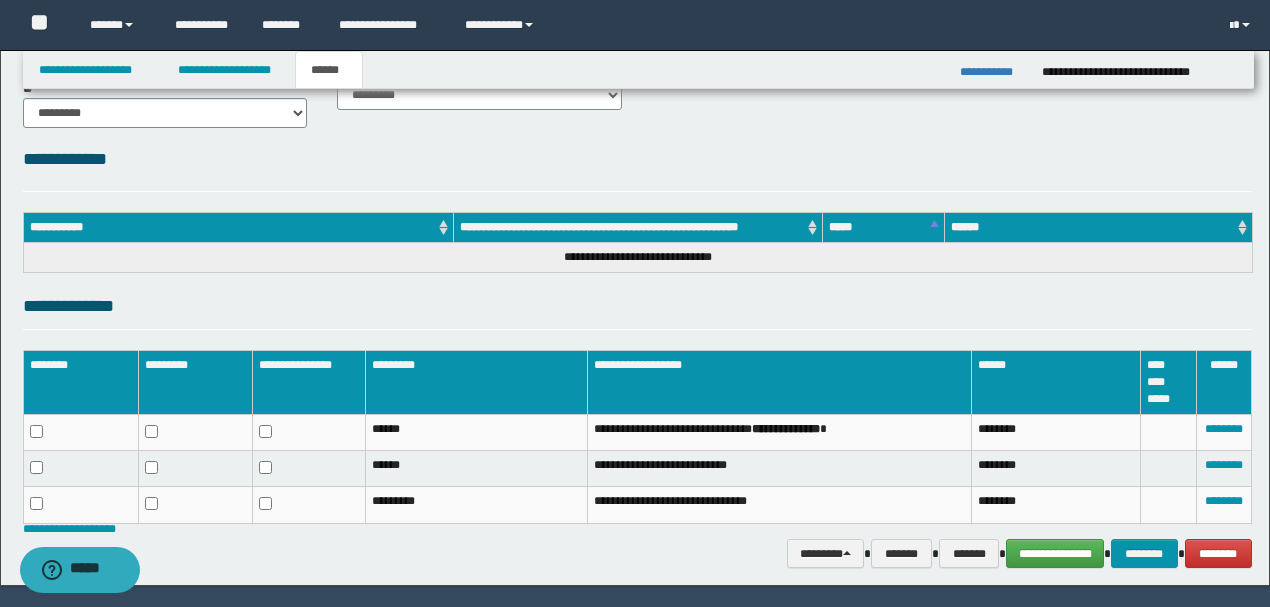 scroll, scrollTop: 200, scrollLeft: 0, axis: vertical 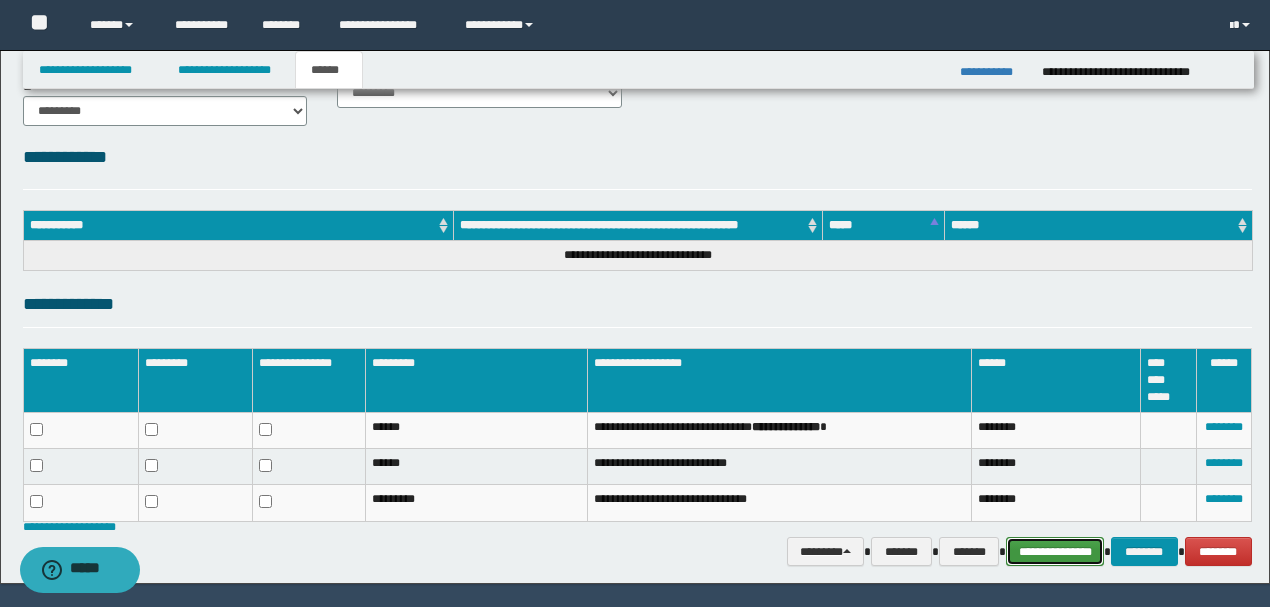 click on "**********" at bounding box center (1055, 551) 